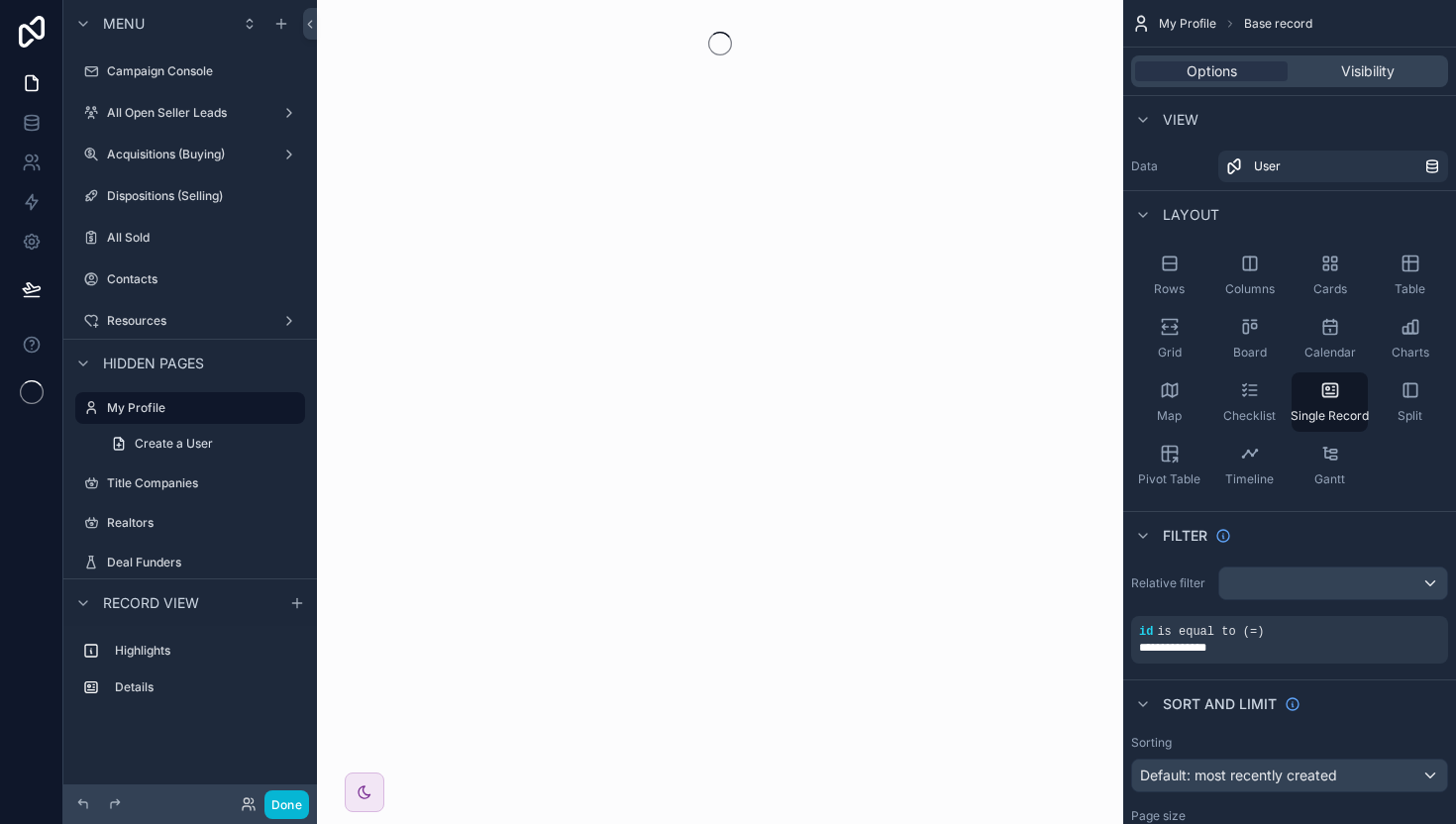 scroll, scrollTop: 0, scrollLeft: 0, axis: both 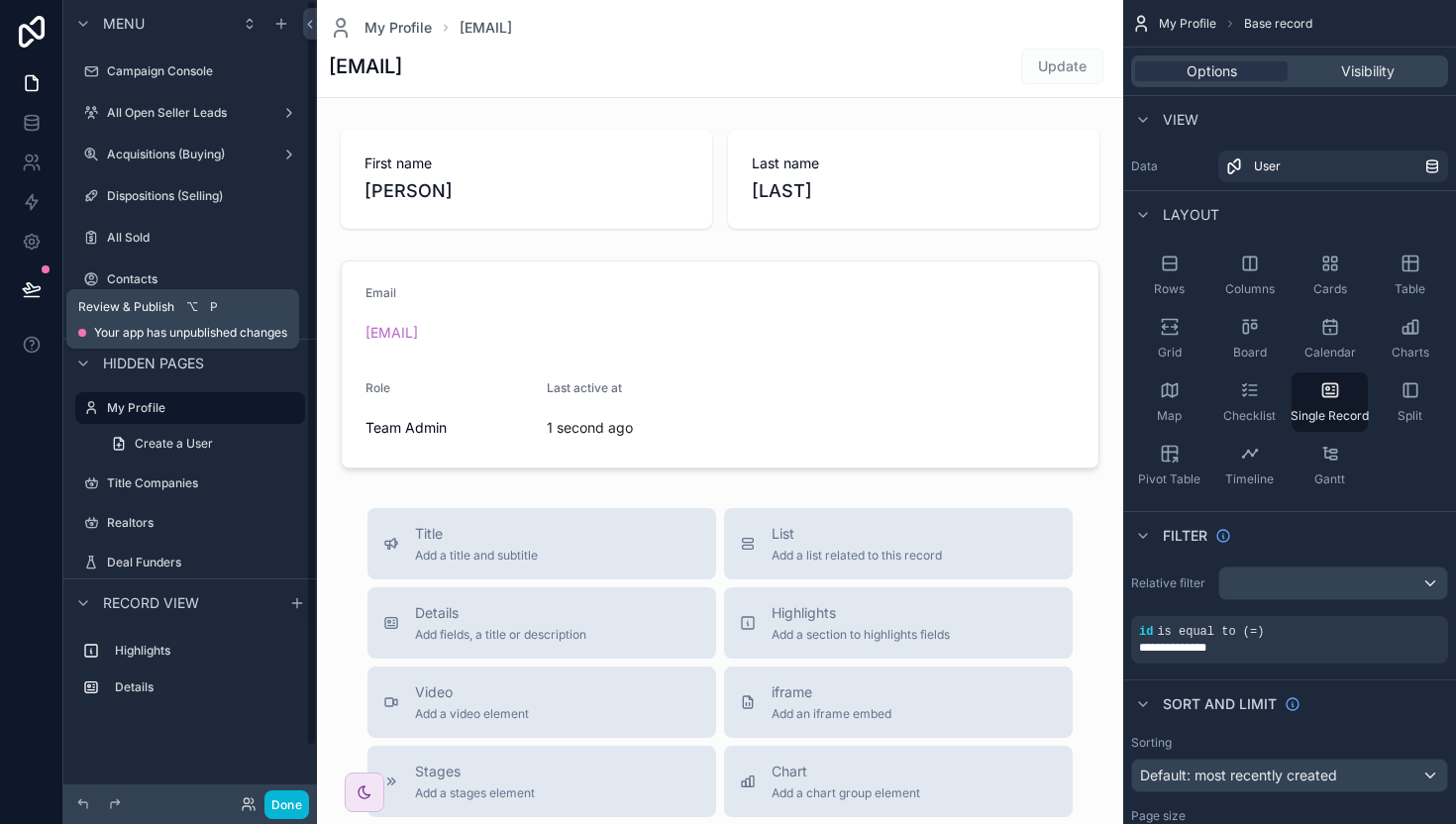 click 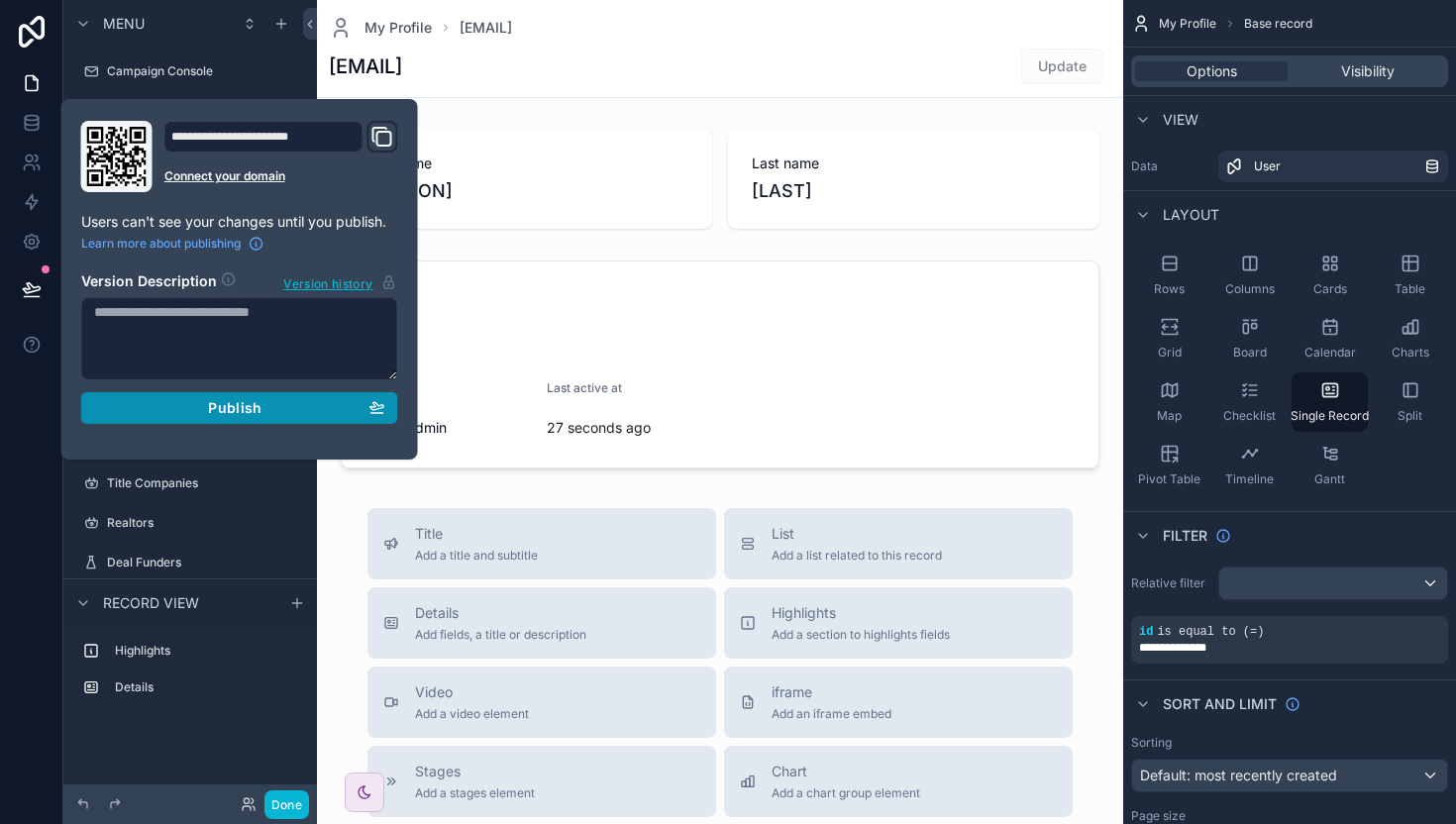 click on "Publish" at bounding box center [240, 408] 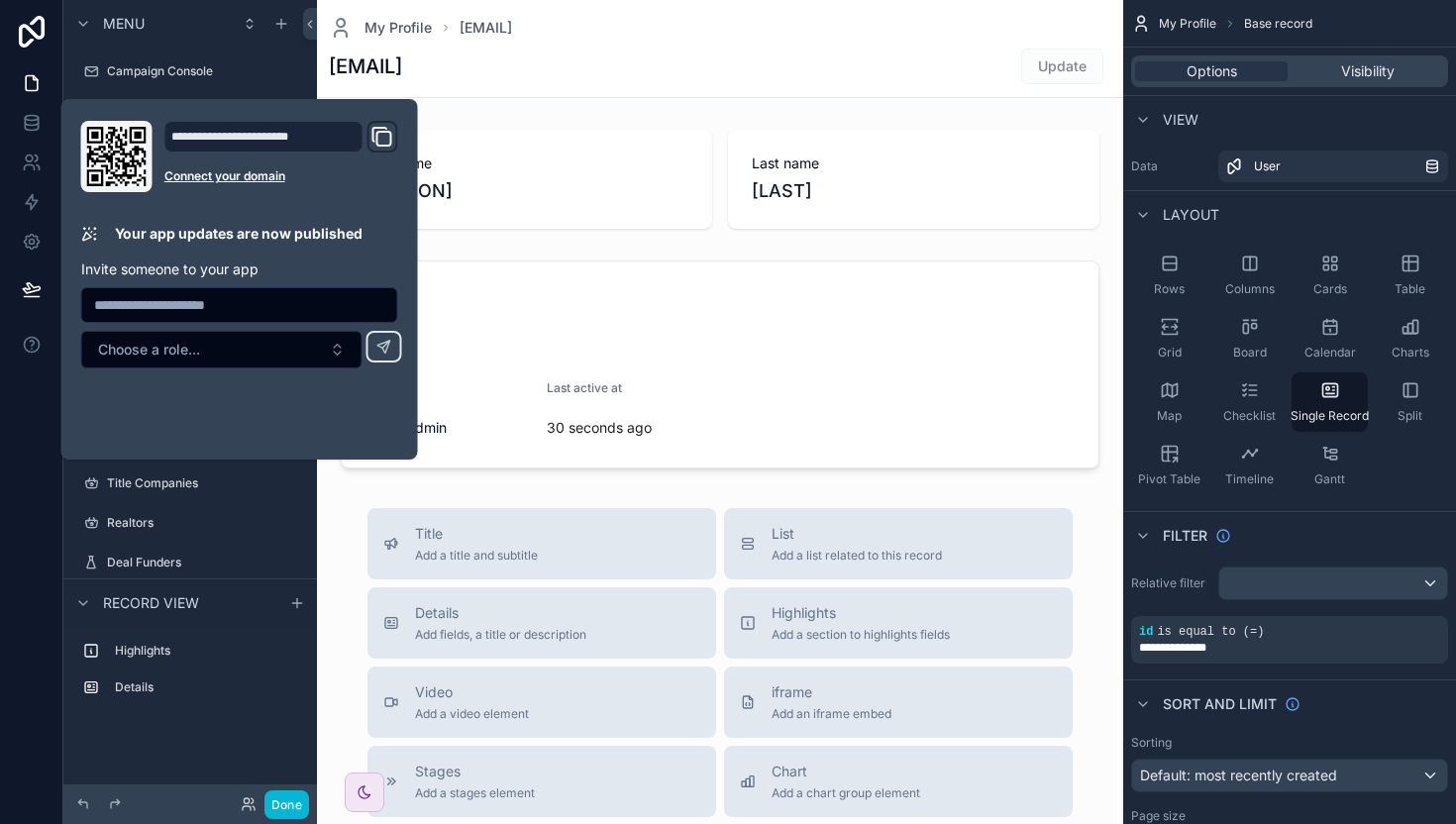 click at bounding box center (720, 685) 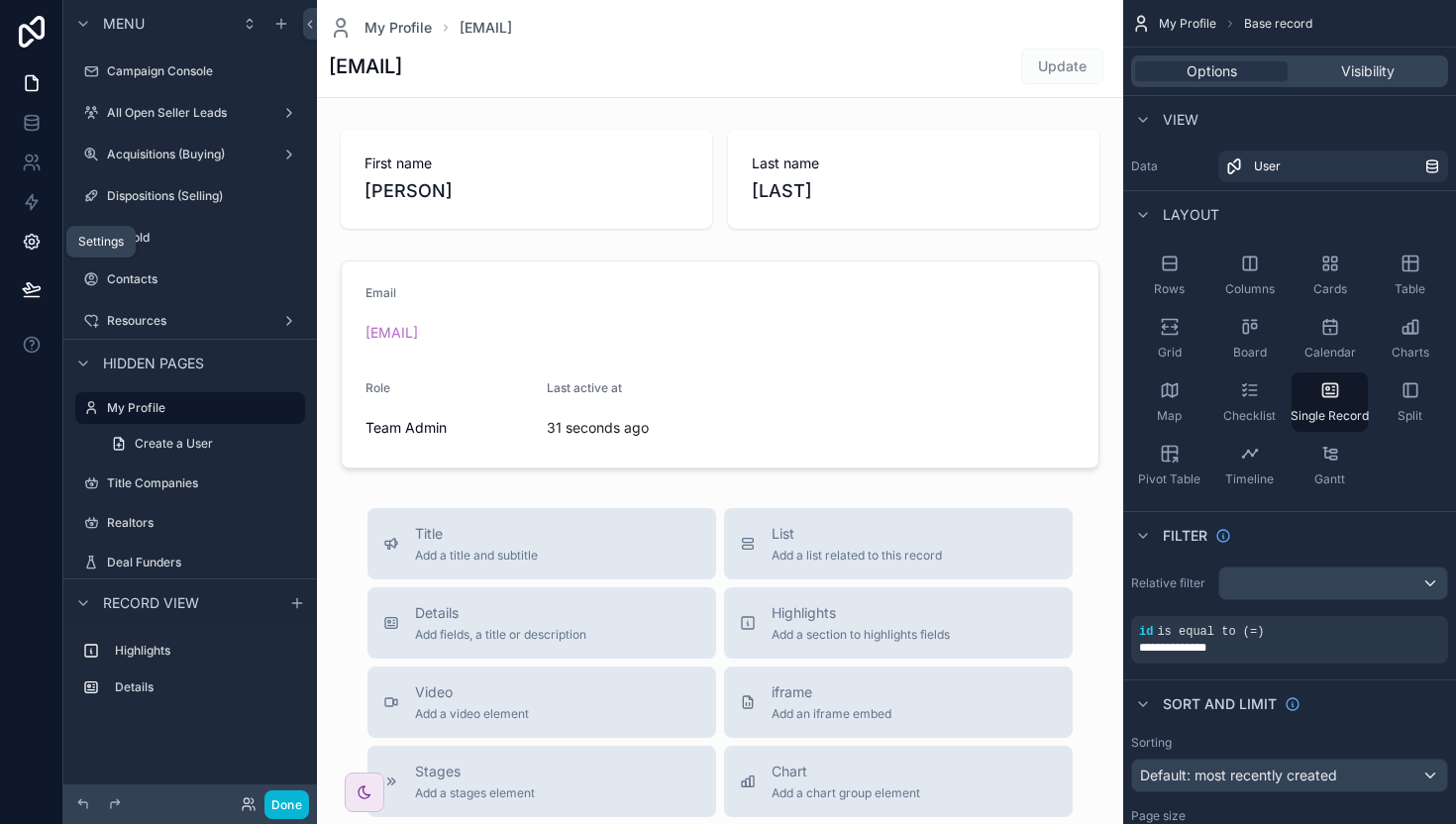 click 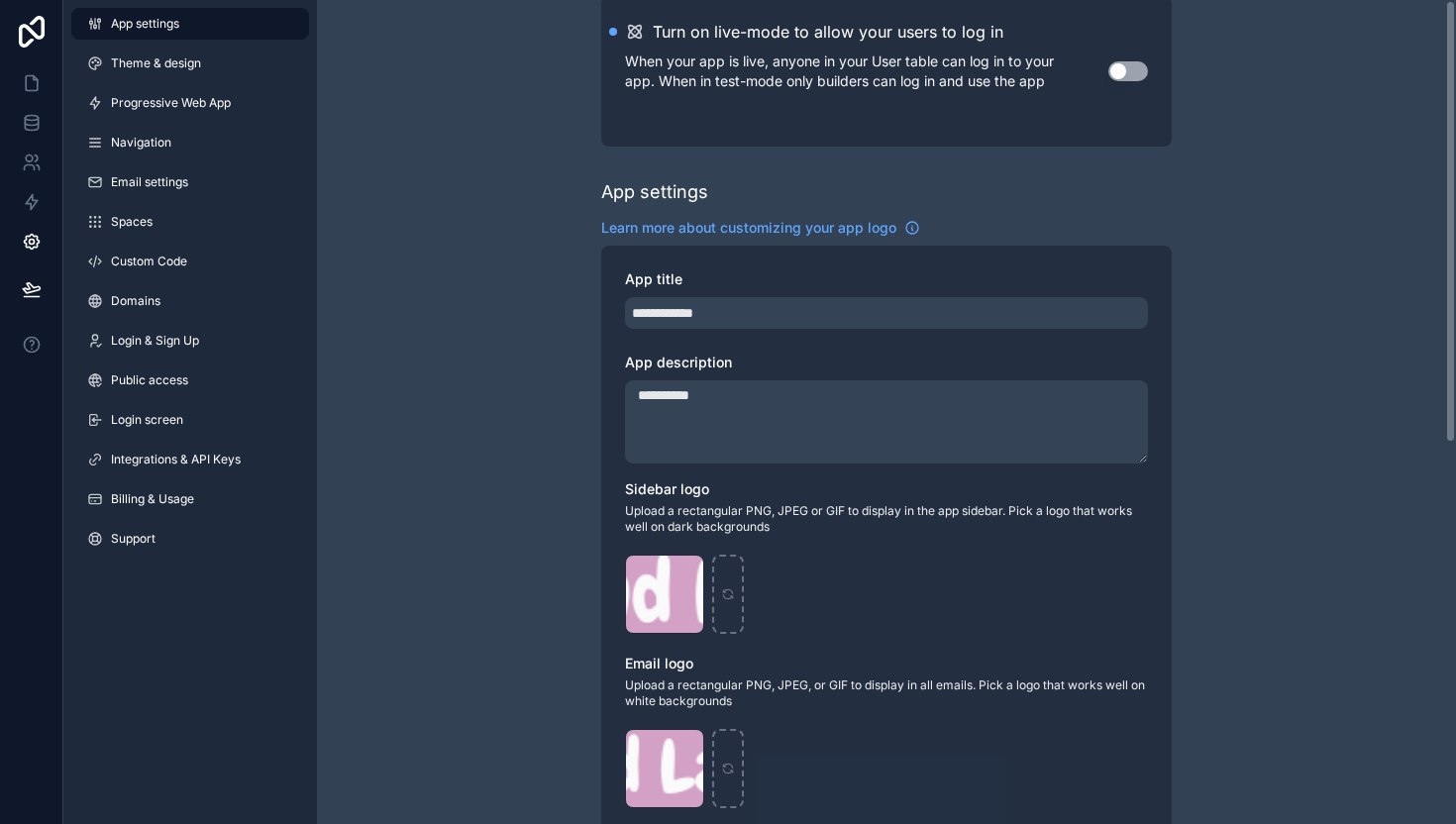 scroll, scrollTop: 0, scrollLeft: 0, axis: both 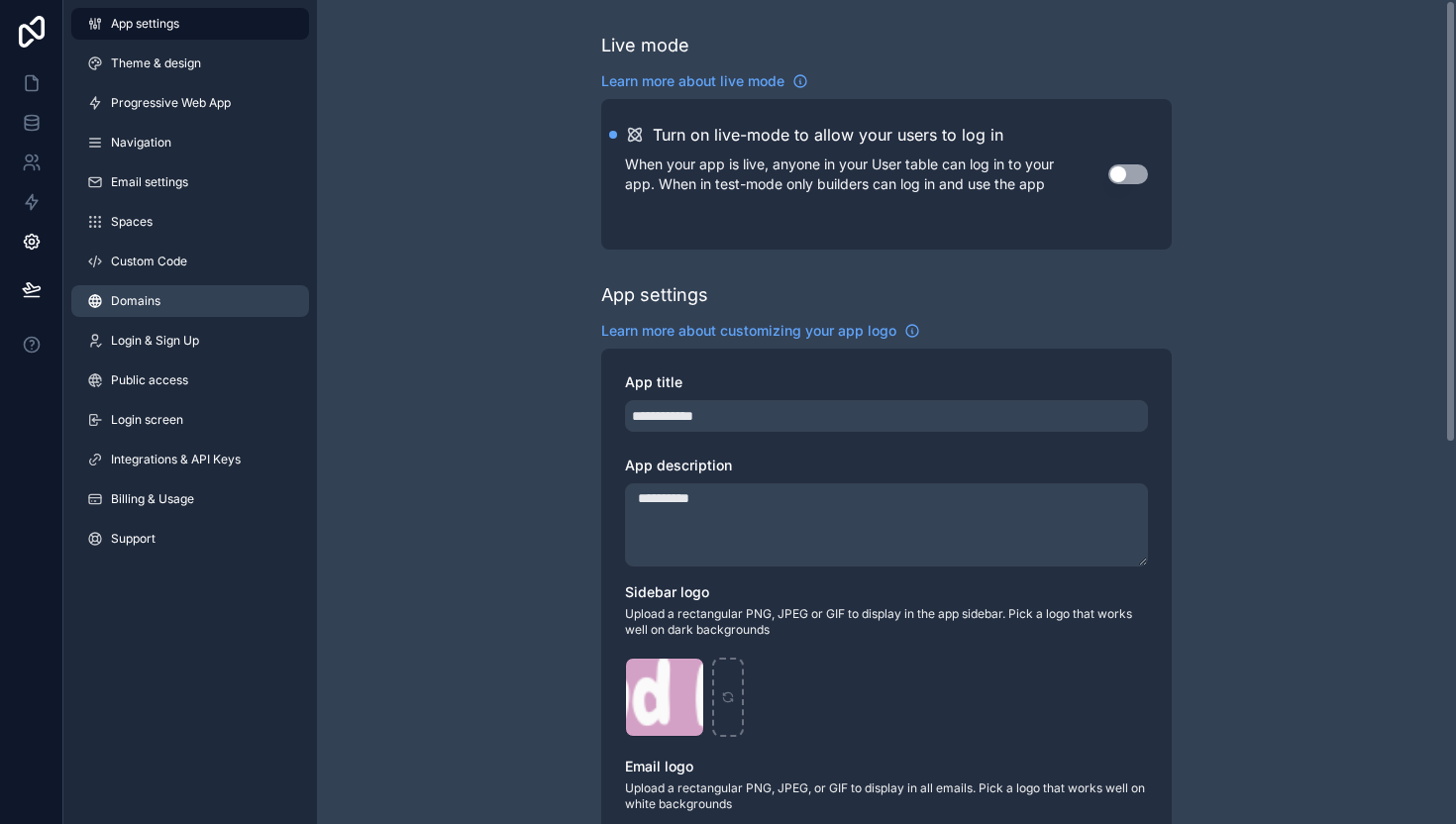 click on "Domains" at bounding box center (190, 301) 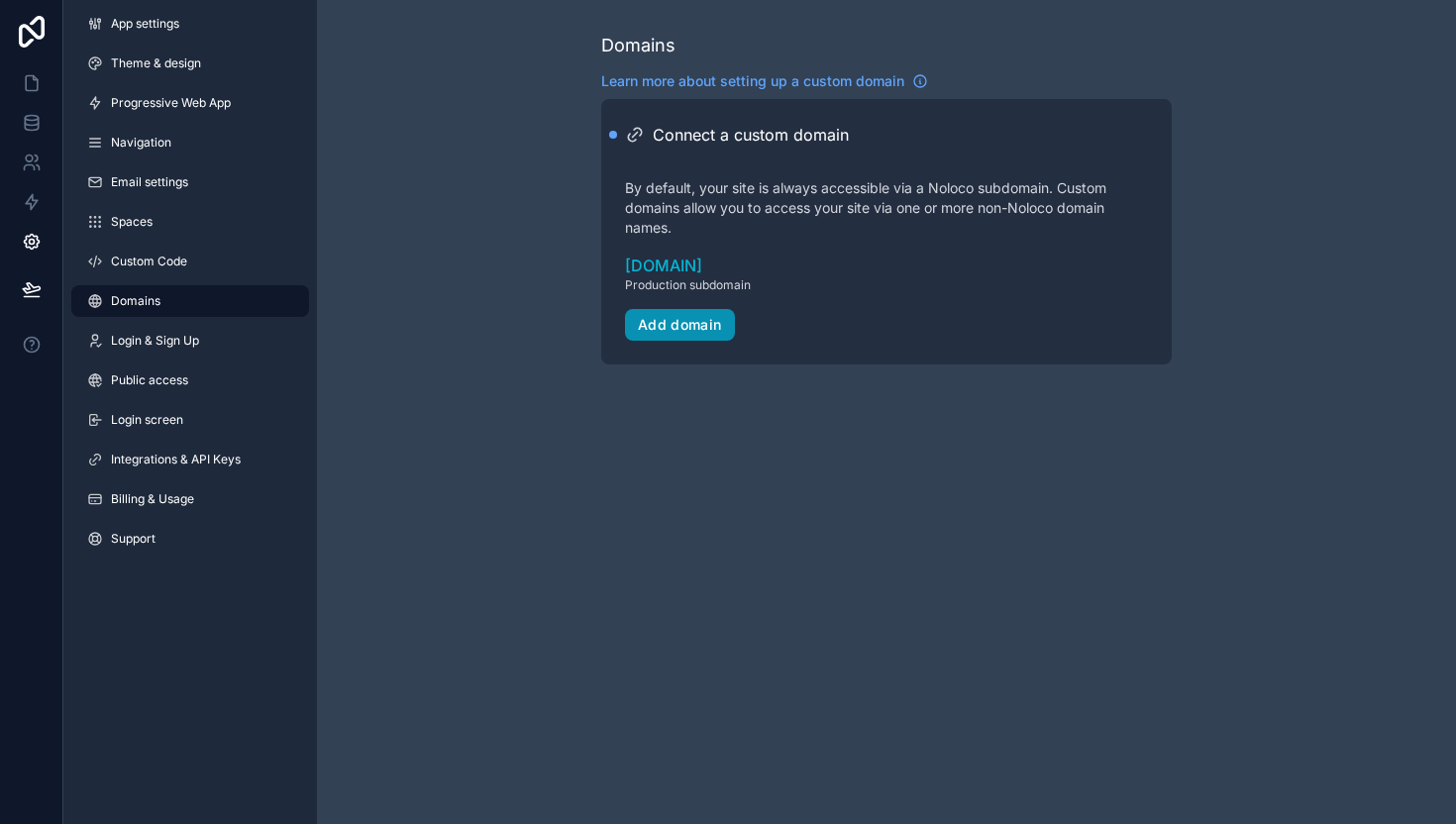 click on "Add domain" at bounding box center (679, 325) 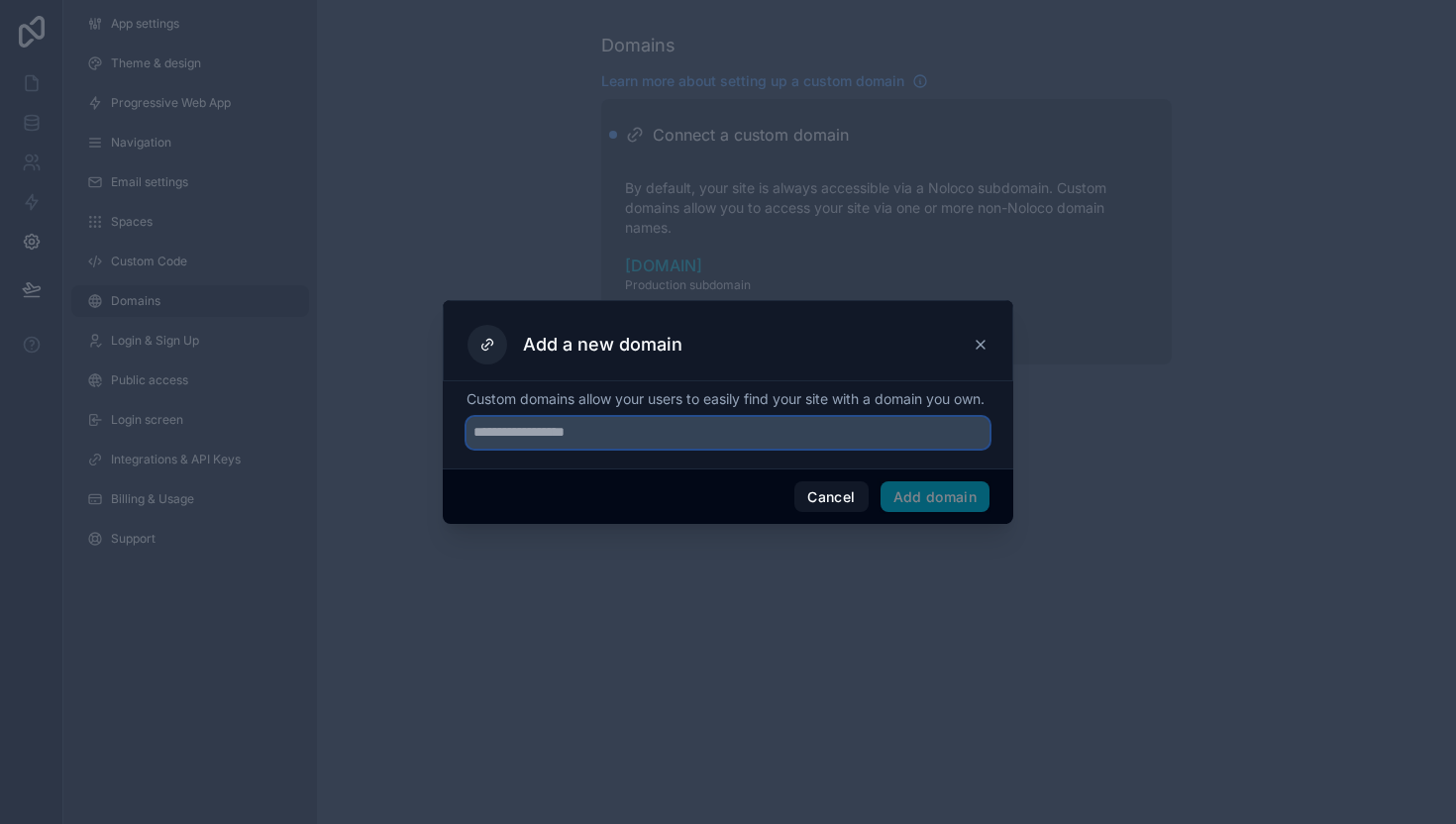 click at bounding box center (728, 433) 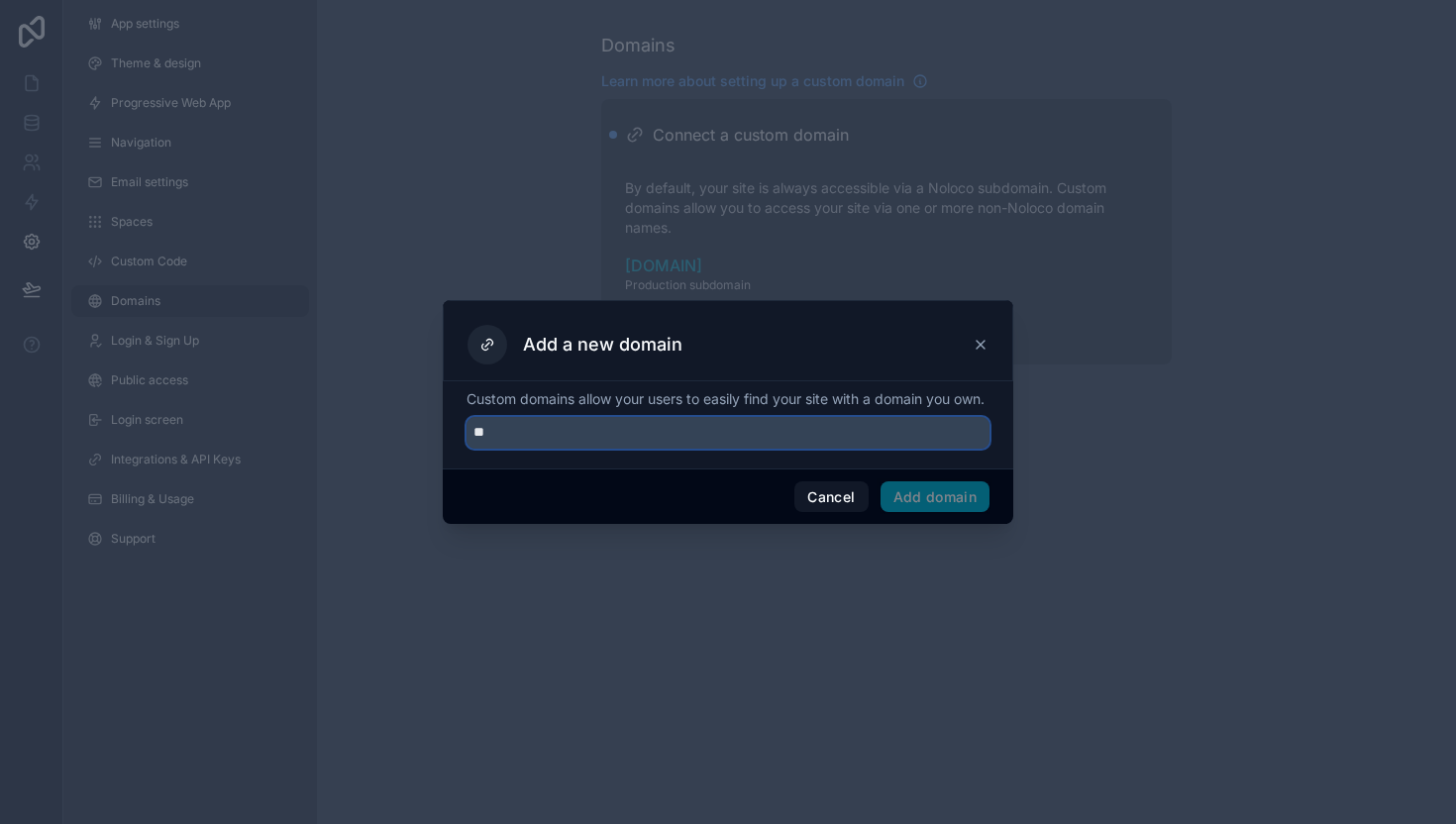type on "*" 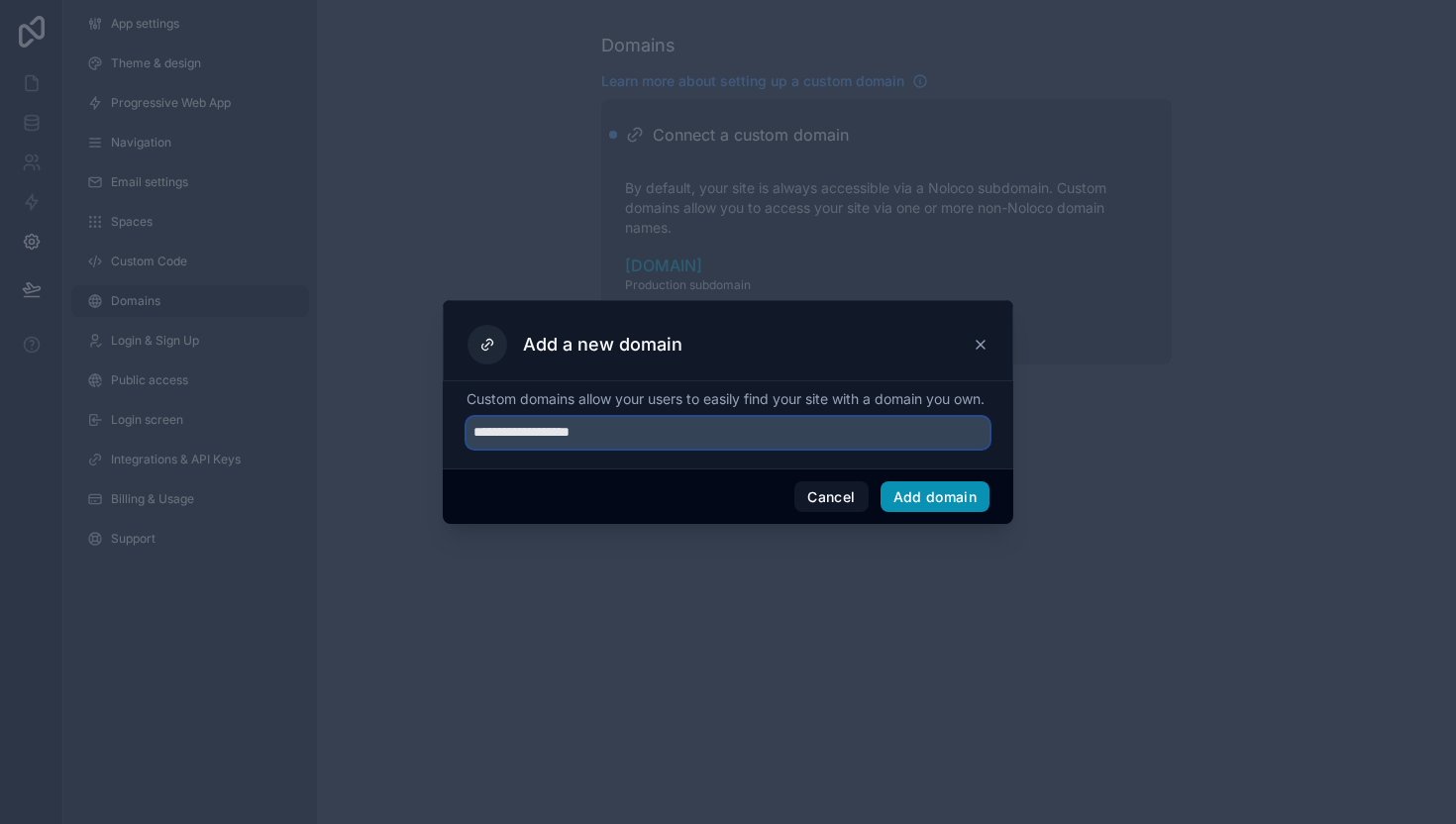 type on "**********" 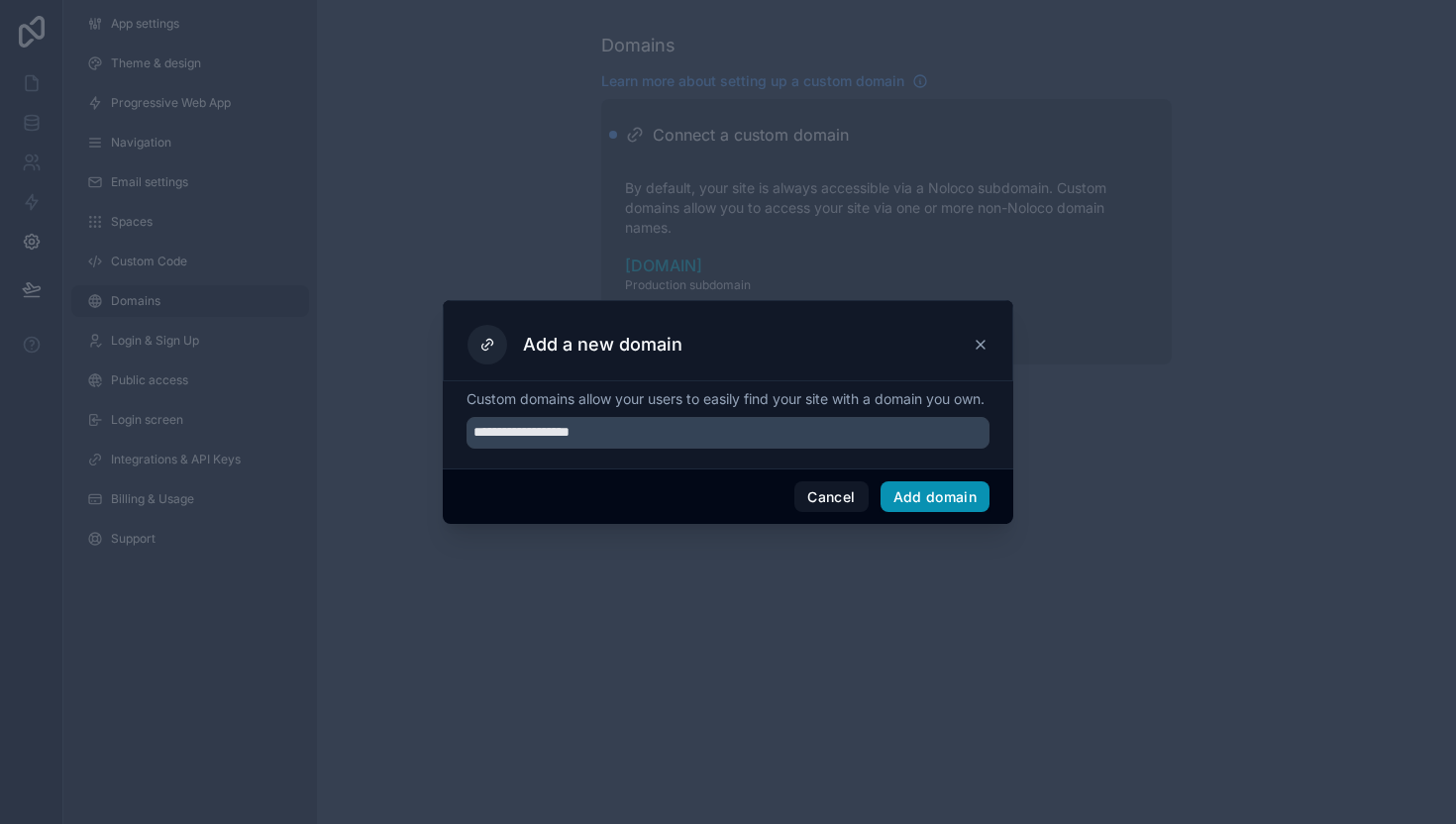 click on "Add domain" at bounding box center [935, 497] 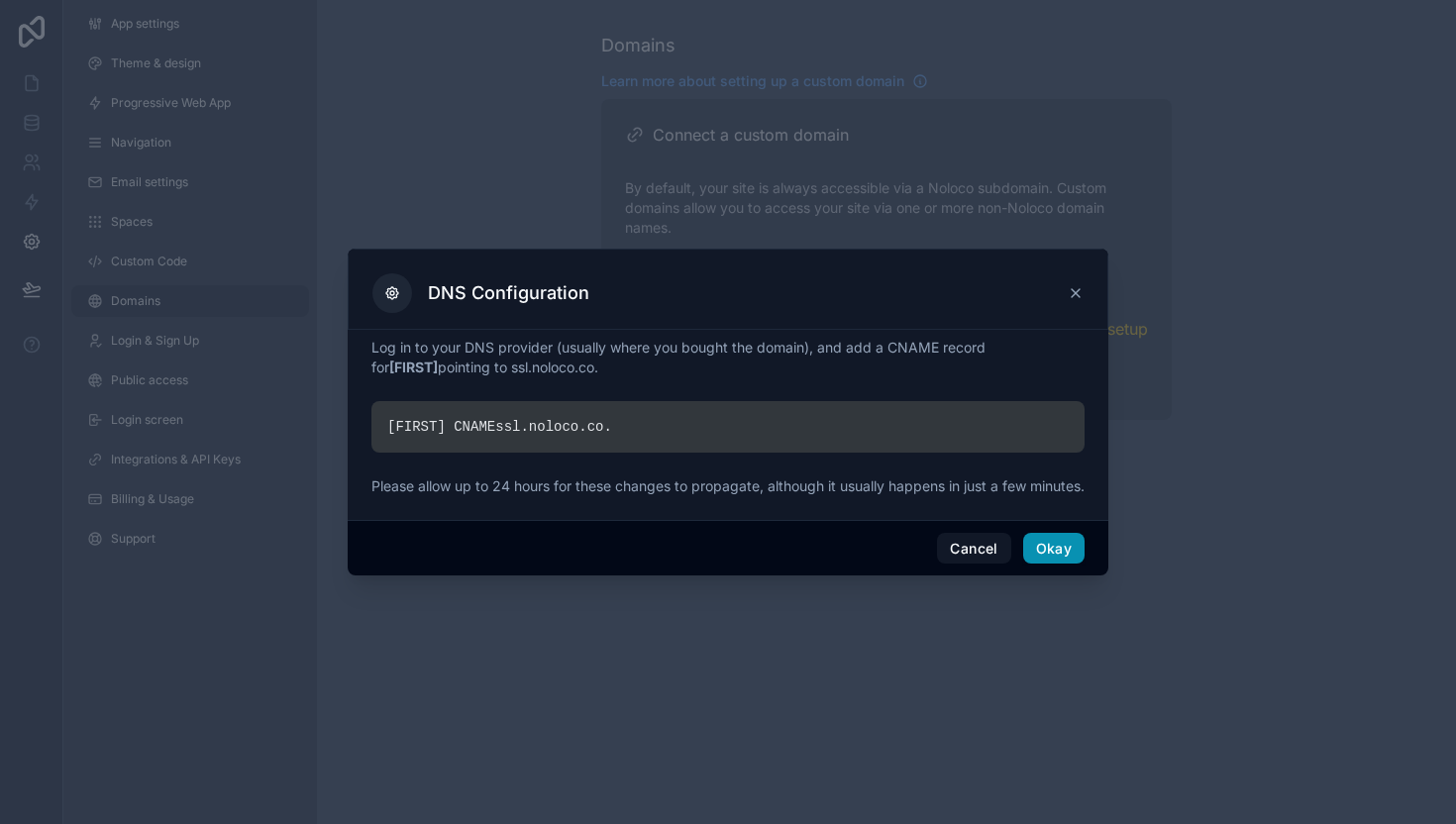 click on "Okay" at bounding box center (1054, 549) 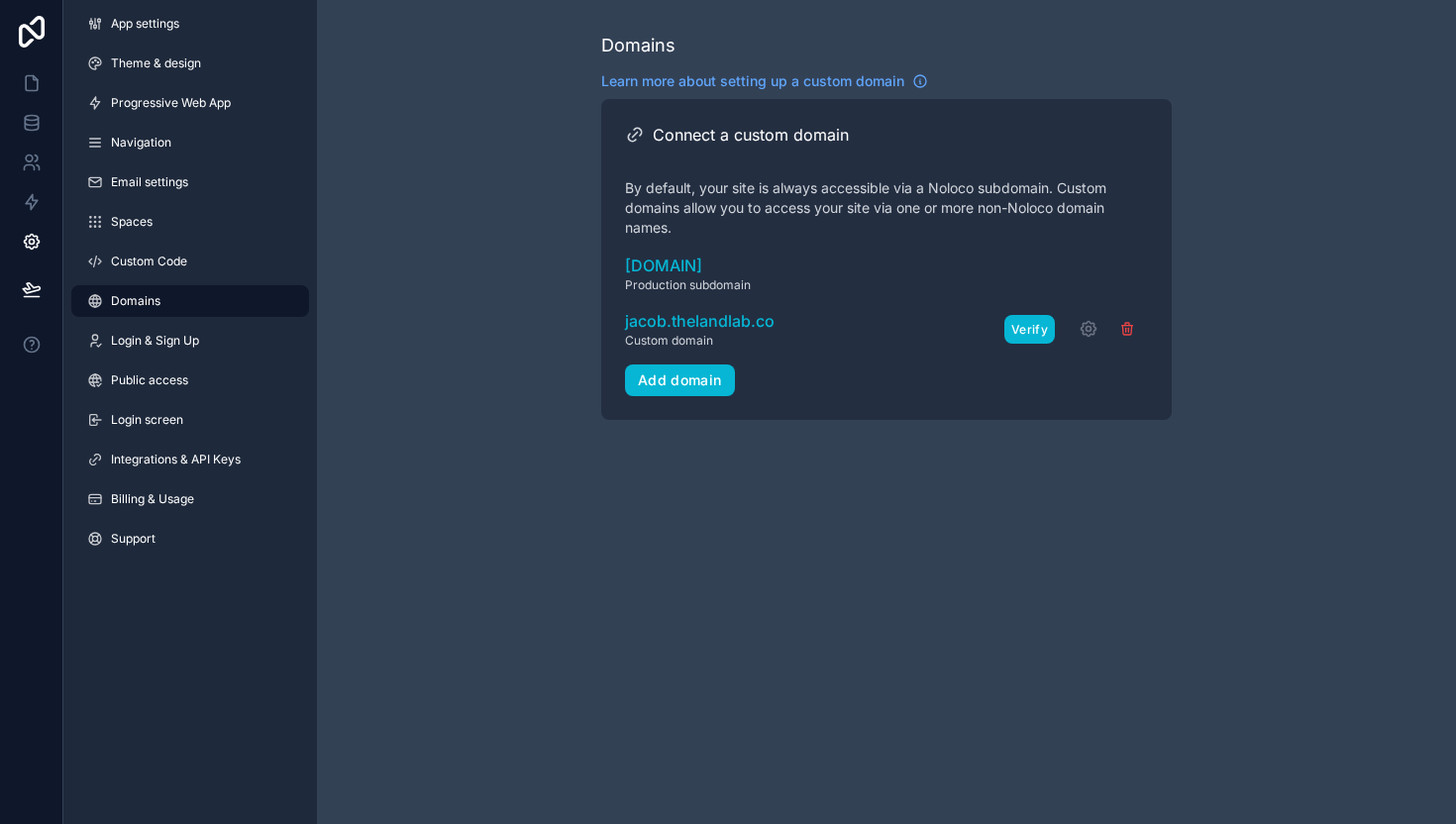 click on "Verify" at bounding box center (1029, 329) 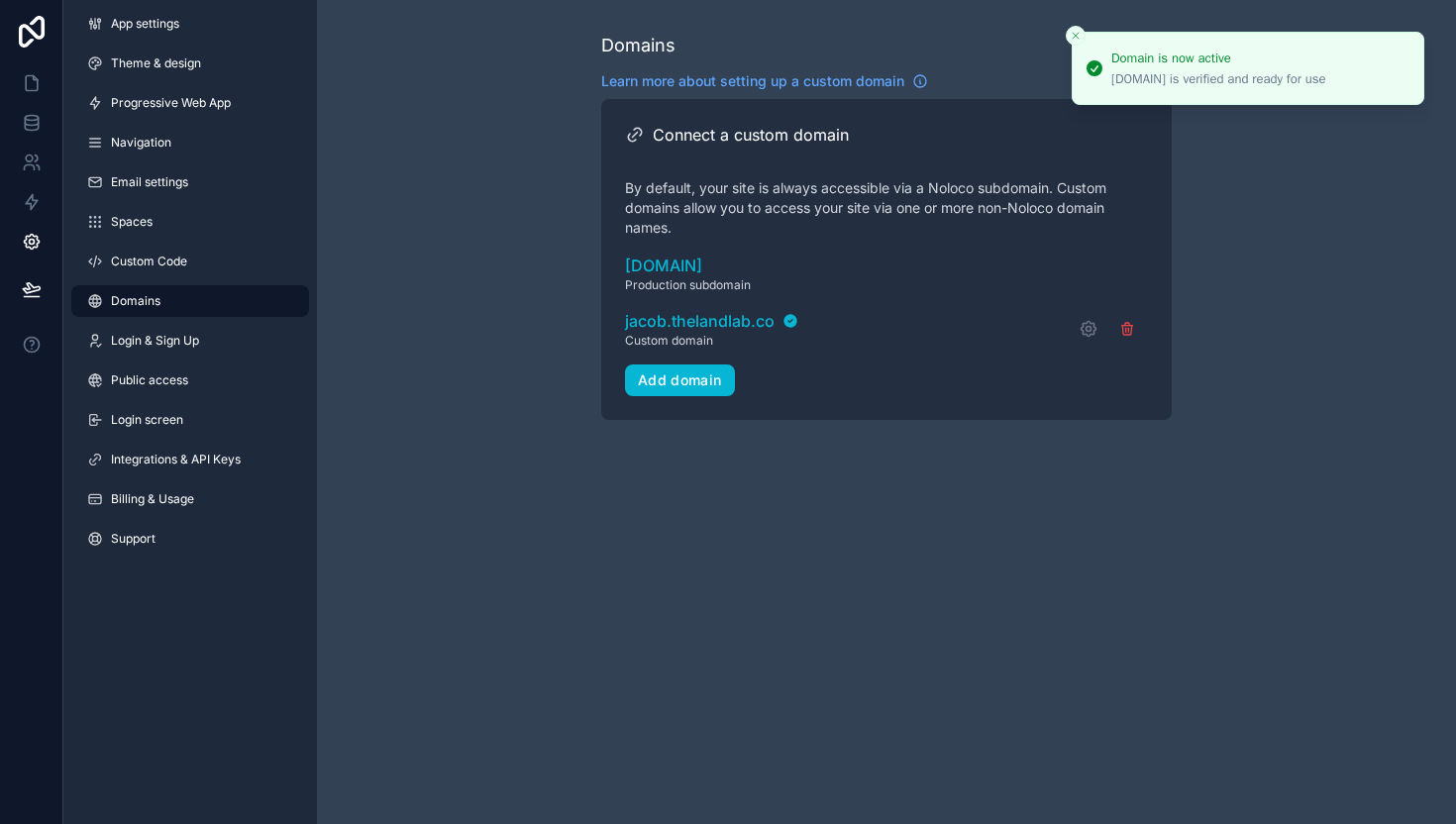 click on "Domains Learn more about setting up a custom domain Connect a custom domain By default, your site is always accessible via a [DOMAIN] subdomain. Custom domains allow you to access your site via one or more non-Noloco domain names. [DOMAIN] Production subdomain [DOMAIN] Custom domain Add domain" at bounding box center (886, 226) 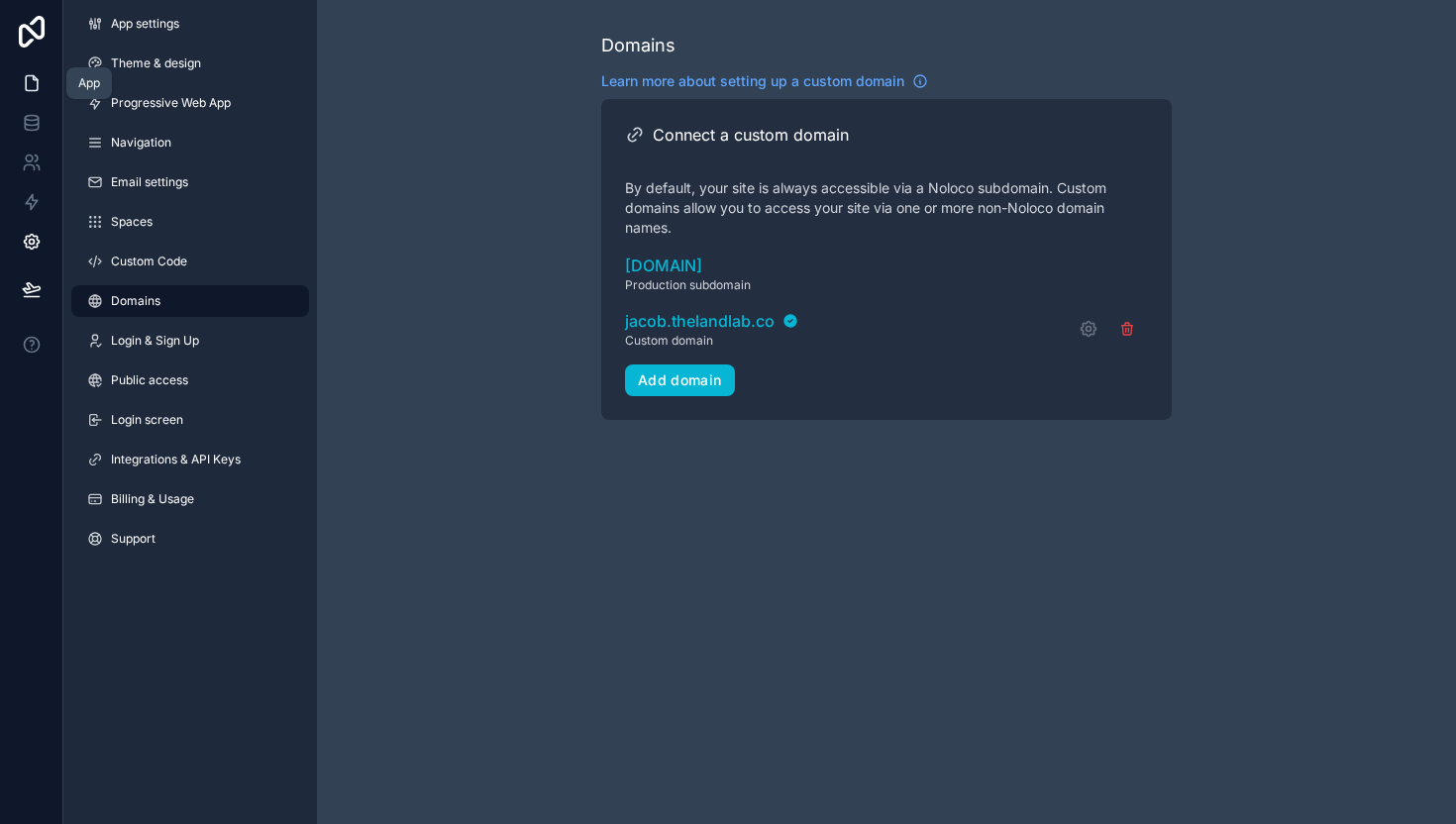 click 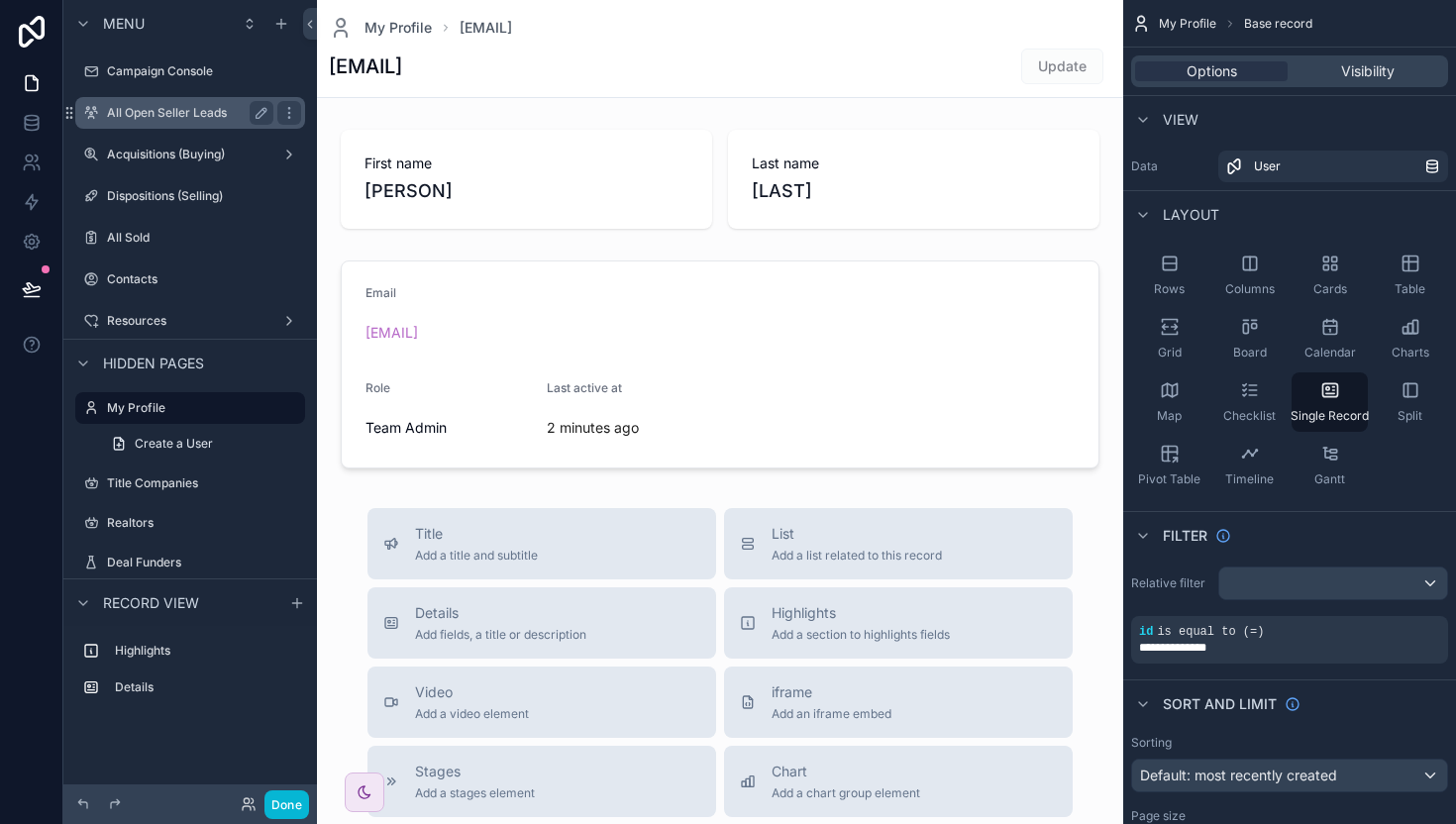 click on "All Open Seller Leads" at bounding box center [186, 113] 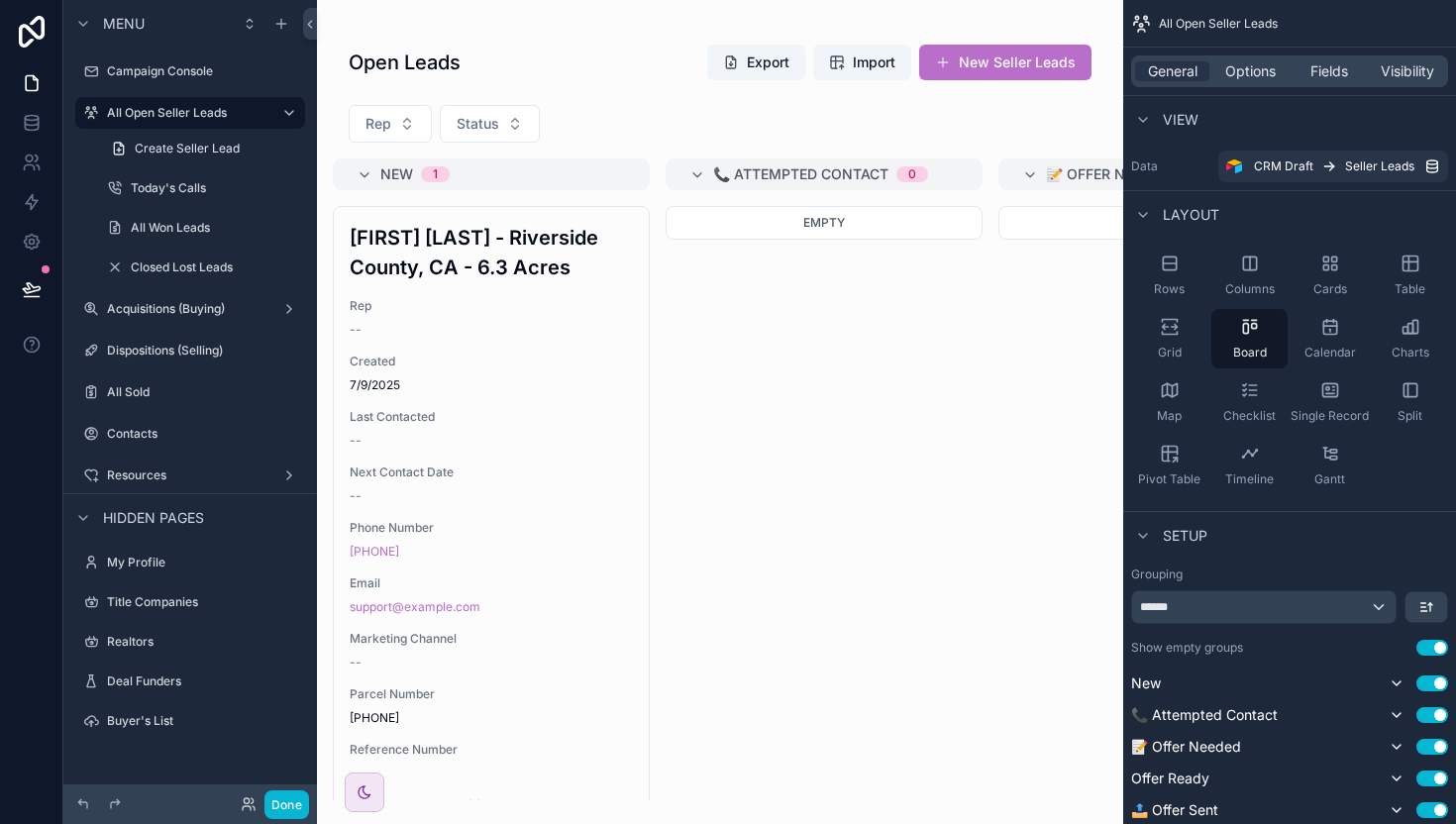 click at bounding box center [720, 412] 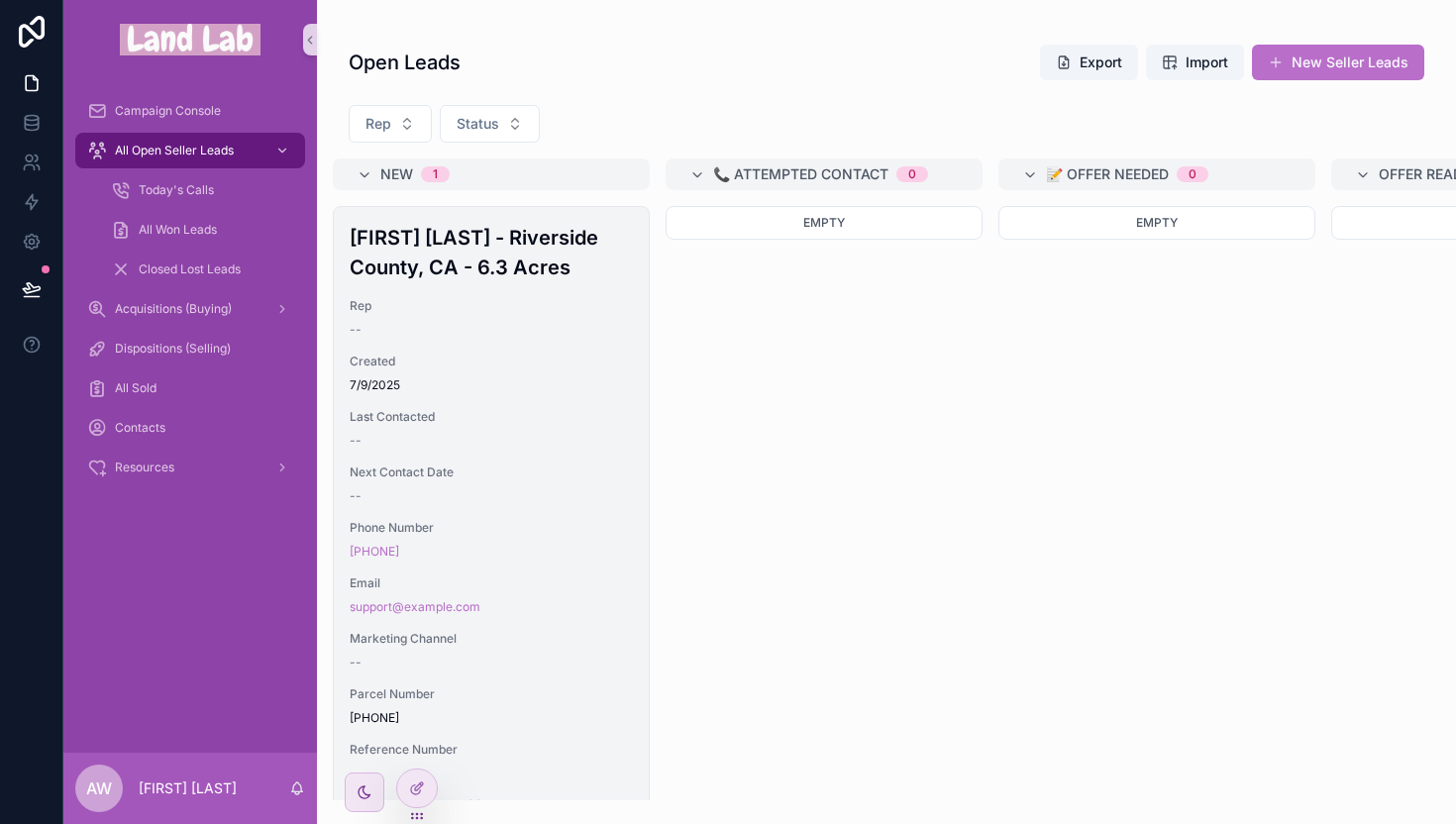 click on "7/9/2025" at bounding box center [491, 385] 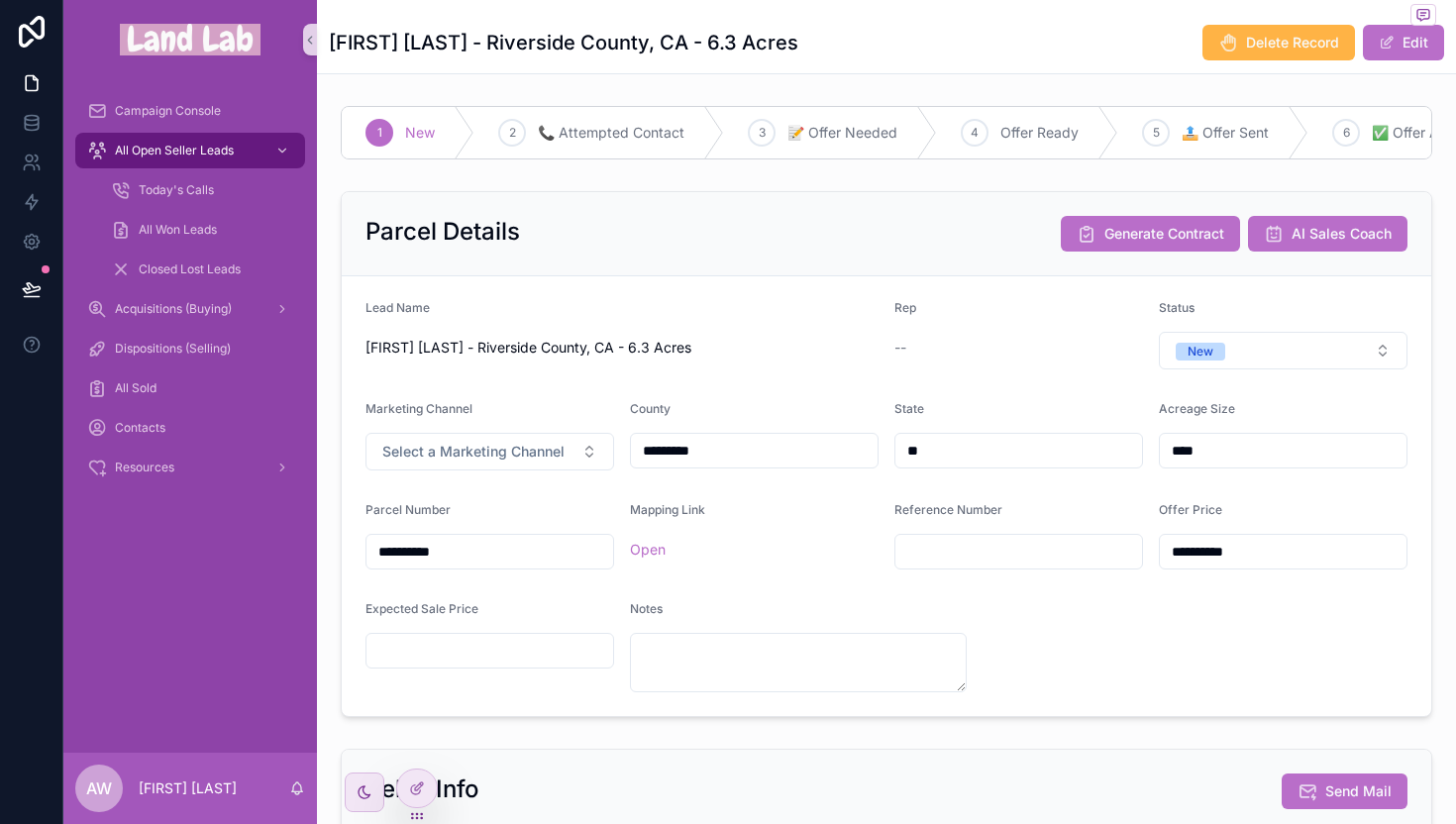 click on "Delete Record" at bounding box center [1293, 43] 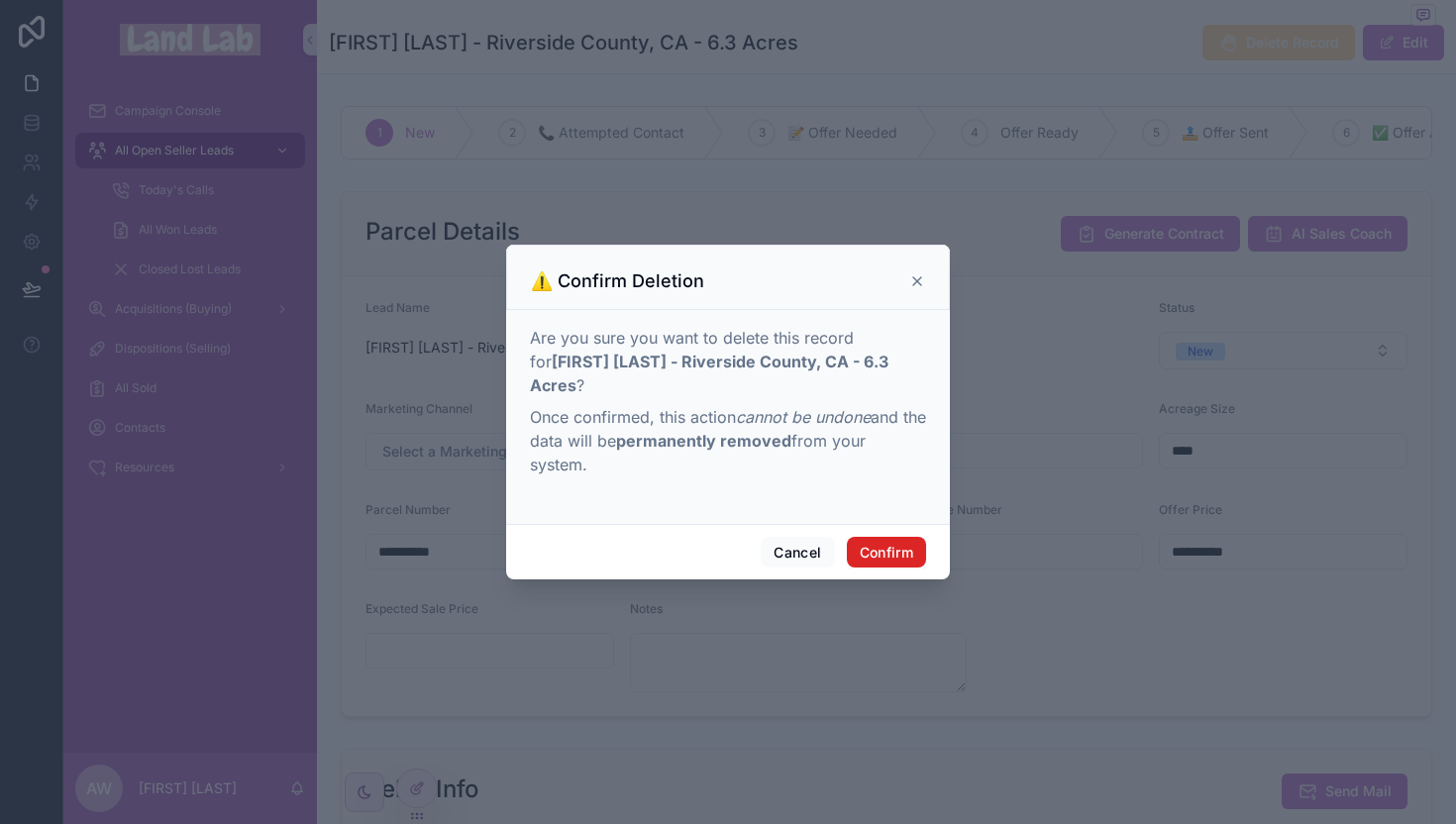 click on "Confirm" at bounding box center (886, 553) 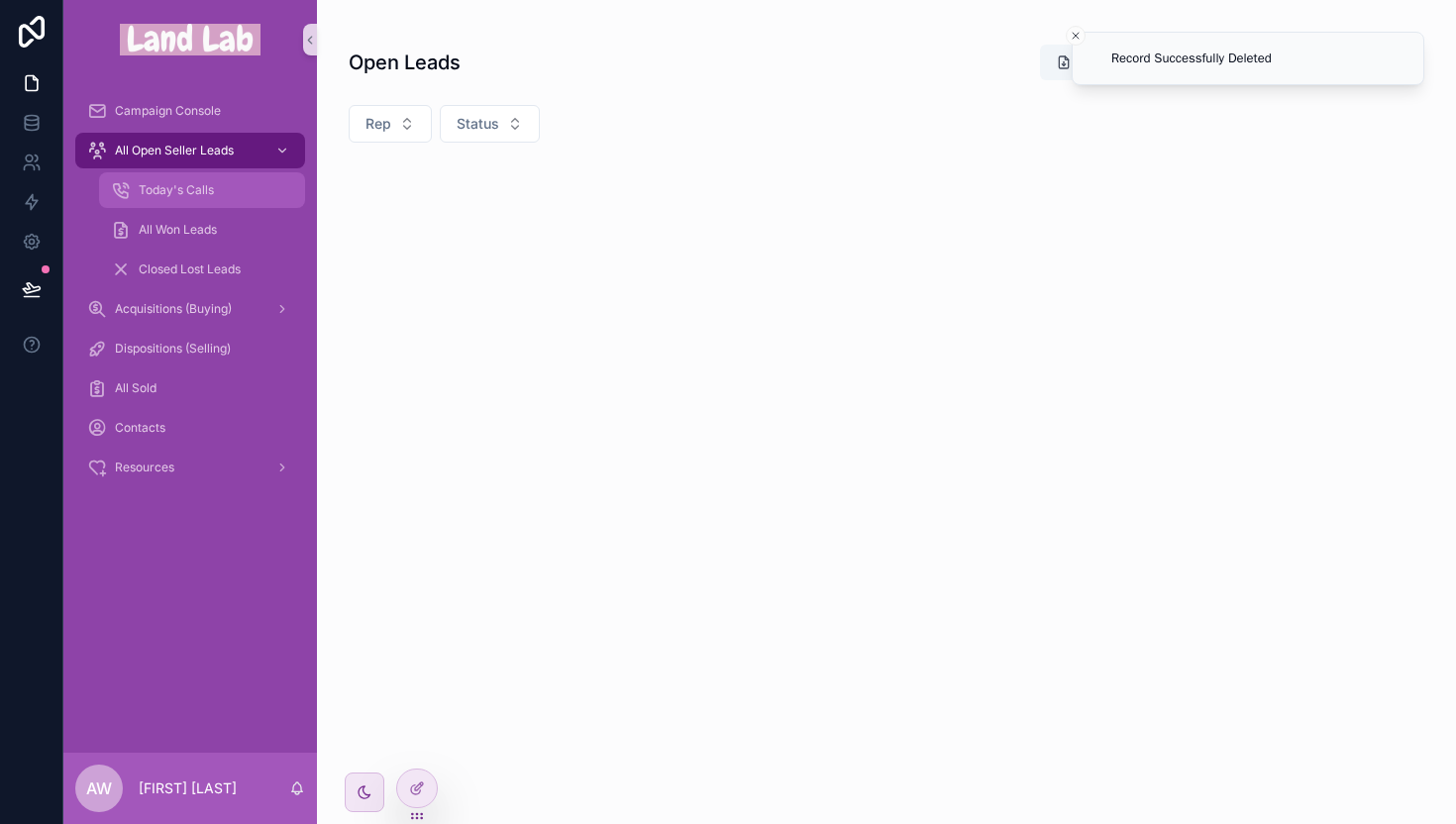 click on "Today's Calls" at bounding box center (176, 190) 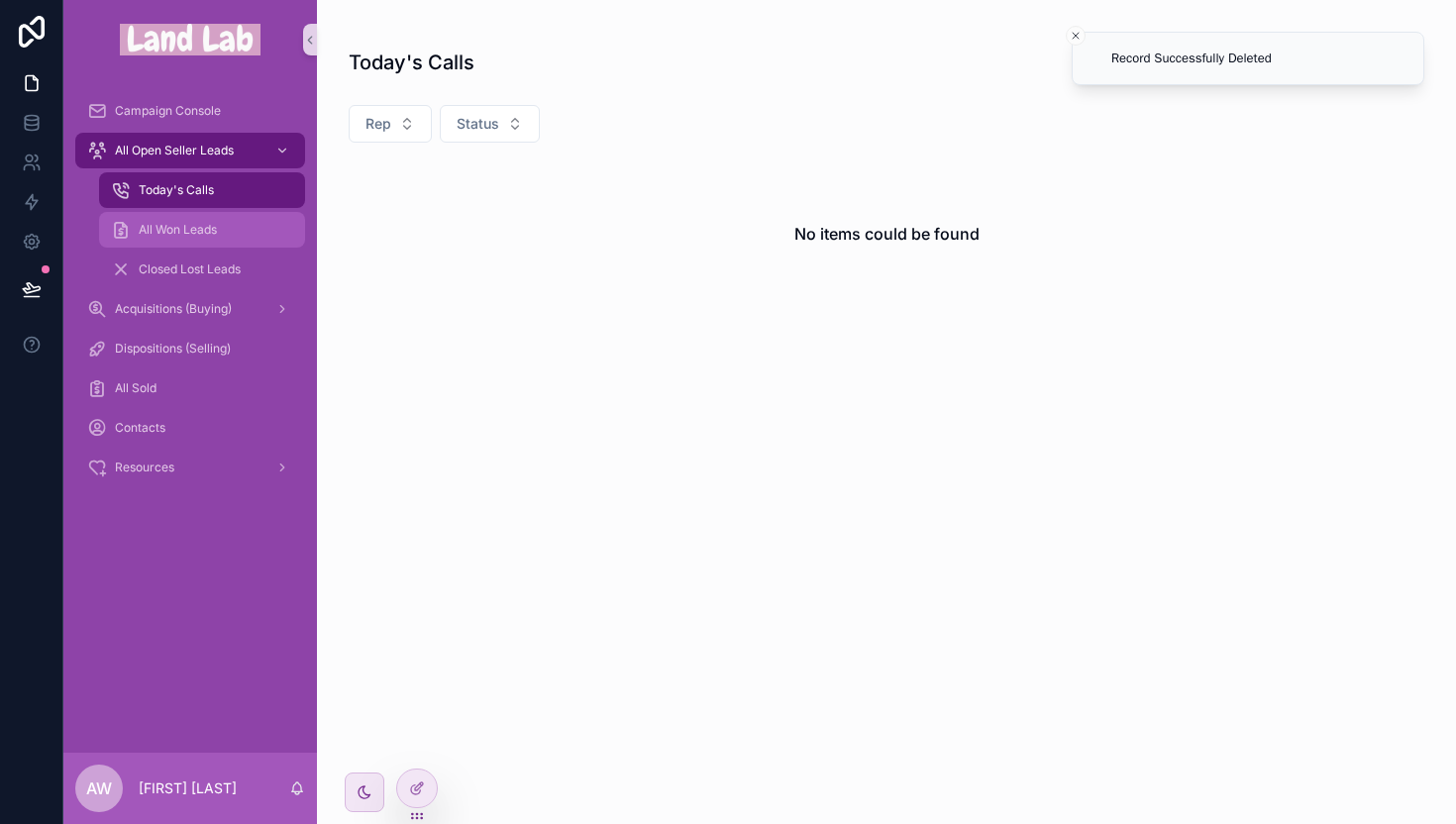 click on "All Won Leads" at bounding box center [177, 230] 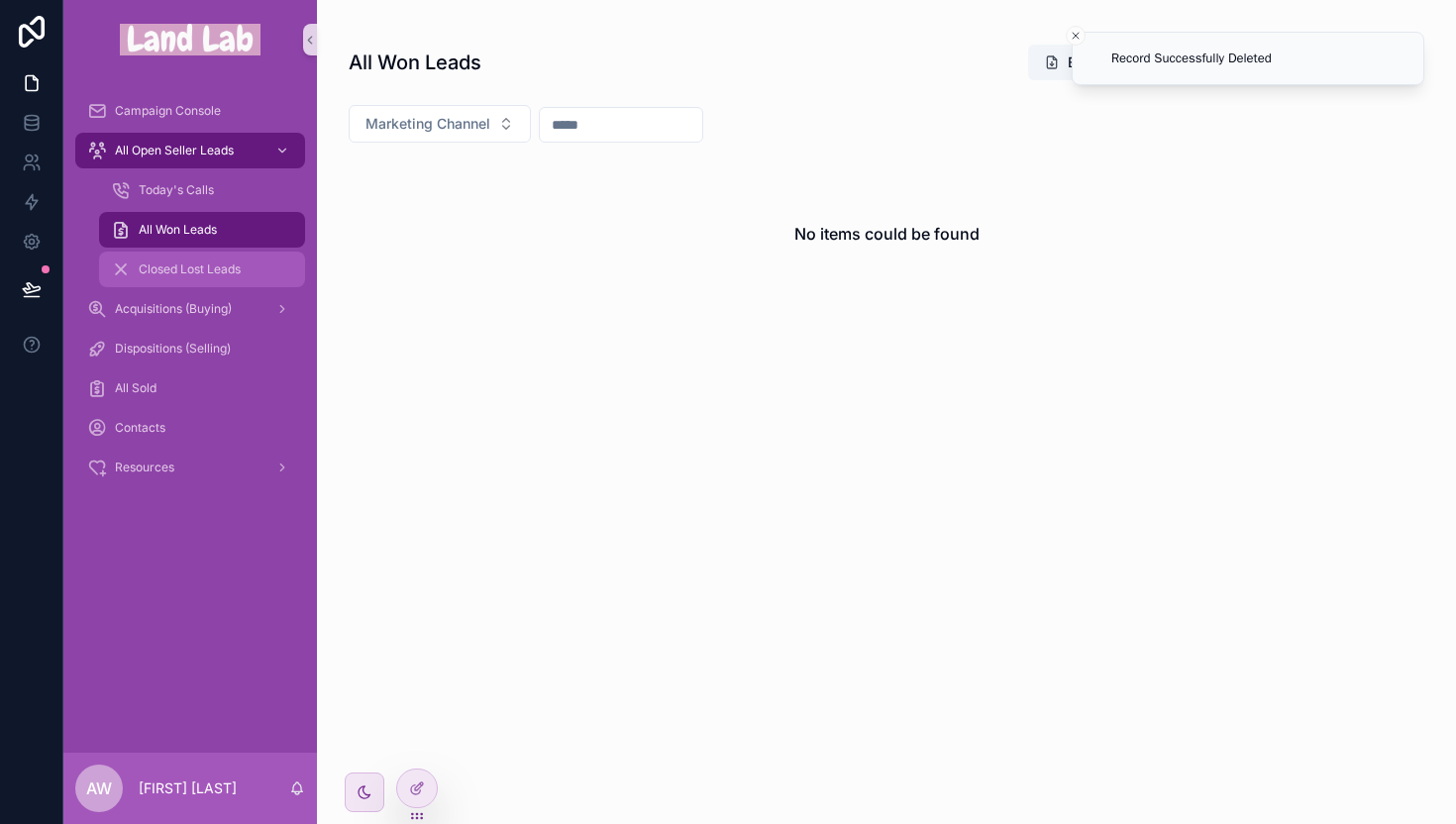 click on "Closed Lost Leads" at bounding box center (189, 269) 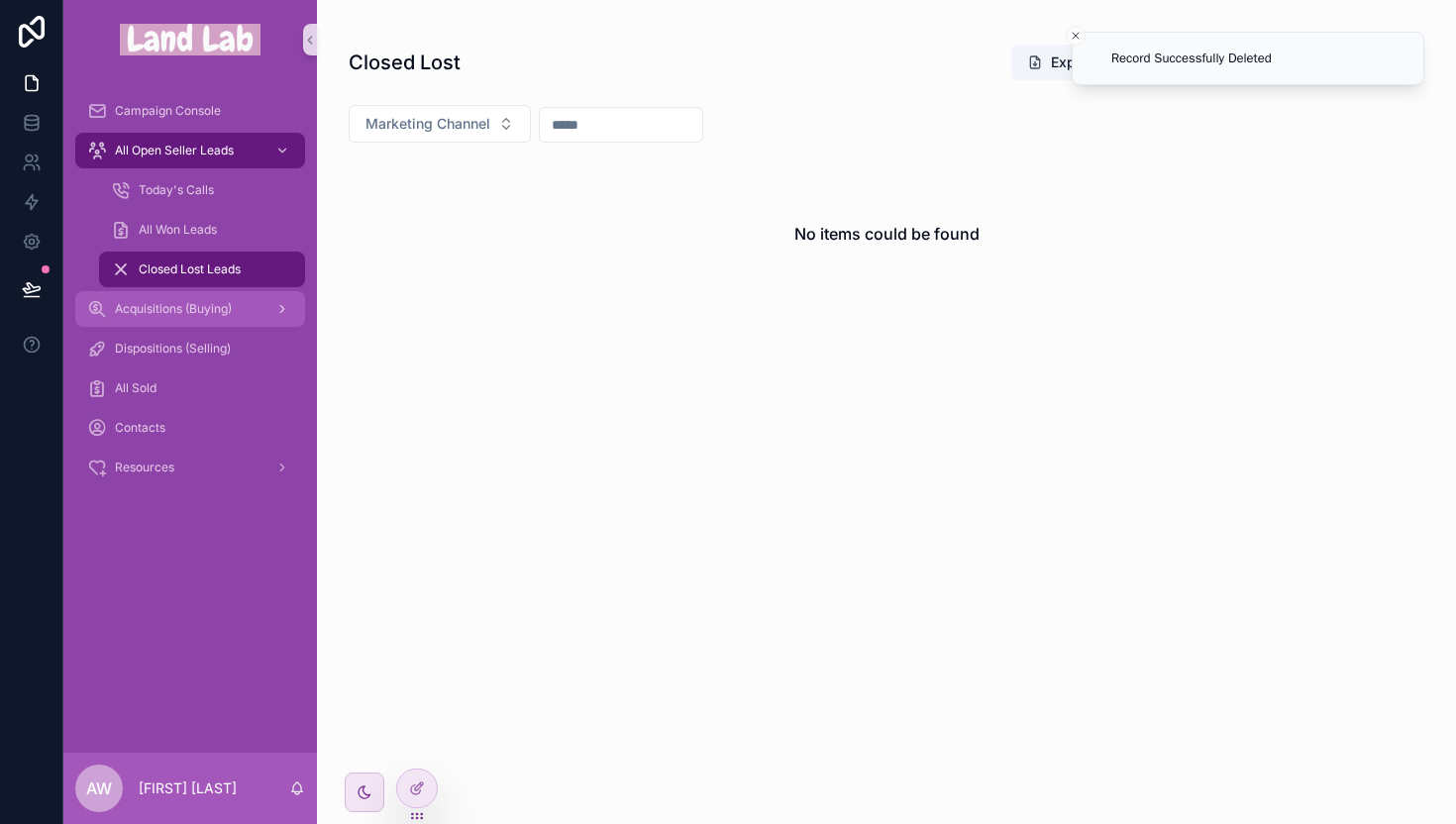 click on "Acquisitions (Buying)" at bounding box center [173, 309] 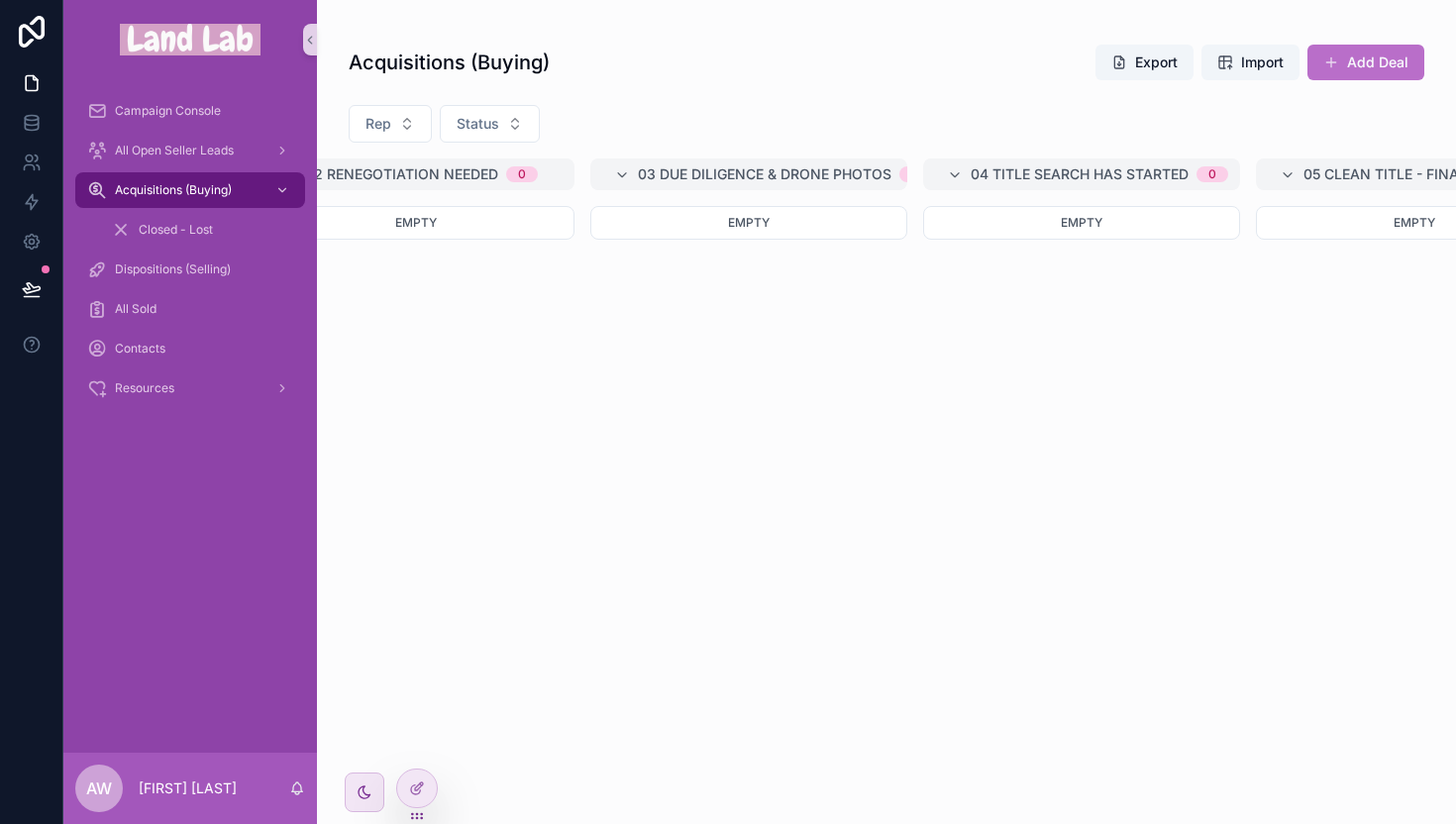 scroll, scrollTop: 0, scrollLeft: 874, axis: horizontal 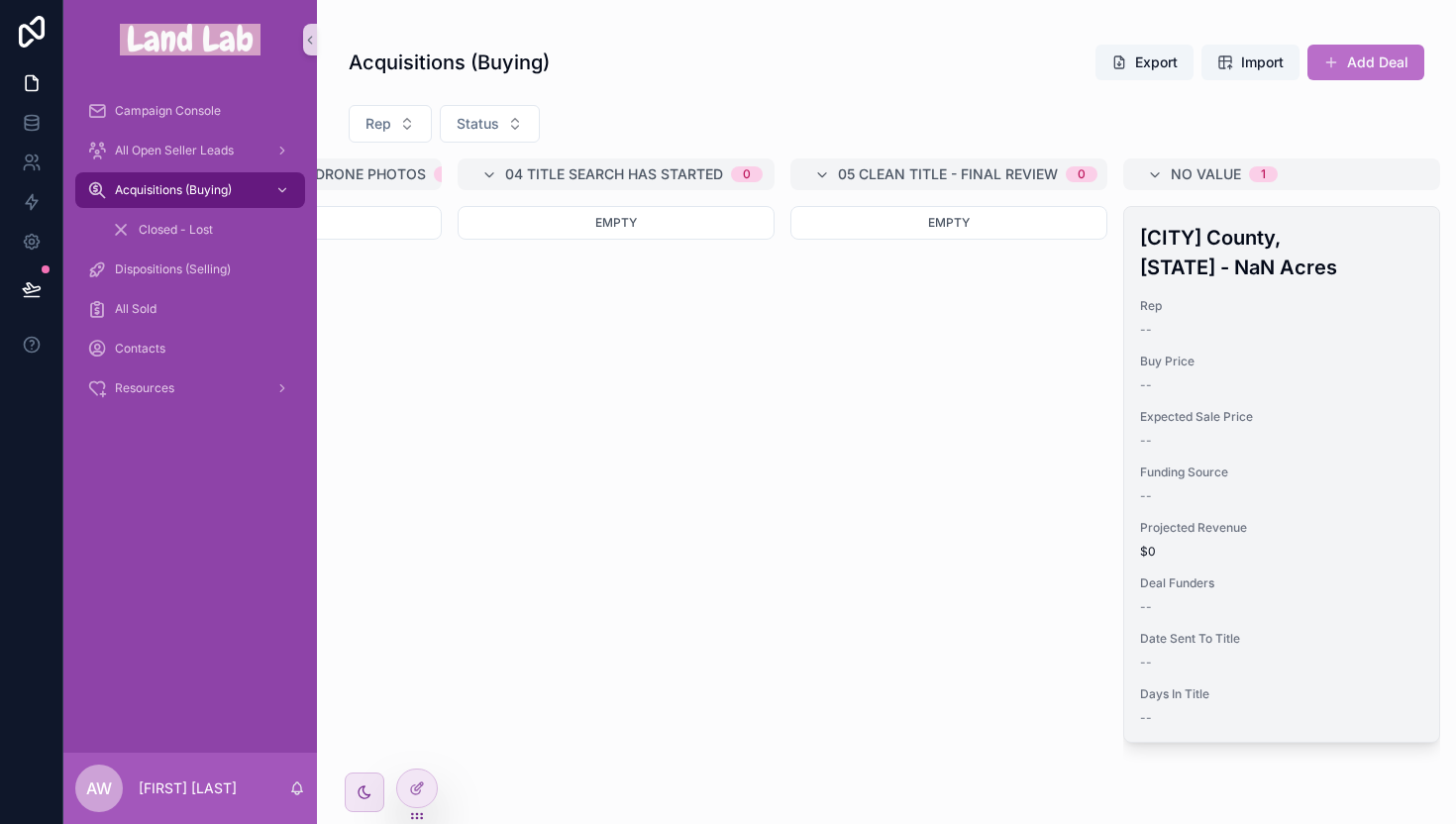click on "[CITY] County, [STATE] - NaN Acres Rep -- Buy Price -- Expected Sale Price -- Funding Source -- Projected Revenue $0 Deal Funders -- Date Sent To Title -- Days In Title --" at bounding box center [1282, 474] 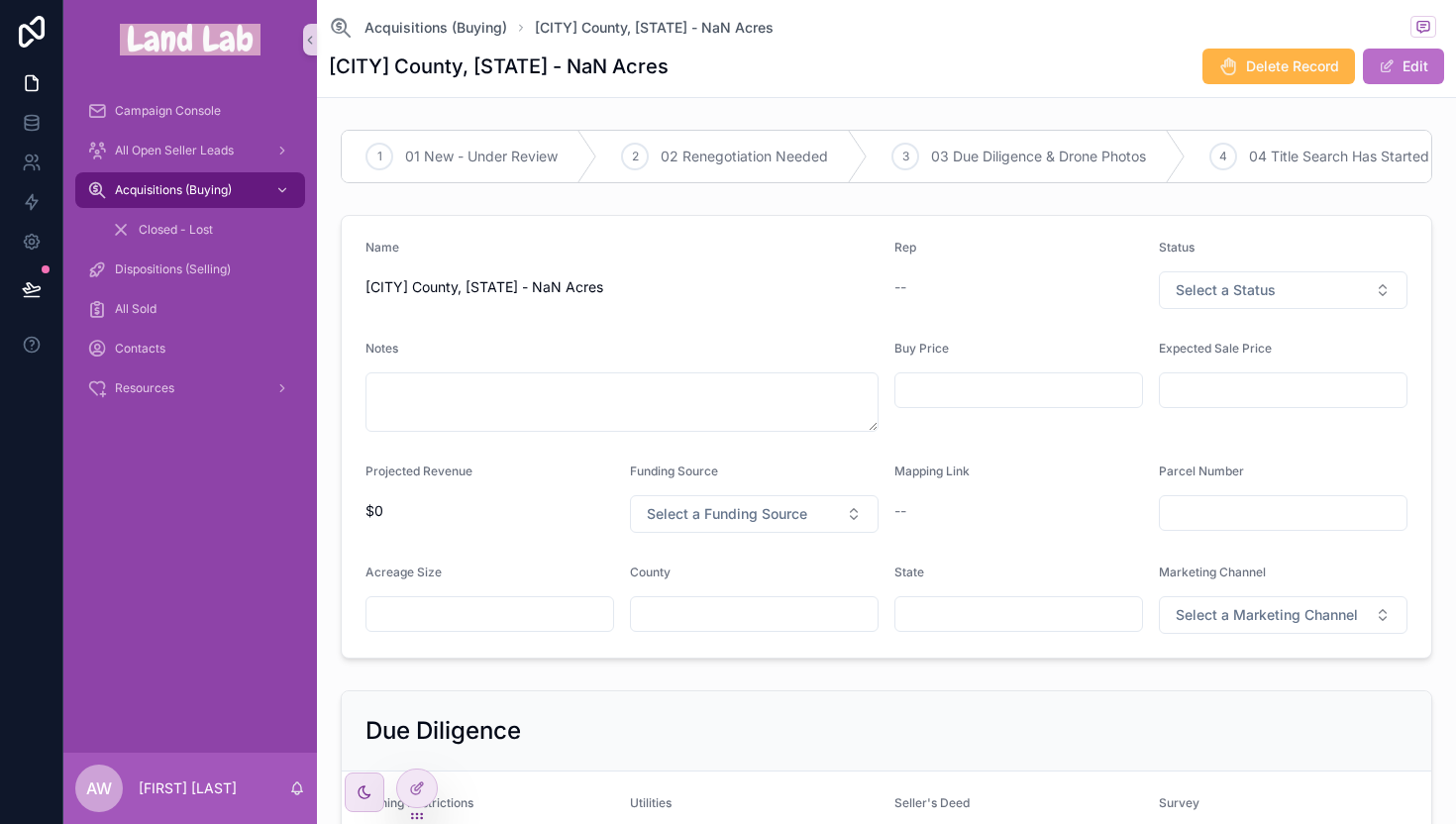 click on "Delete Record" at bounding box center (1293, 66) 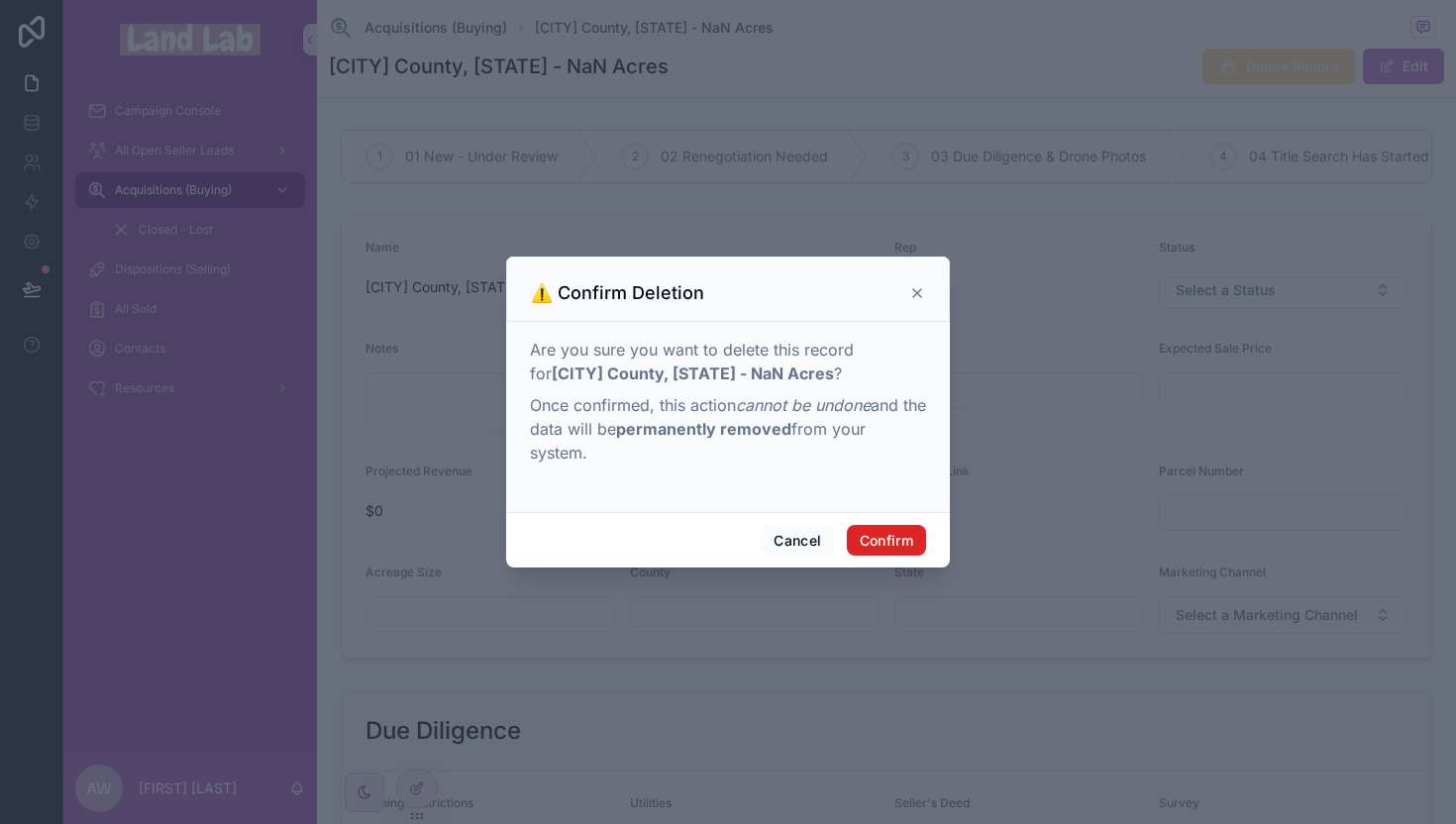 click on "Confirm" at bounding box center (886, 541) 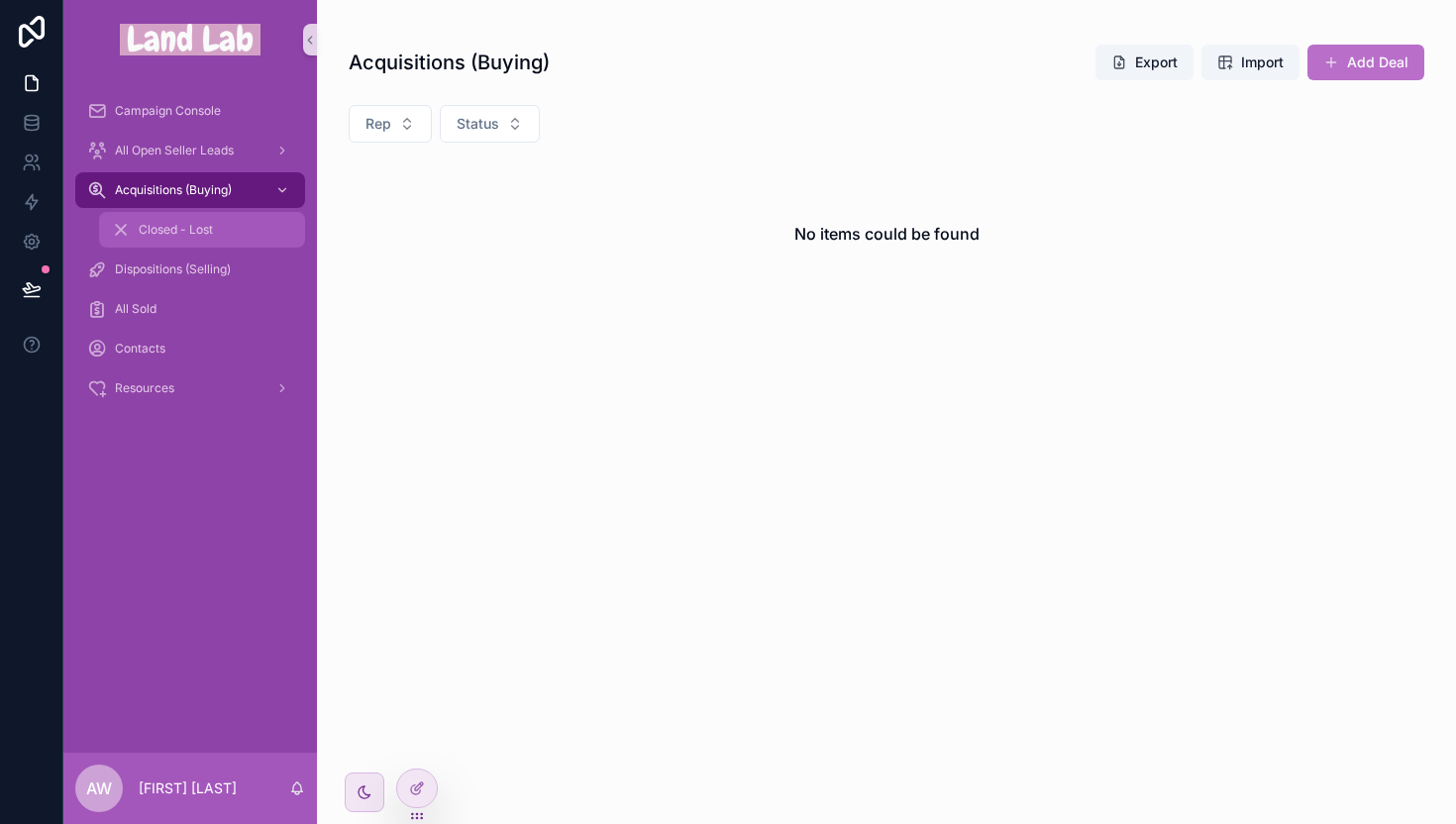 click on "Closed - Lost" at bounding box center (175, 230) 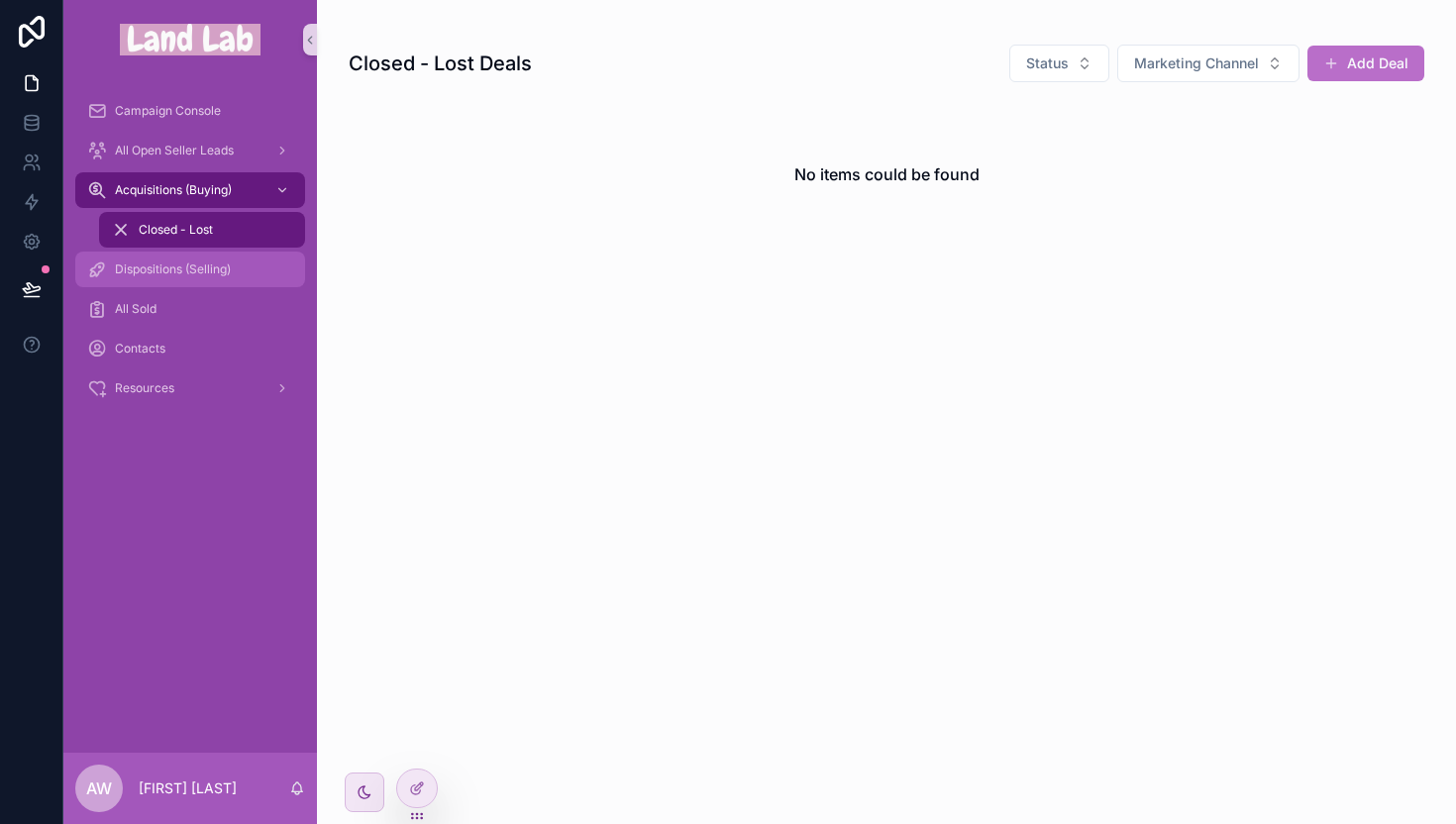 click on "Dispositions (Selling)" at bounding box center (172, 269) 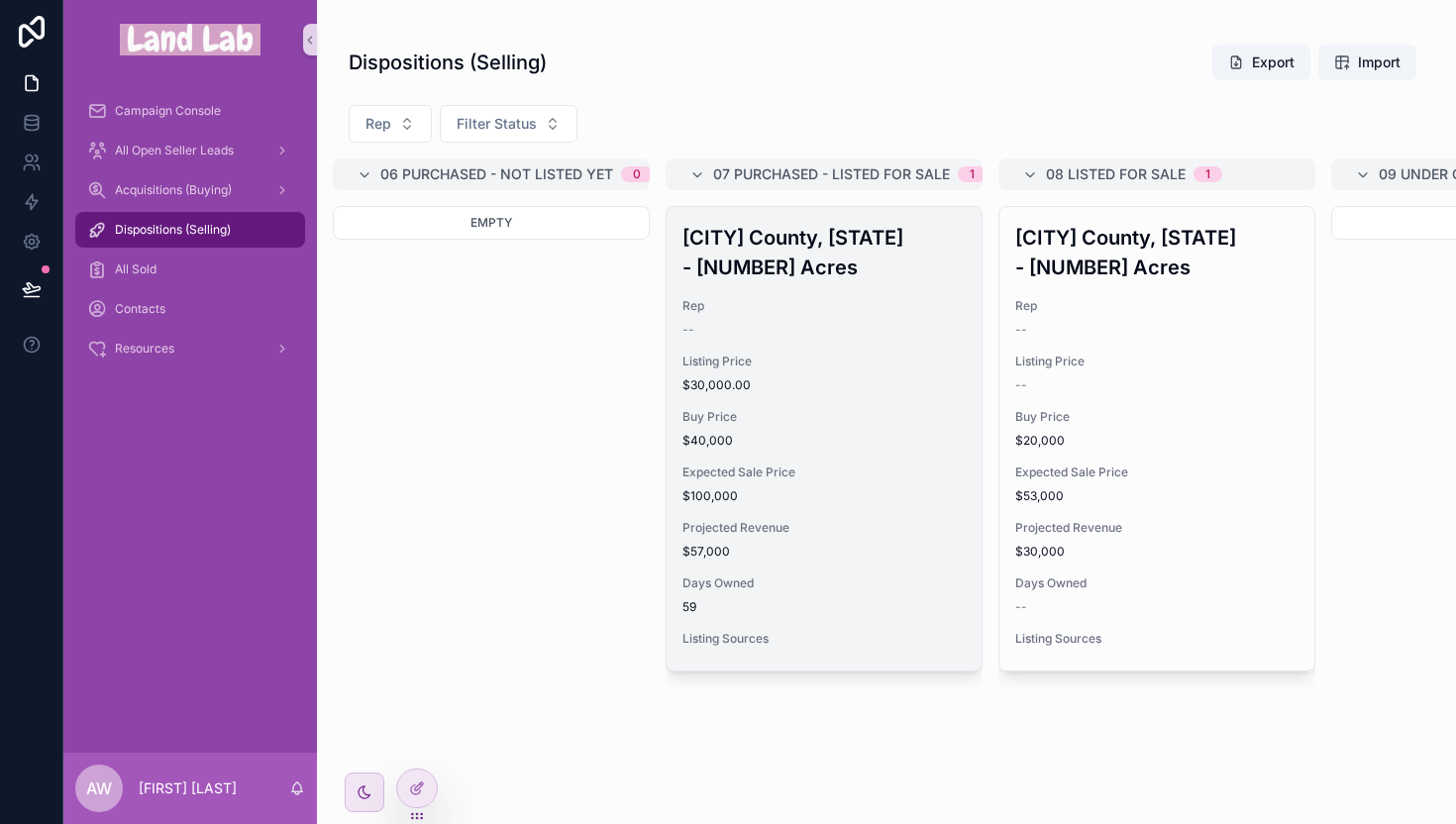 click on "$30,000.00" at bounding box center [824, 385] 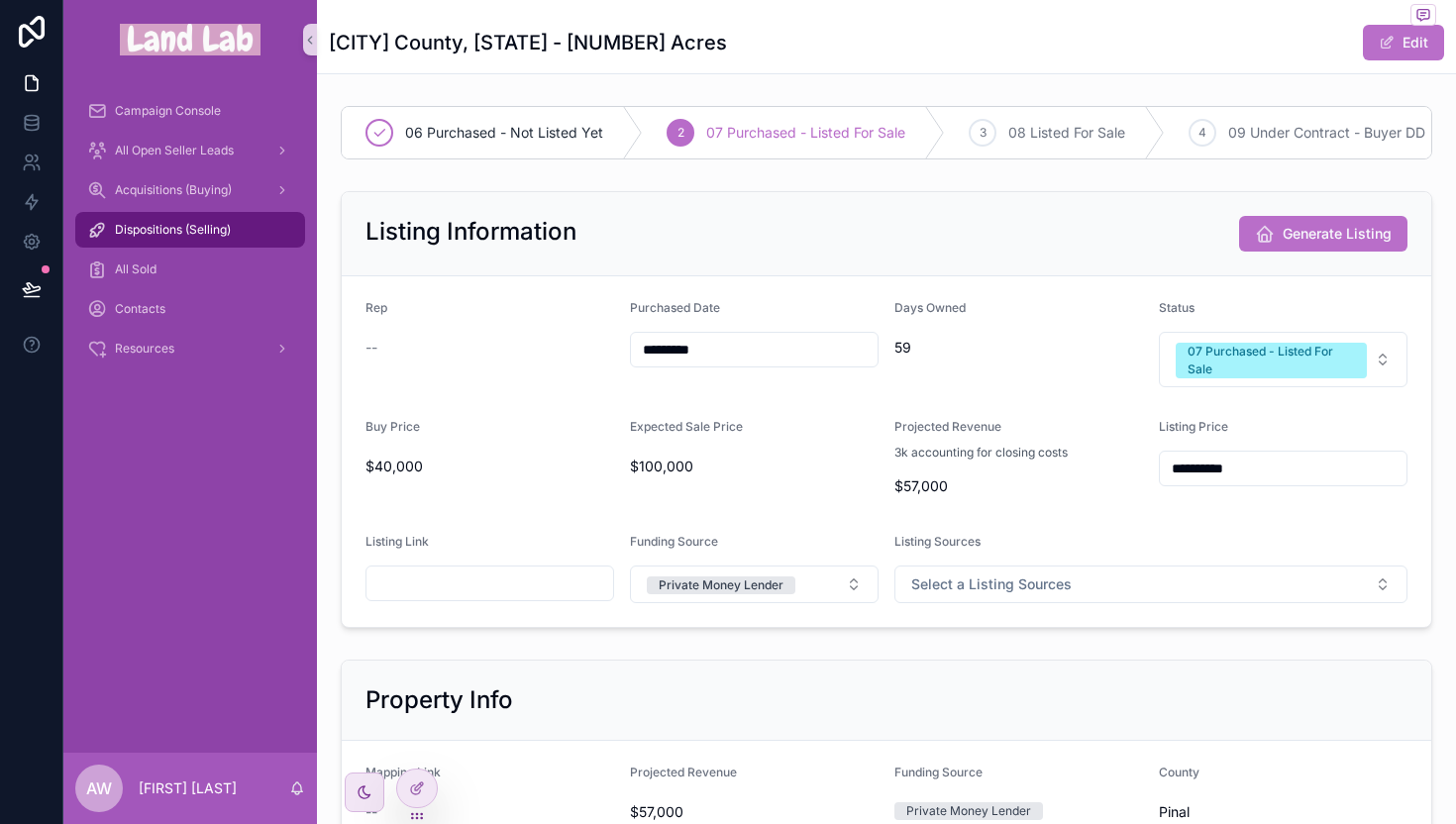 click on "Dispositions (Selling)" at bounding box center [172, 230] 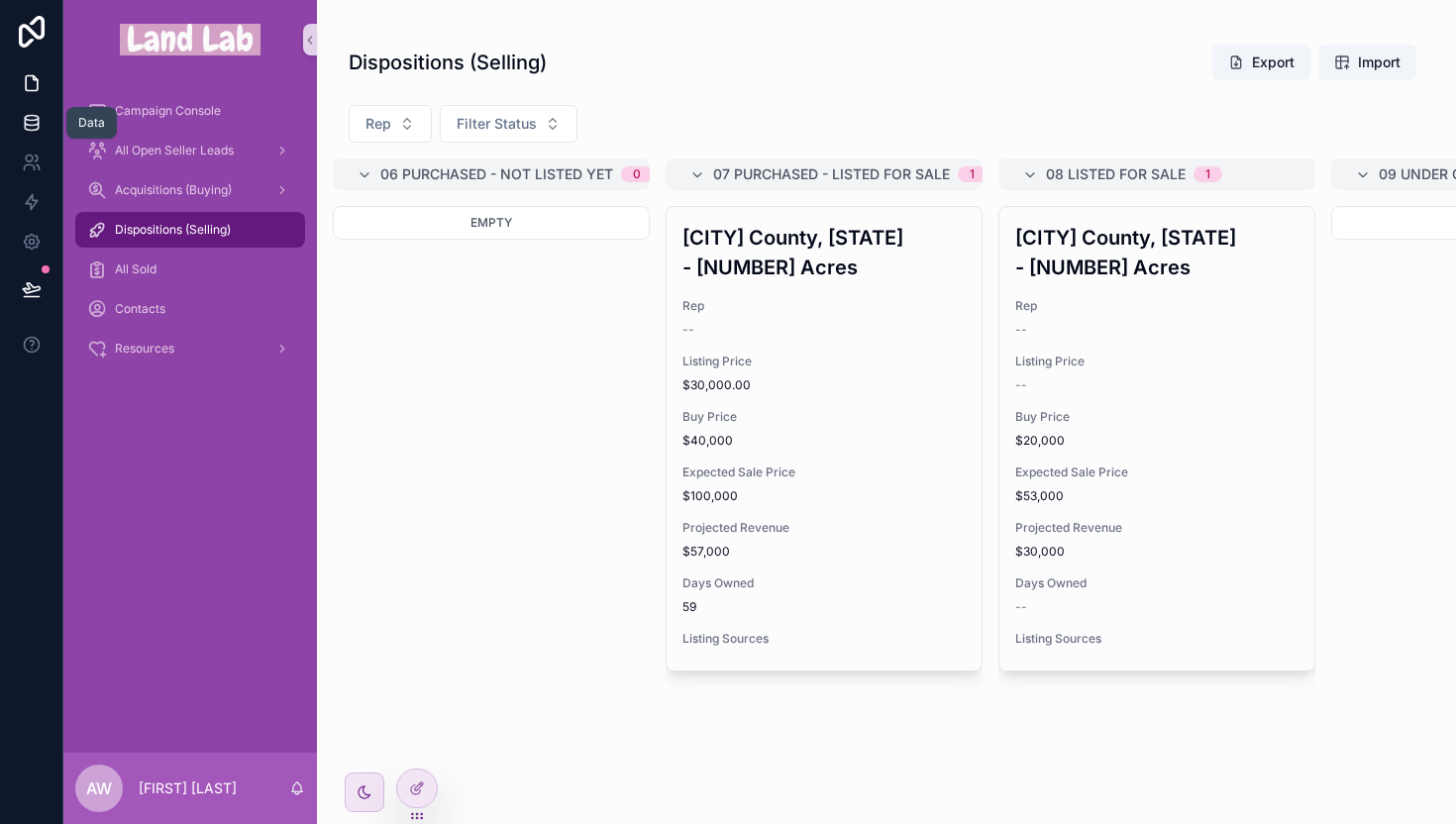 click 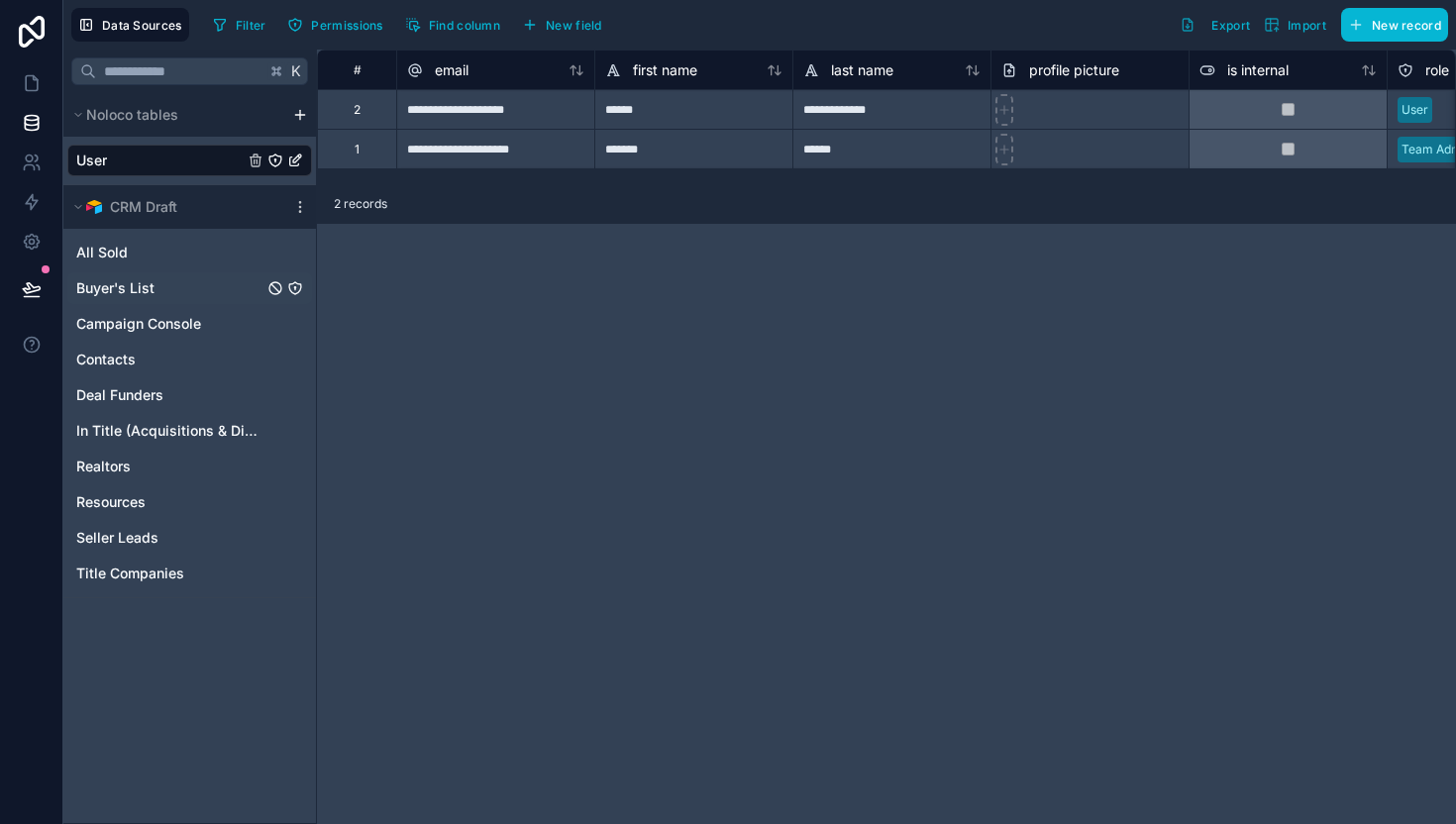 click on "Buyer's List" at bounding box center [115, 288] 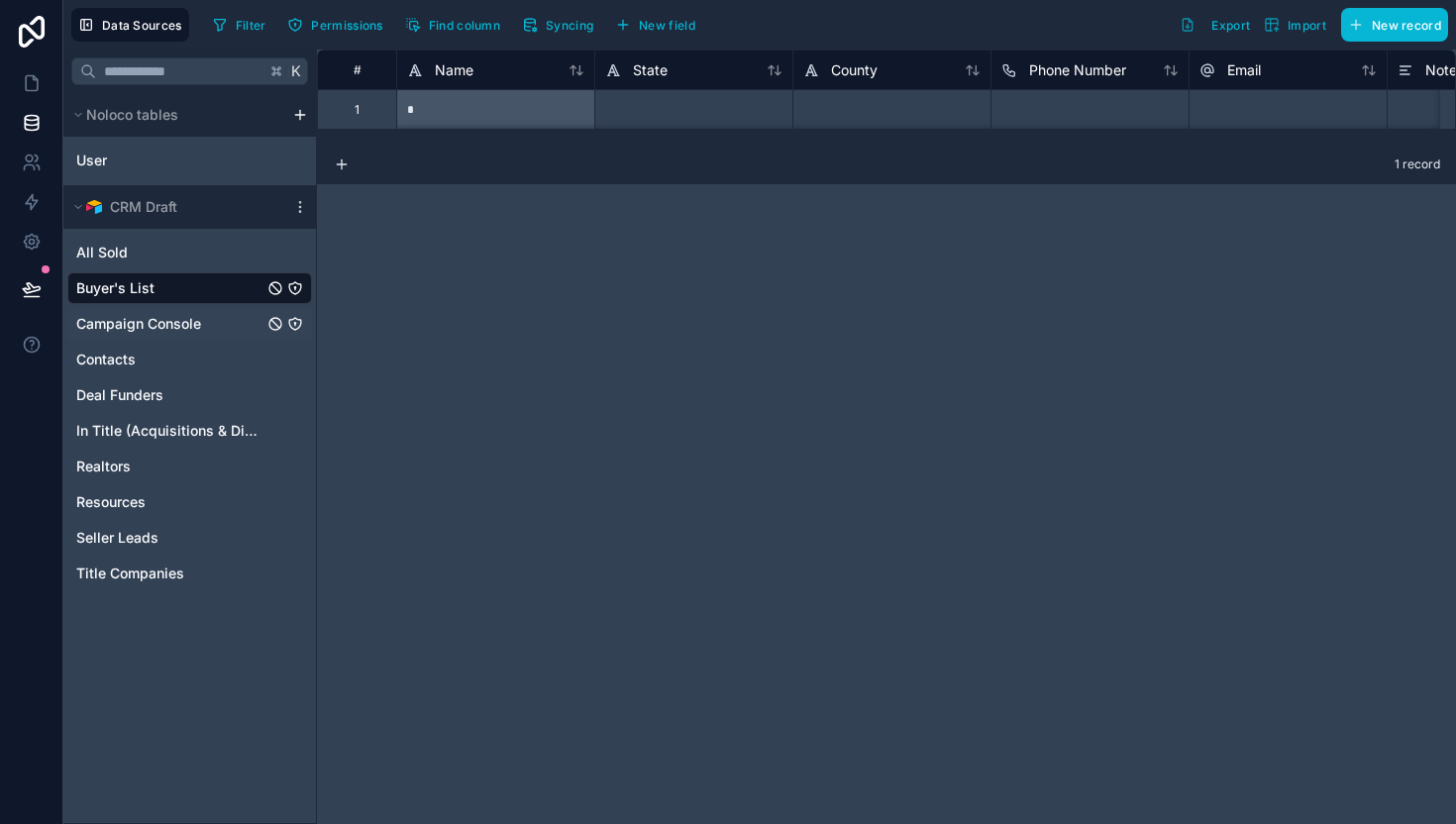 click on "Campaign Console" at bounding box center [189, 324] 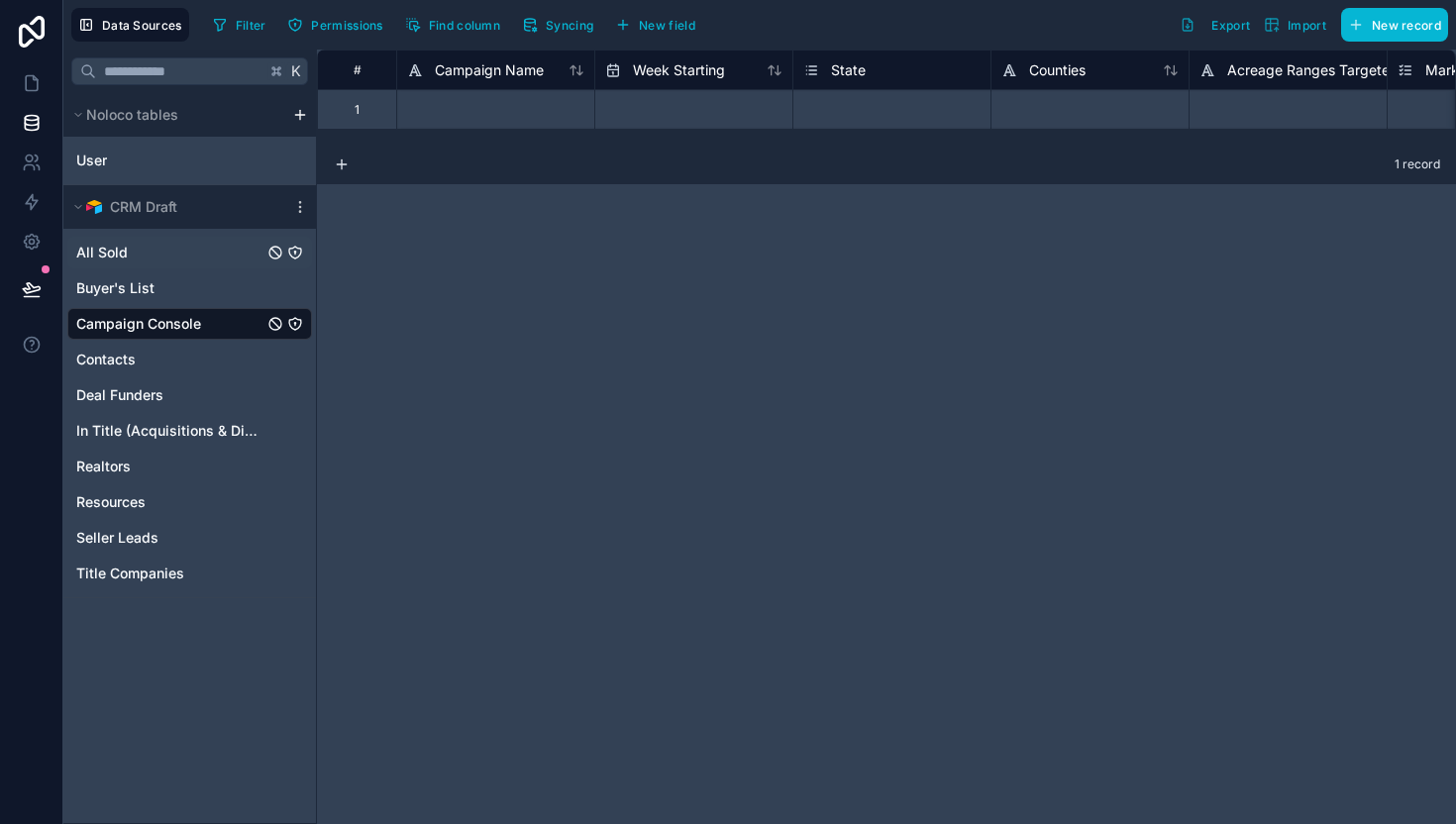 click on "All Sold" at bounding box center [102, 253] 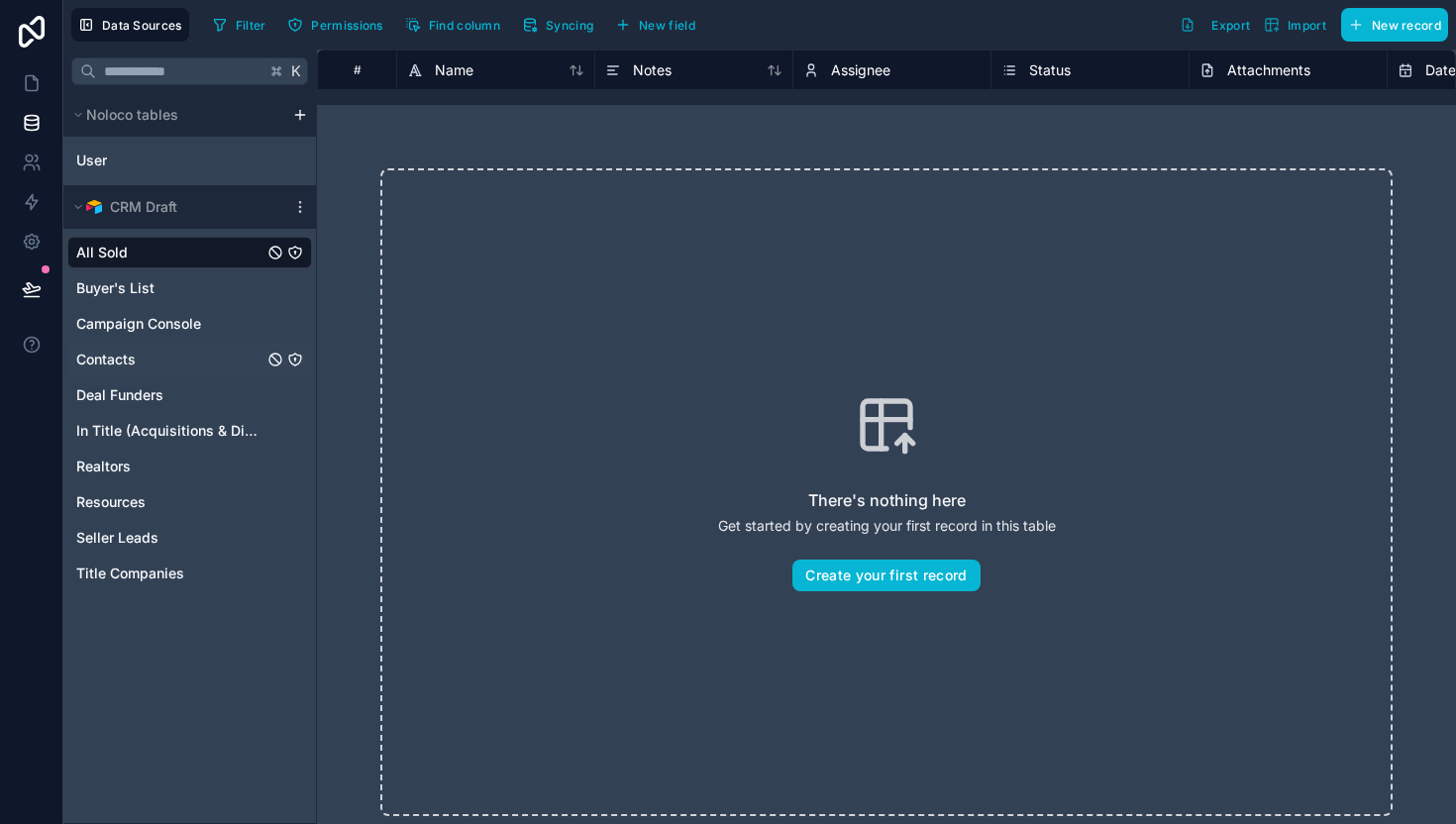 click on "Contacts" at bounding box center (106, 360) 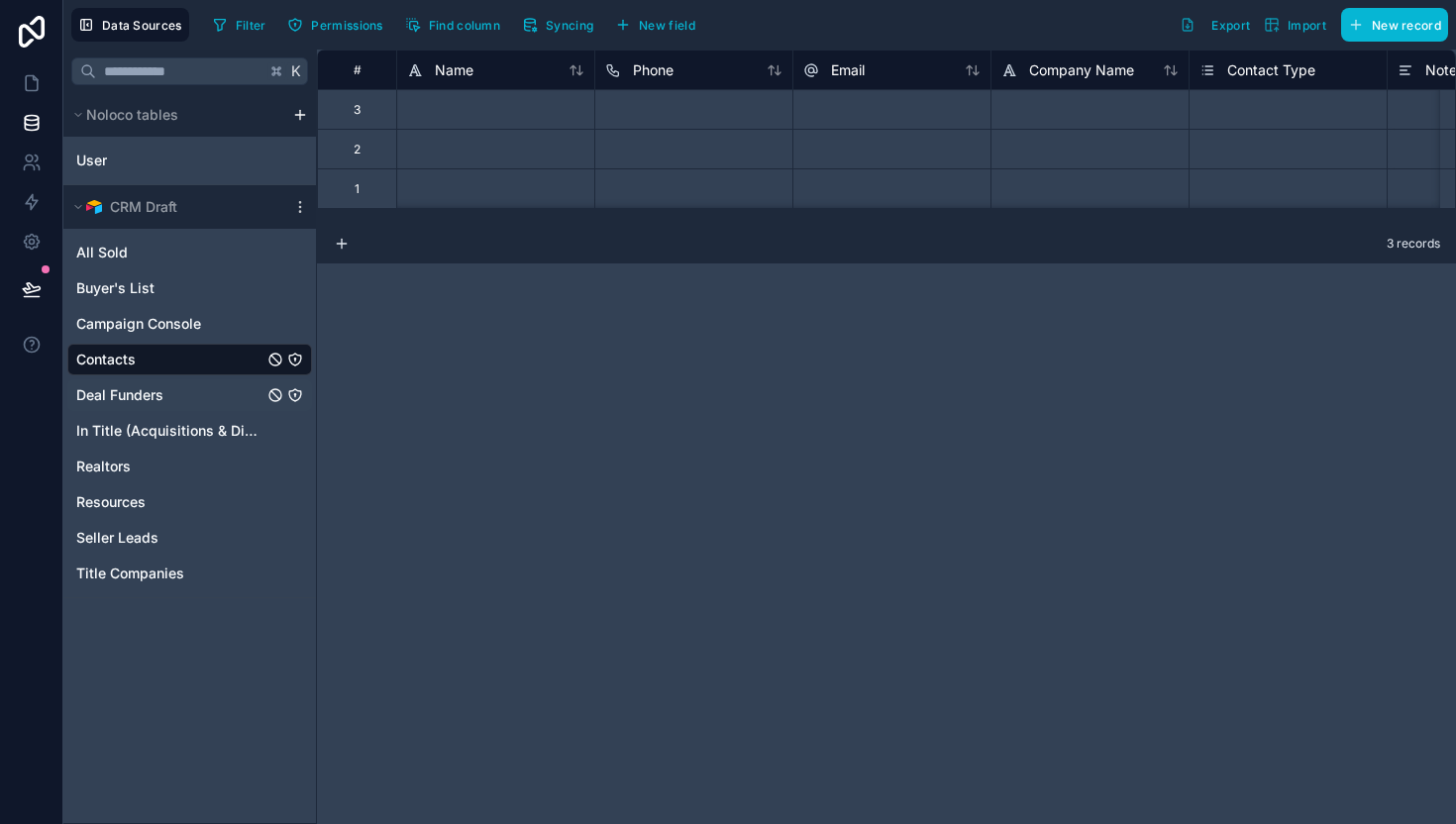 click on "Deal Funders" at bounding box center [189, 395] 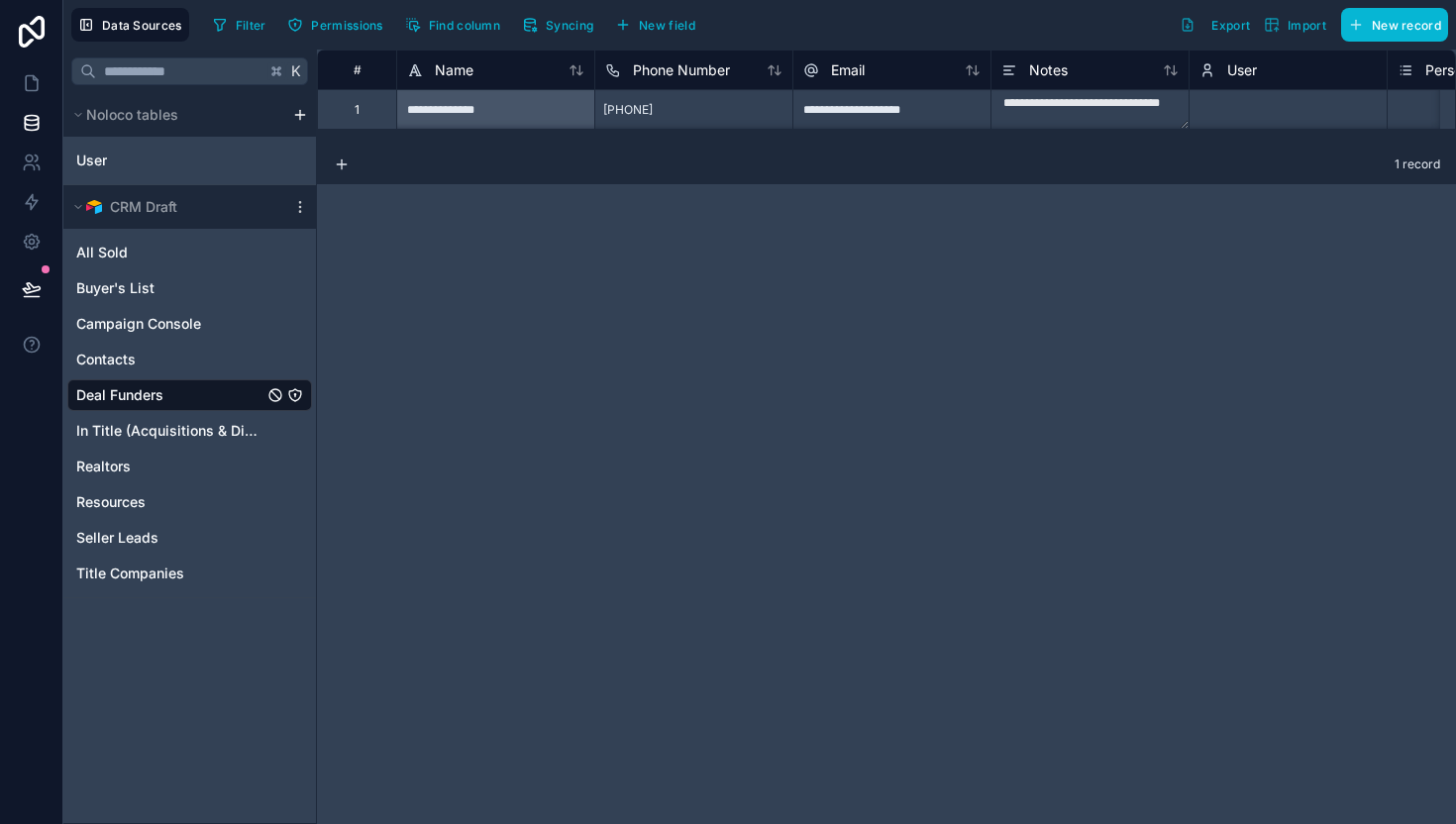 click on "1" at bounding box center (357, 109) 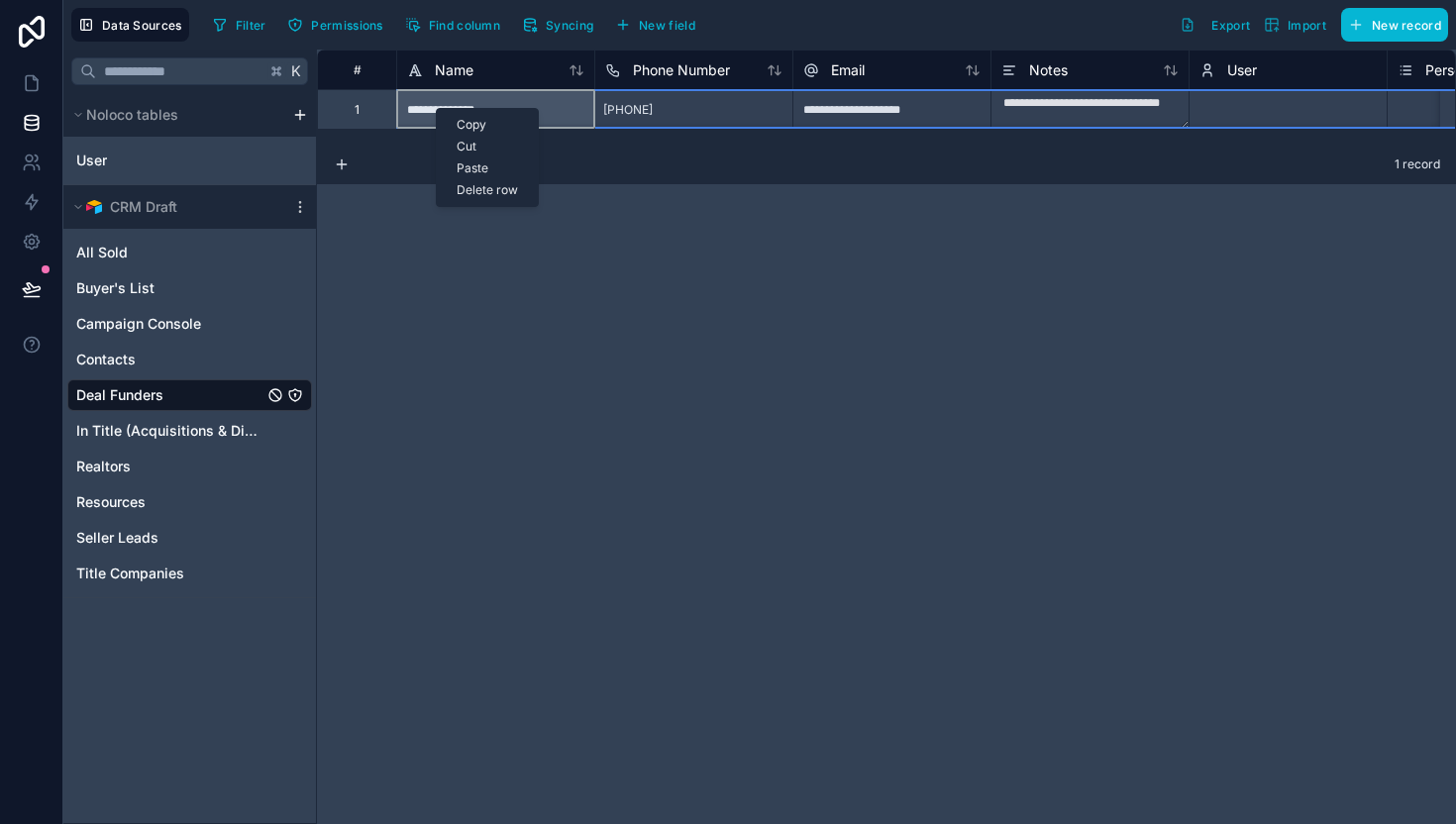 click on "Delete row" at bounding box center [487, 190] 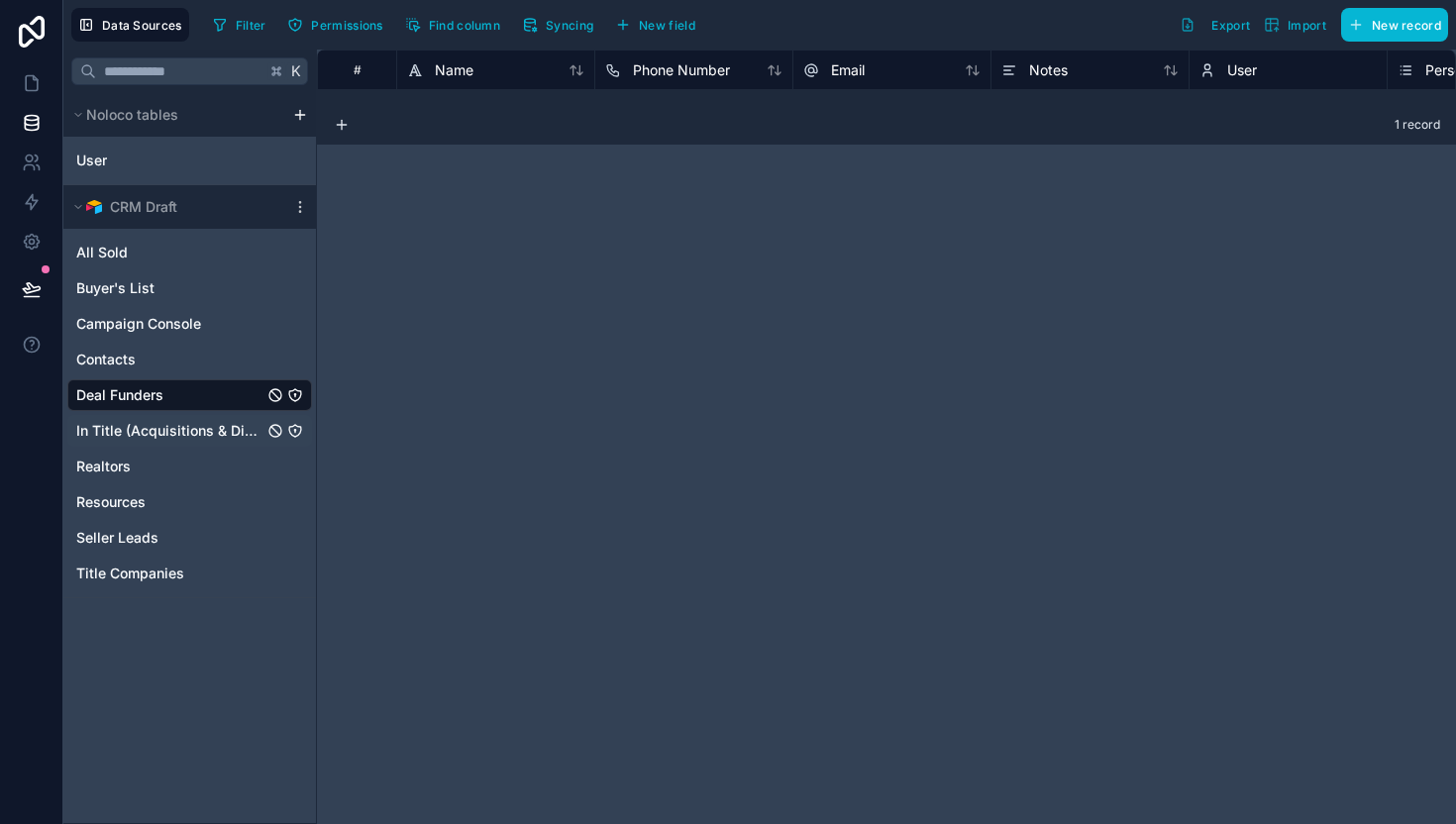 click on "In Title (Acquisitions & Dispositions)" at bounding box center [169, 431] 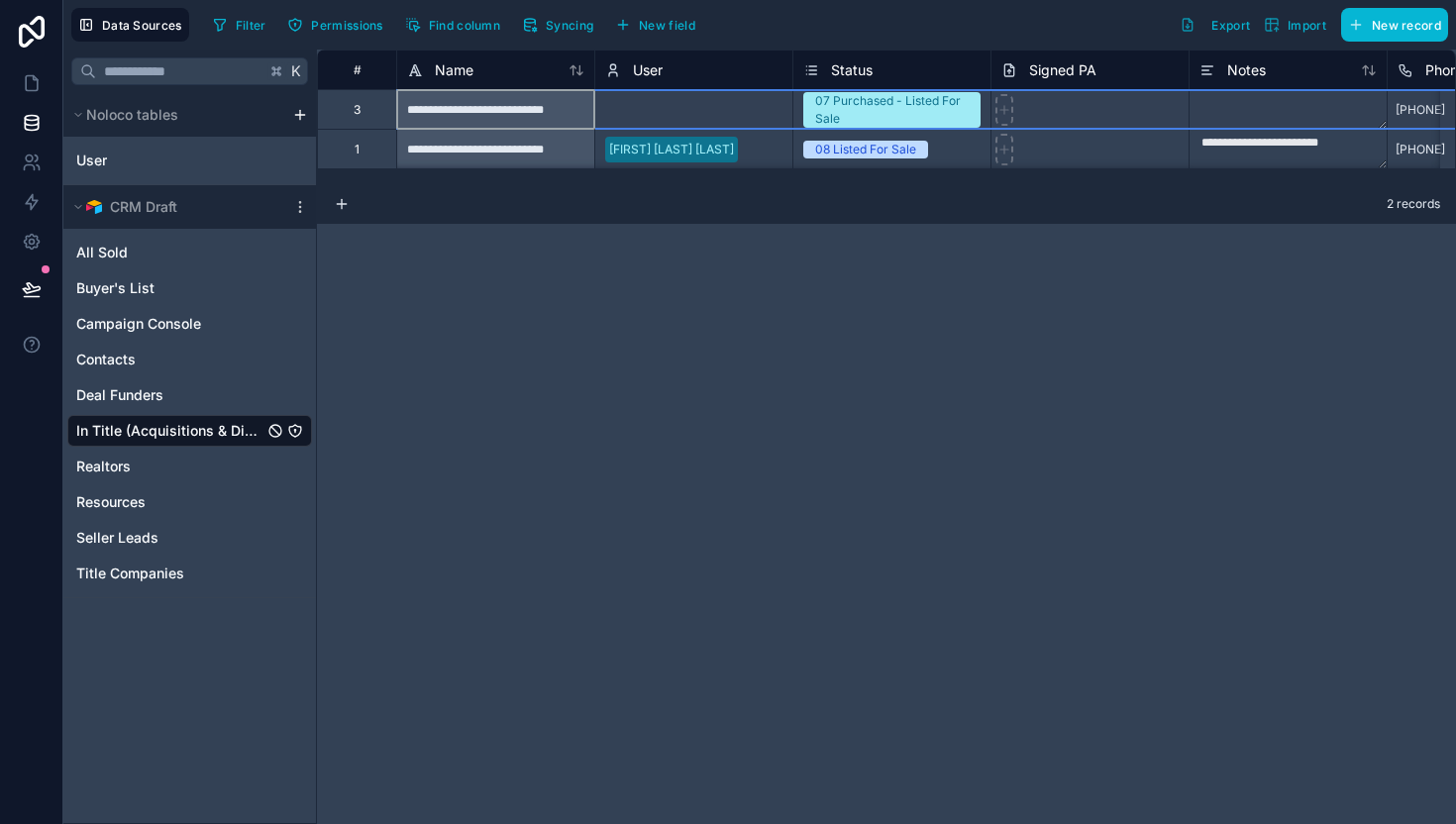 click on "3" at bounding box center [357, 110] 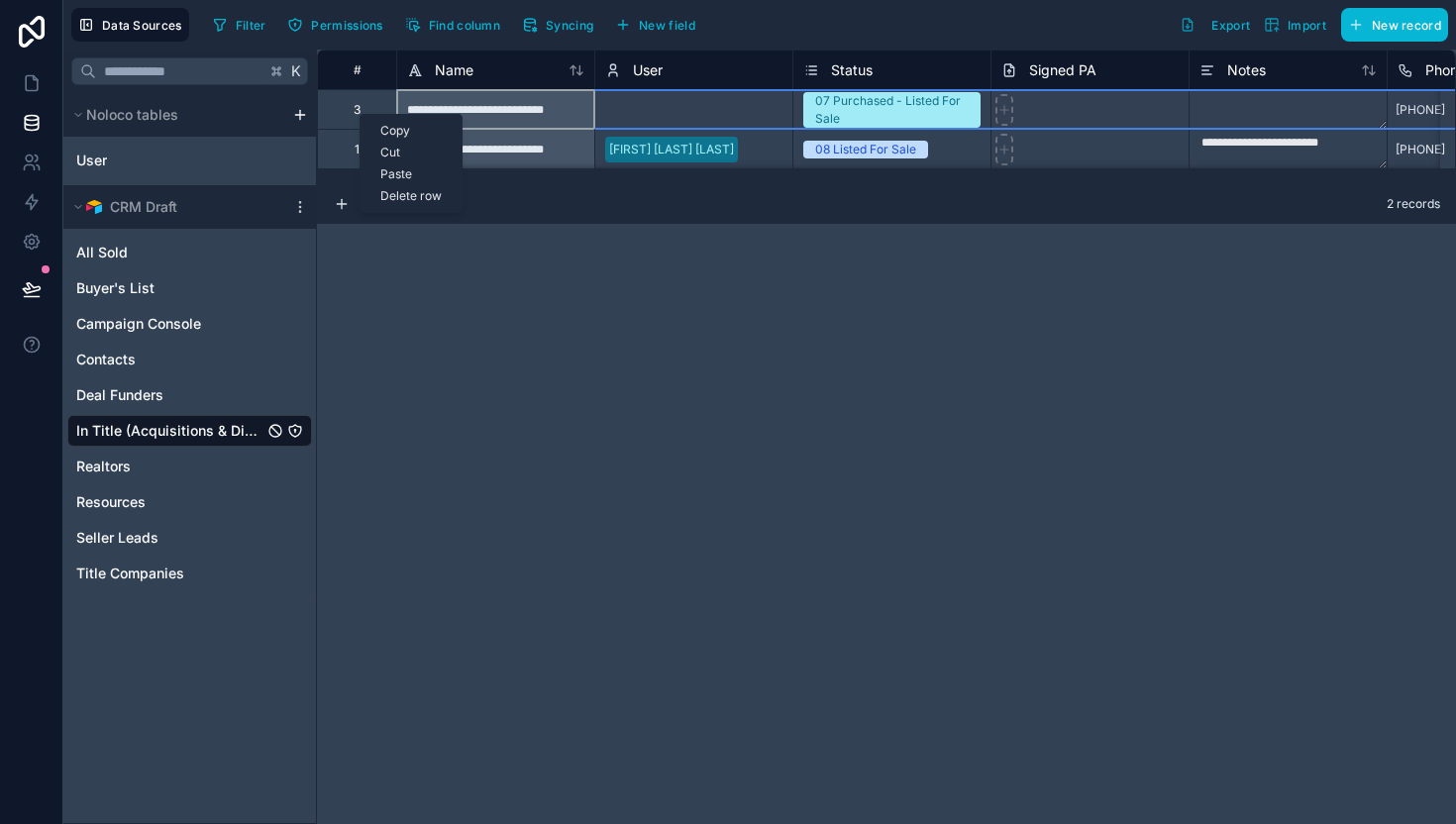 click on "Delete row" at bounding box center (411, 196) 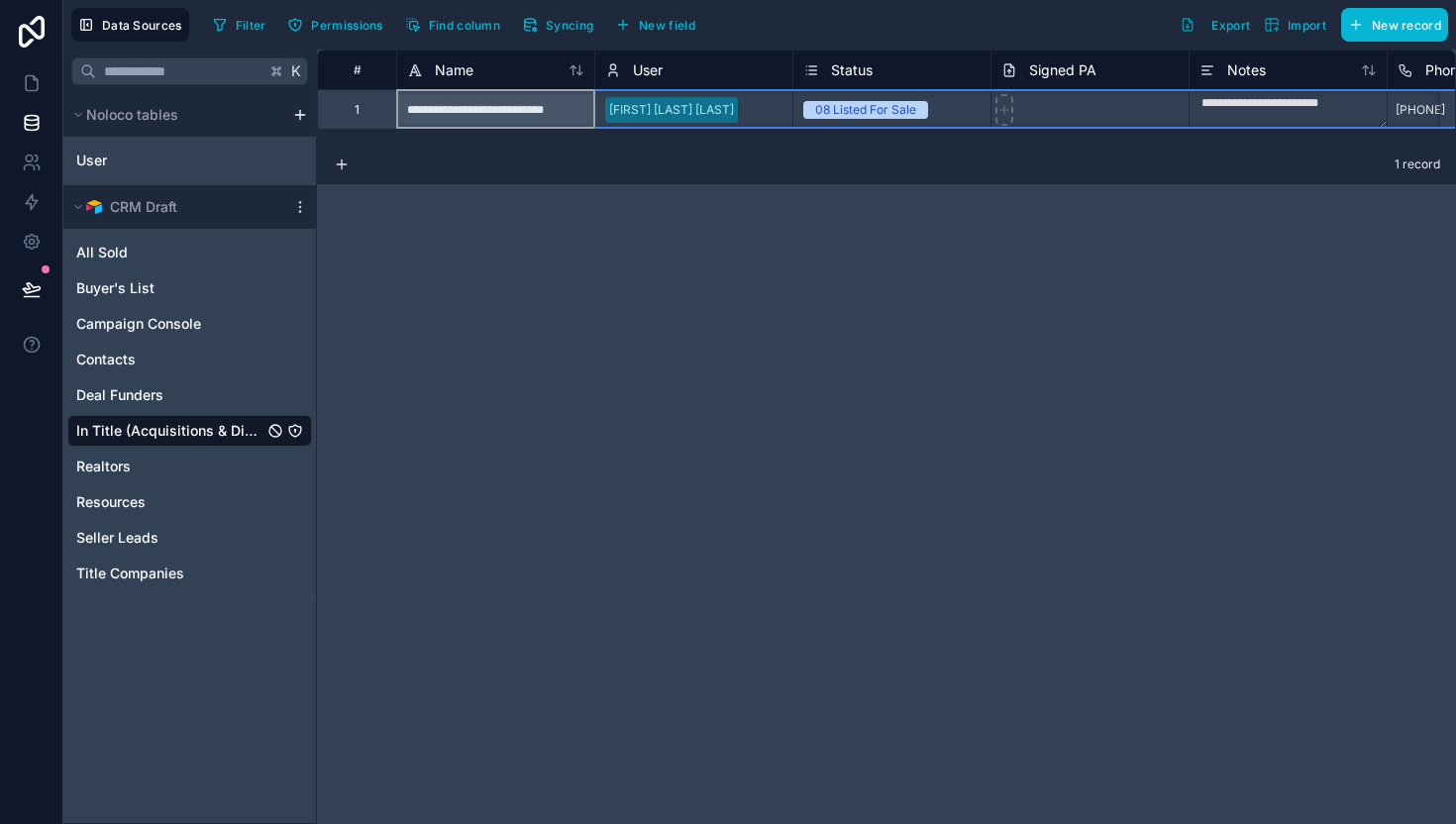 click on "1" at bounding box center (357, 110) 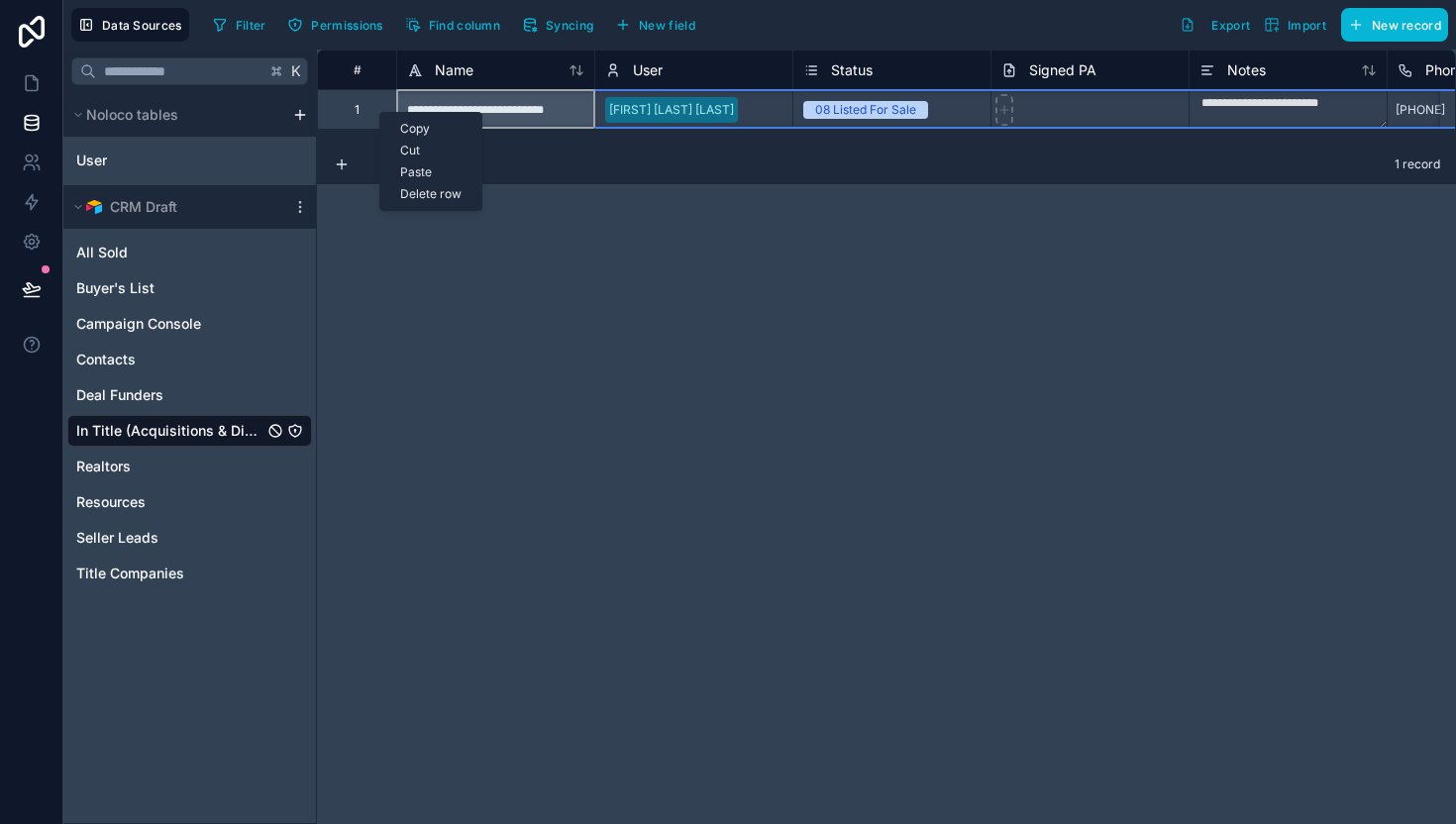 click on "Delete row" at bounding box center (431, 194) 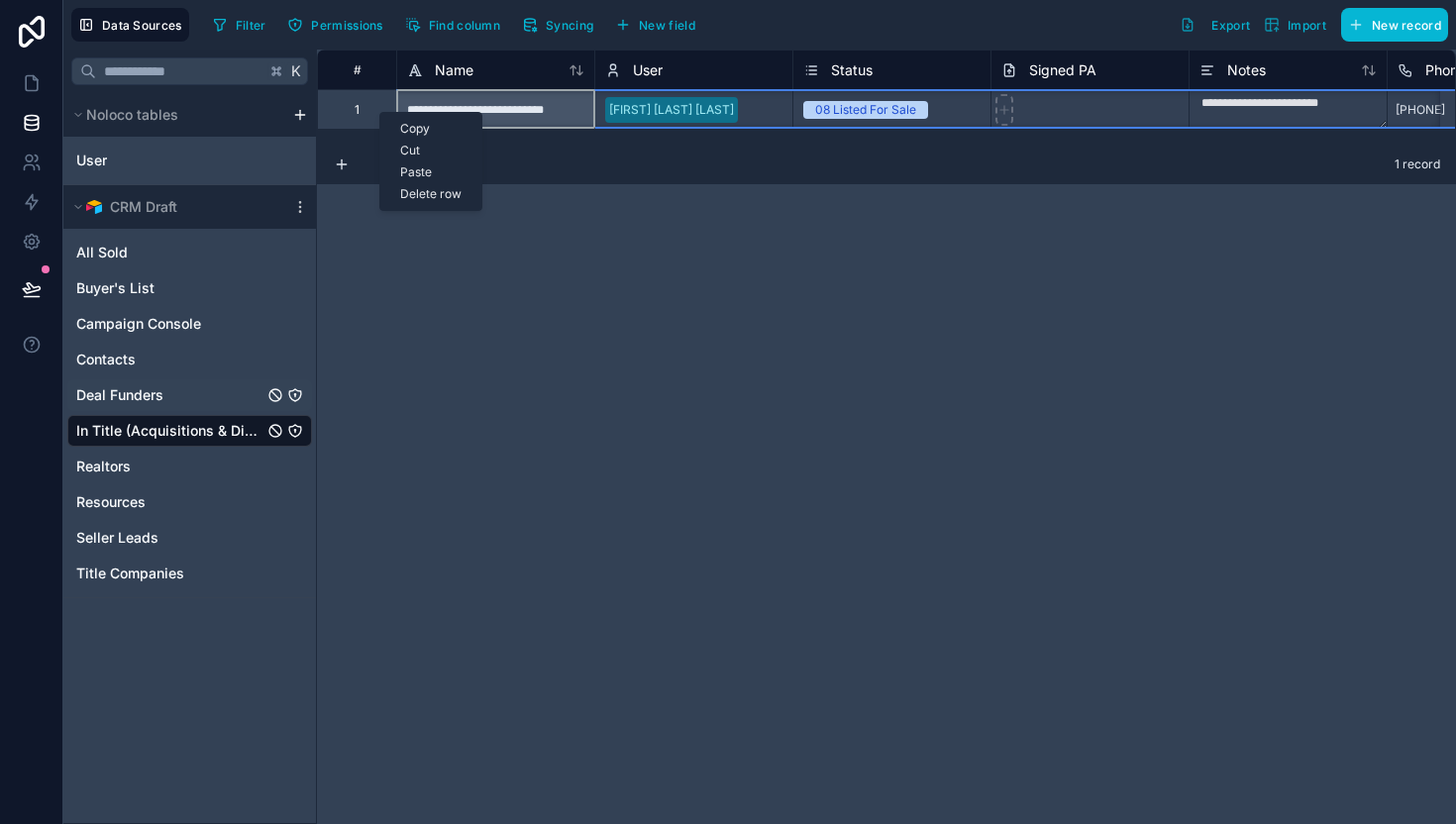 scroll, scrollTop: 0, scrollLeft: 0, axis: both 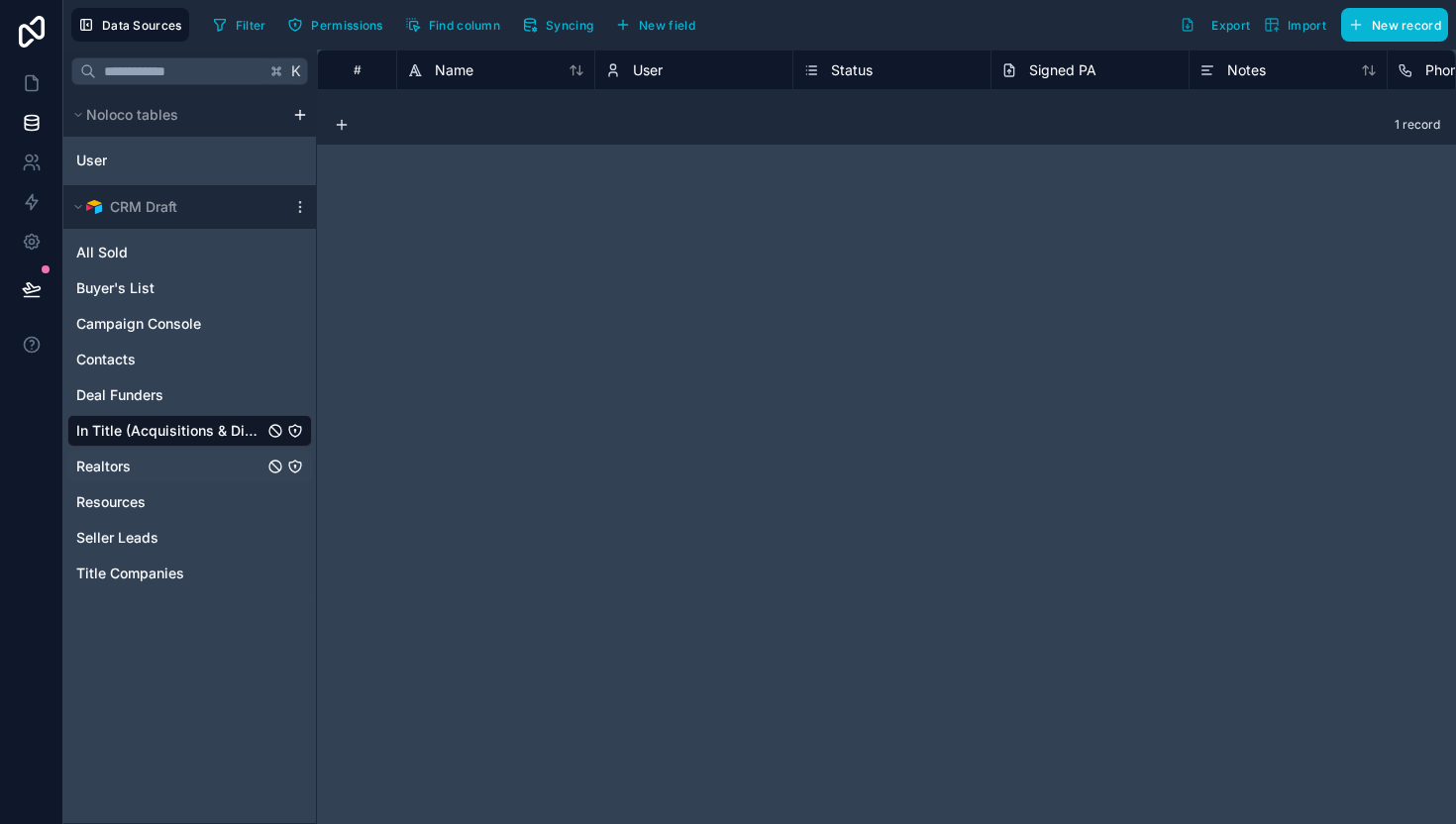 click on "Realtors" at bounding box center [189, 466] 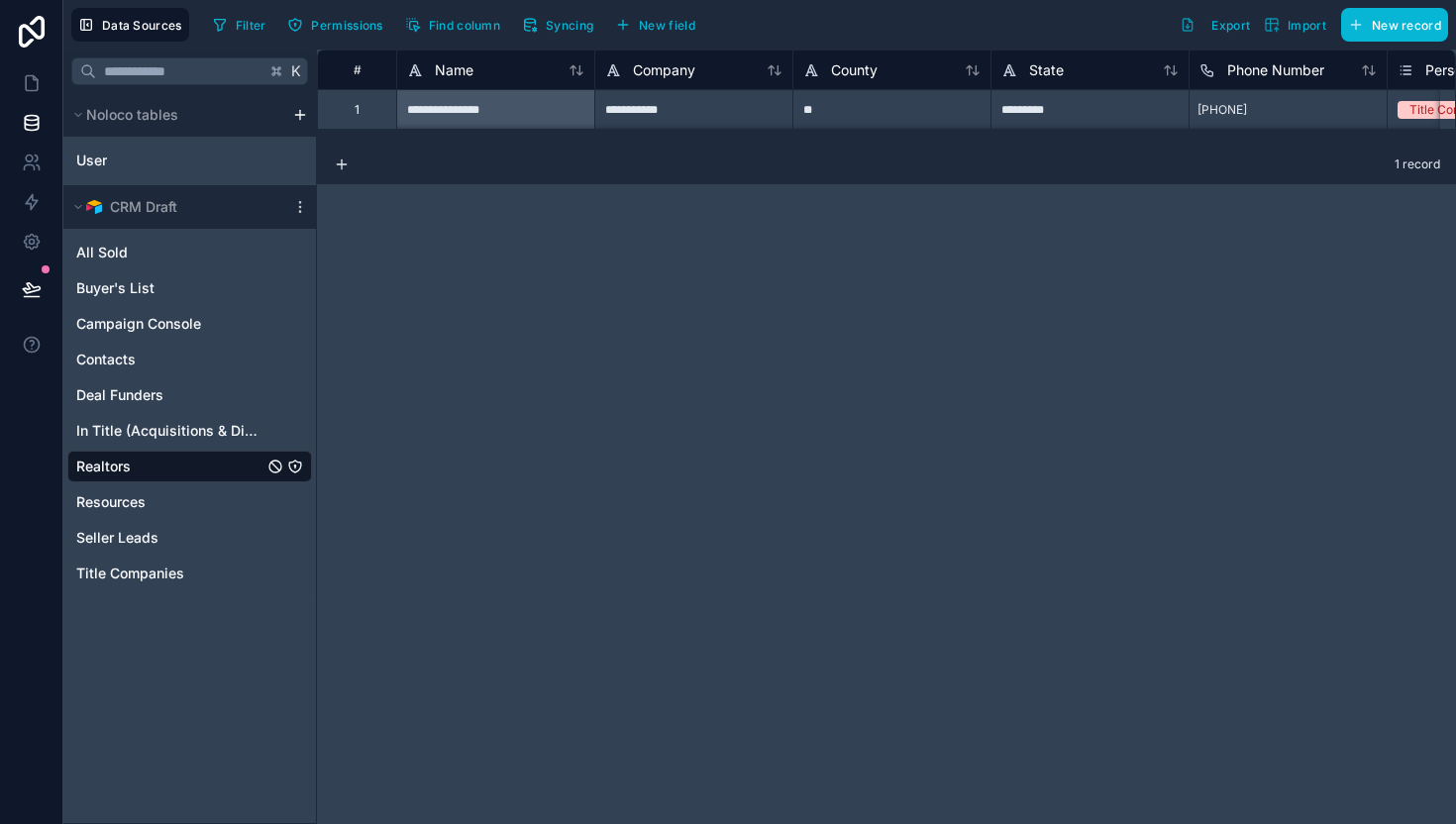 click on "1" at bounding box center [357, 109] 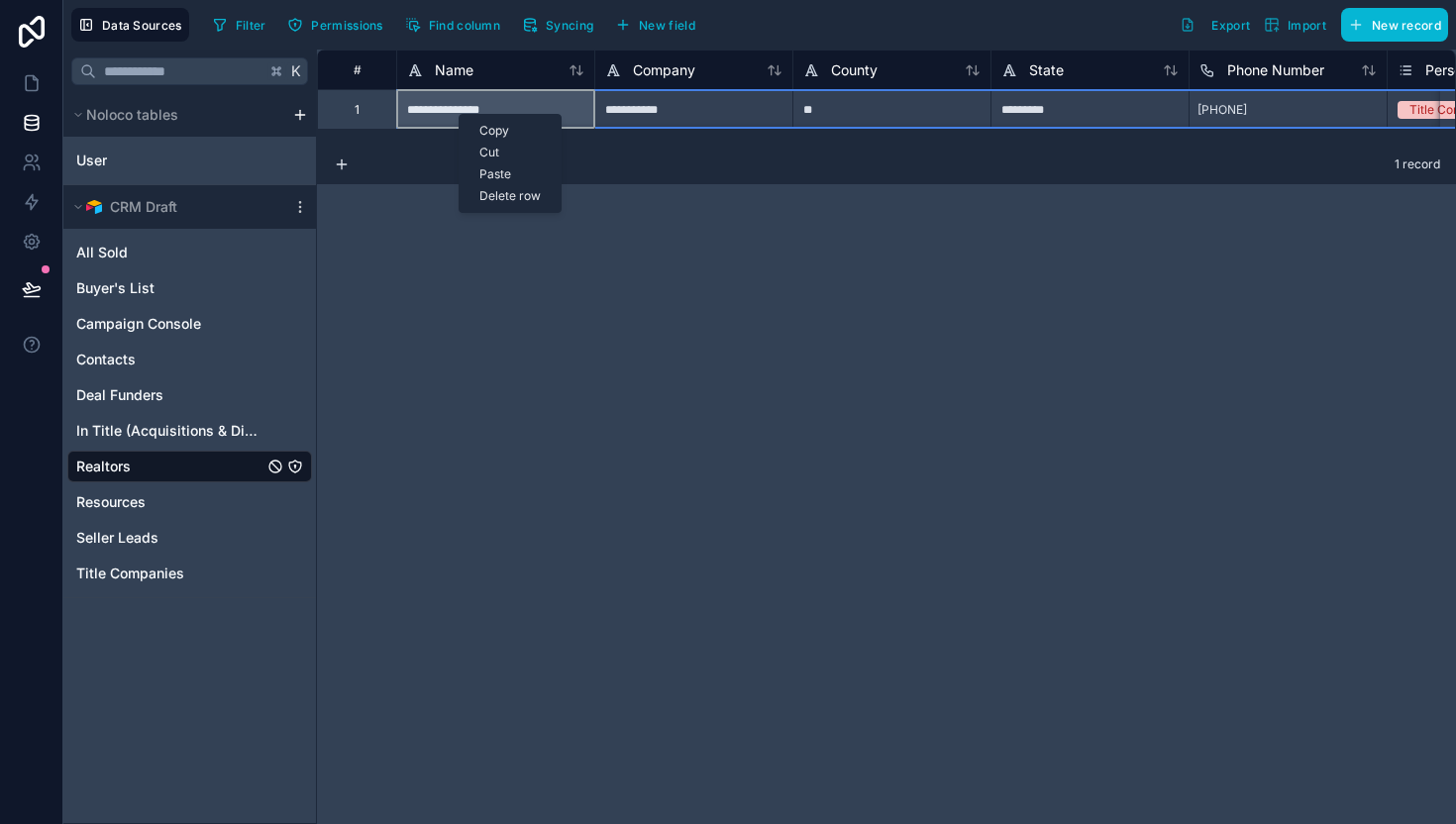 click on "Delete row" at bounding box center (510, 196) 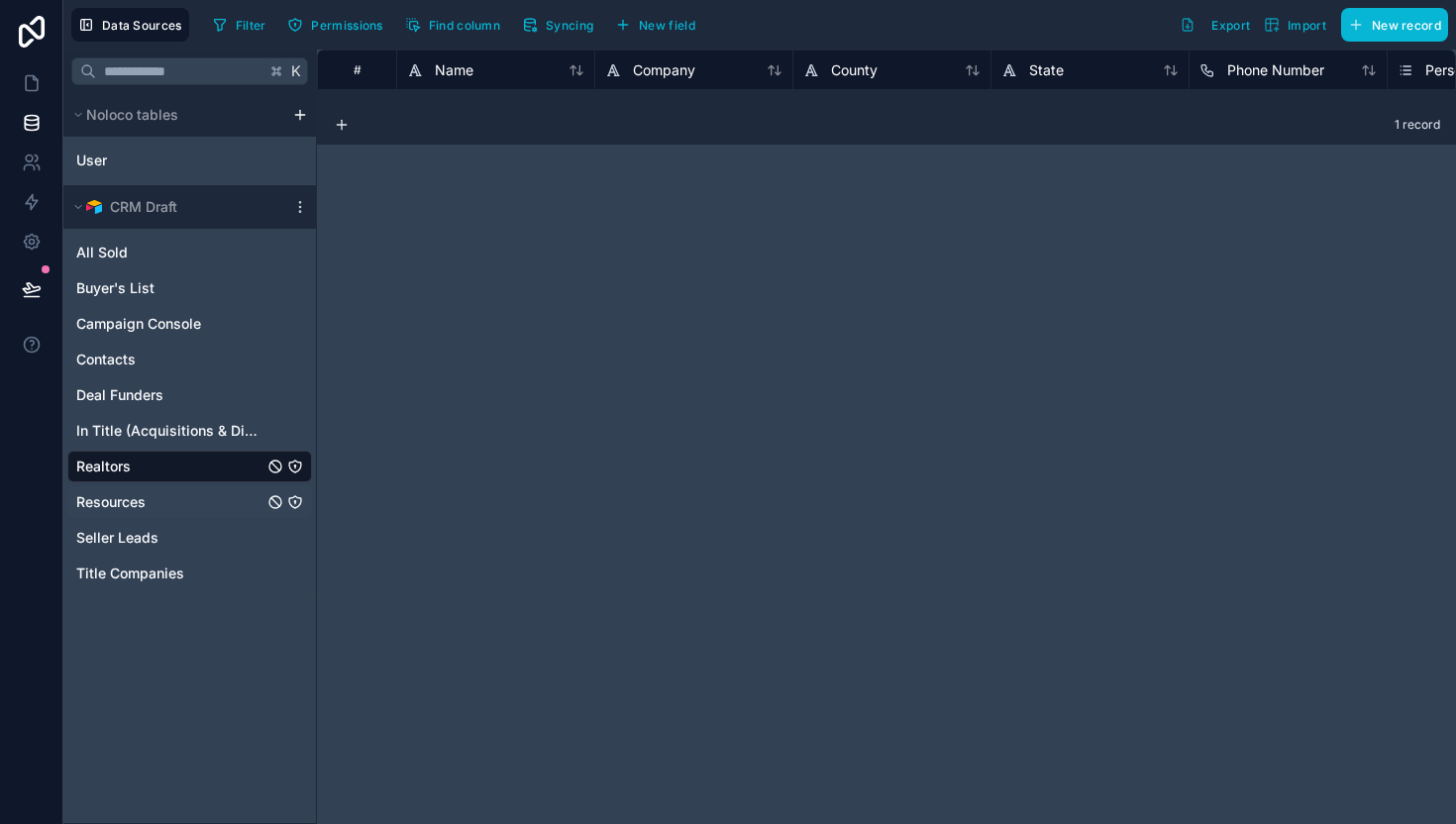 click on "Resources" at bounding box center (189, 502) 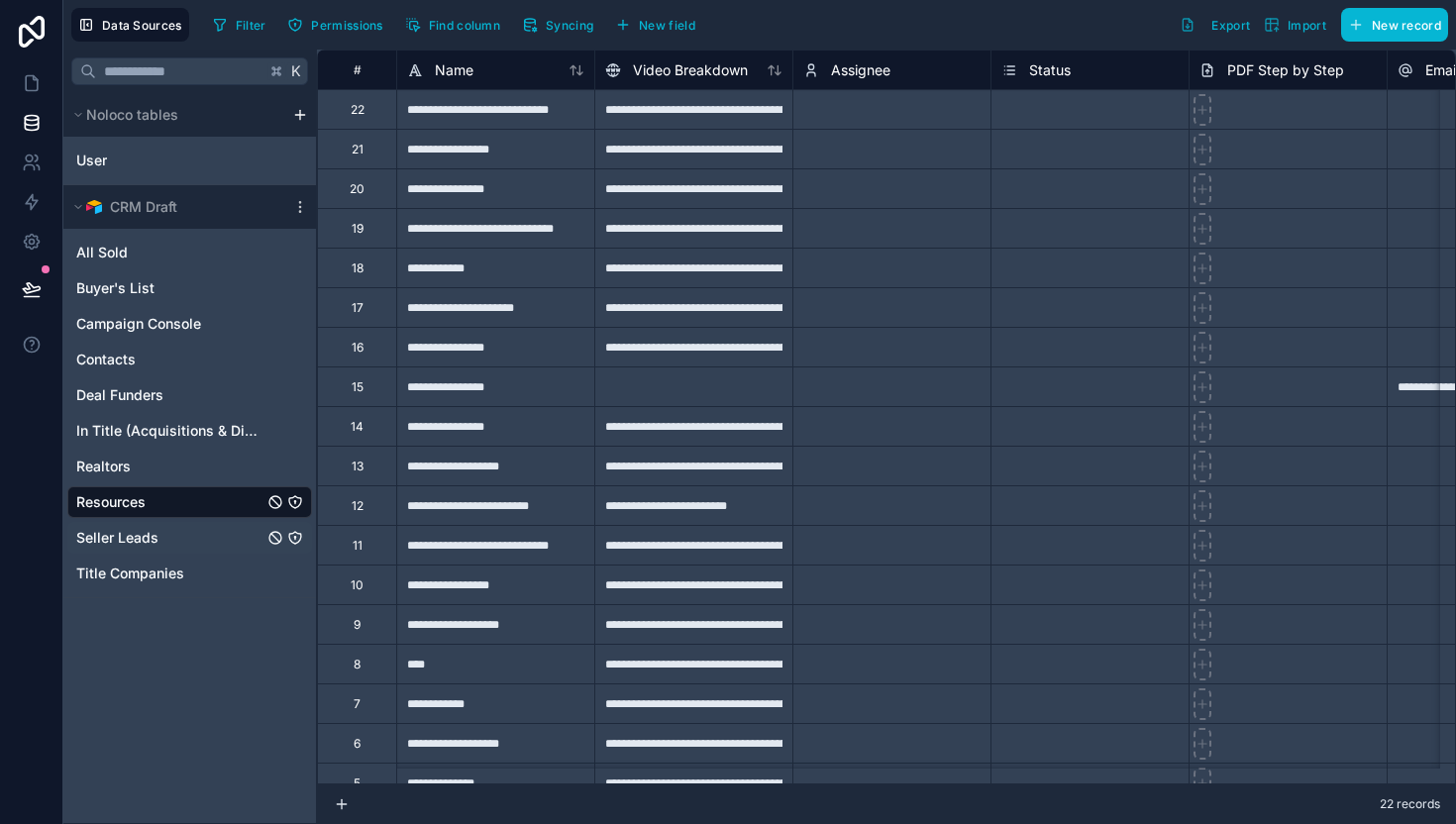 click on "Seller Leads" at bounding box center (117, 538) 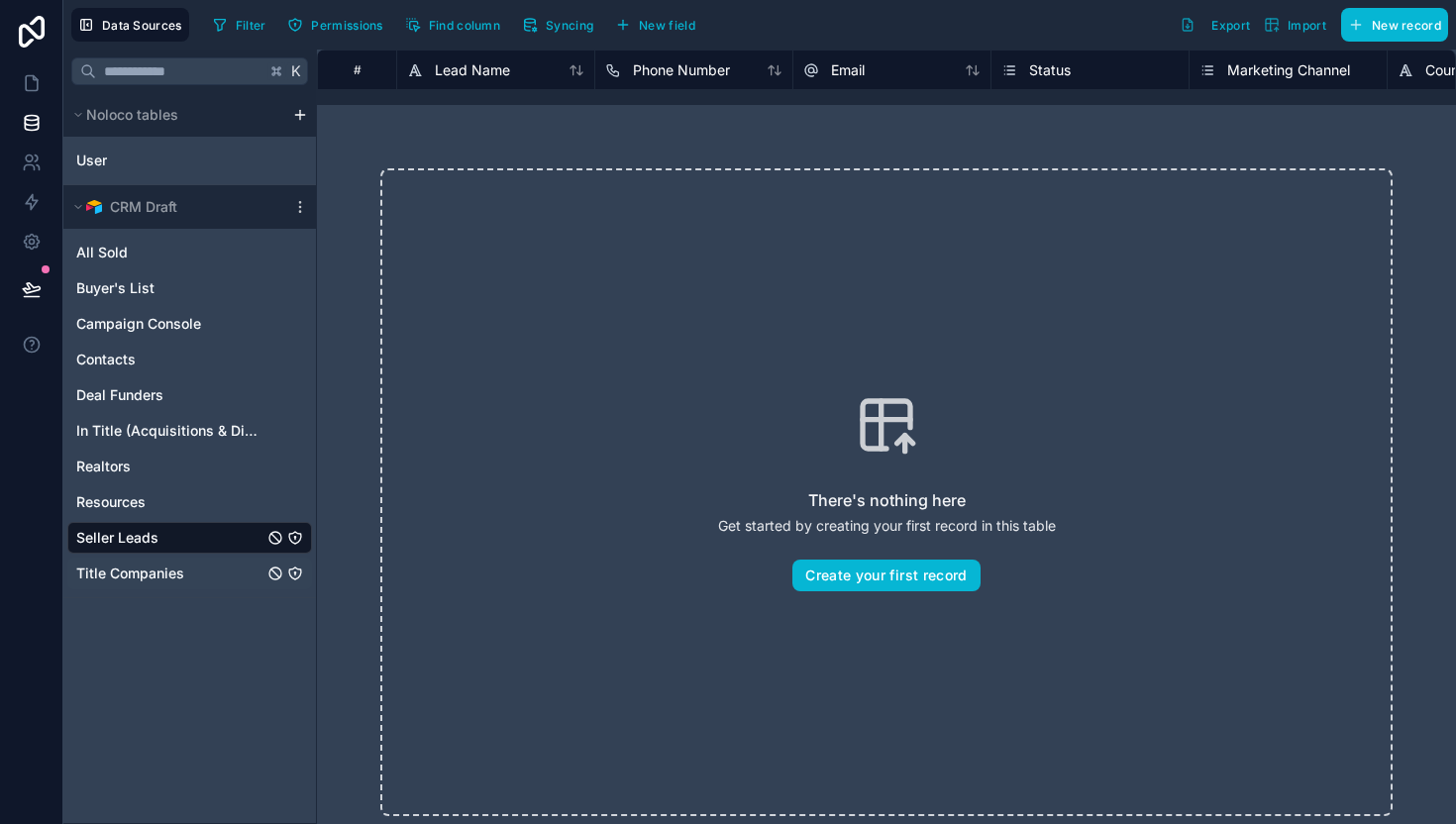 click on "Title Companies" at bounding box center (130, 573) 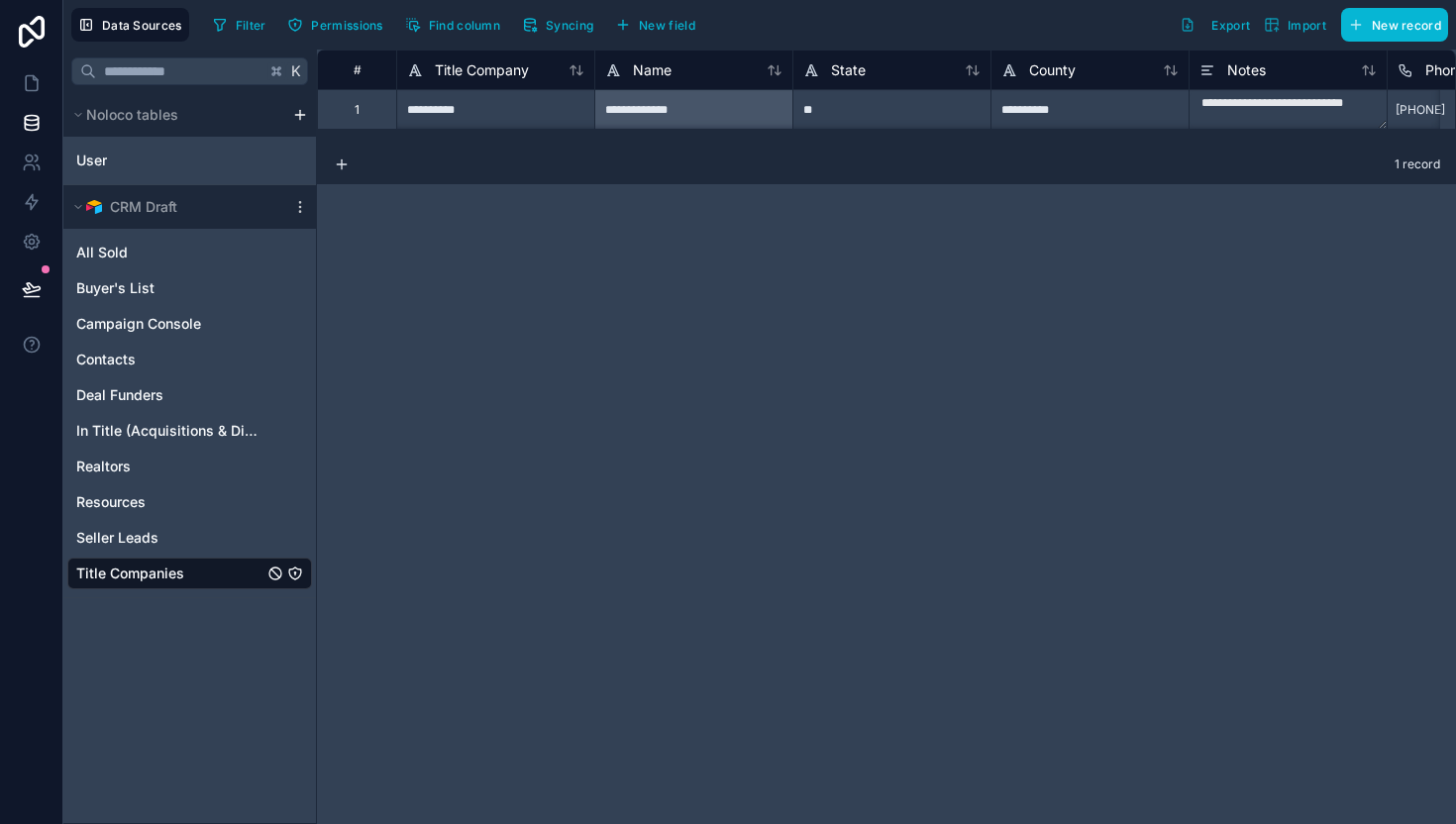 click on "1" at bounding box center [357, 110] 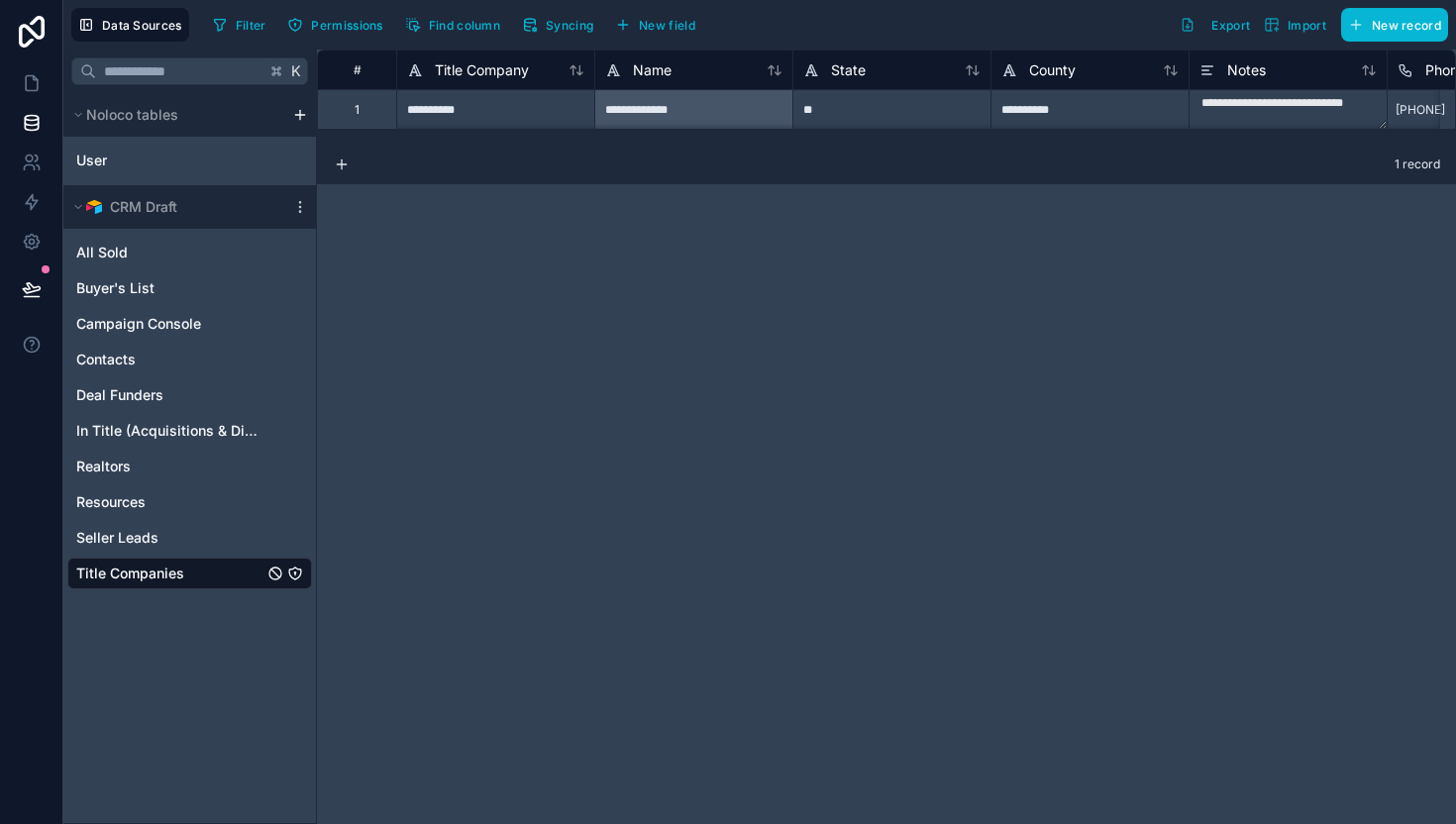 scroll, scrollTop: 0, scrollLeft: 0, axis: both 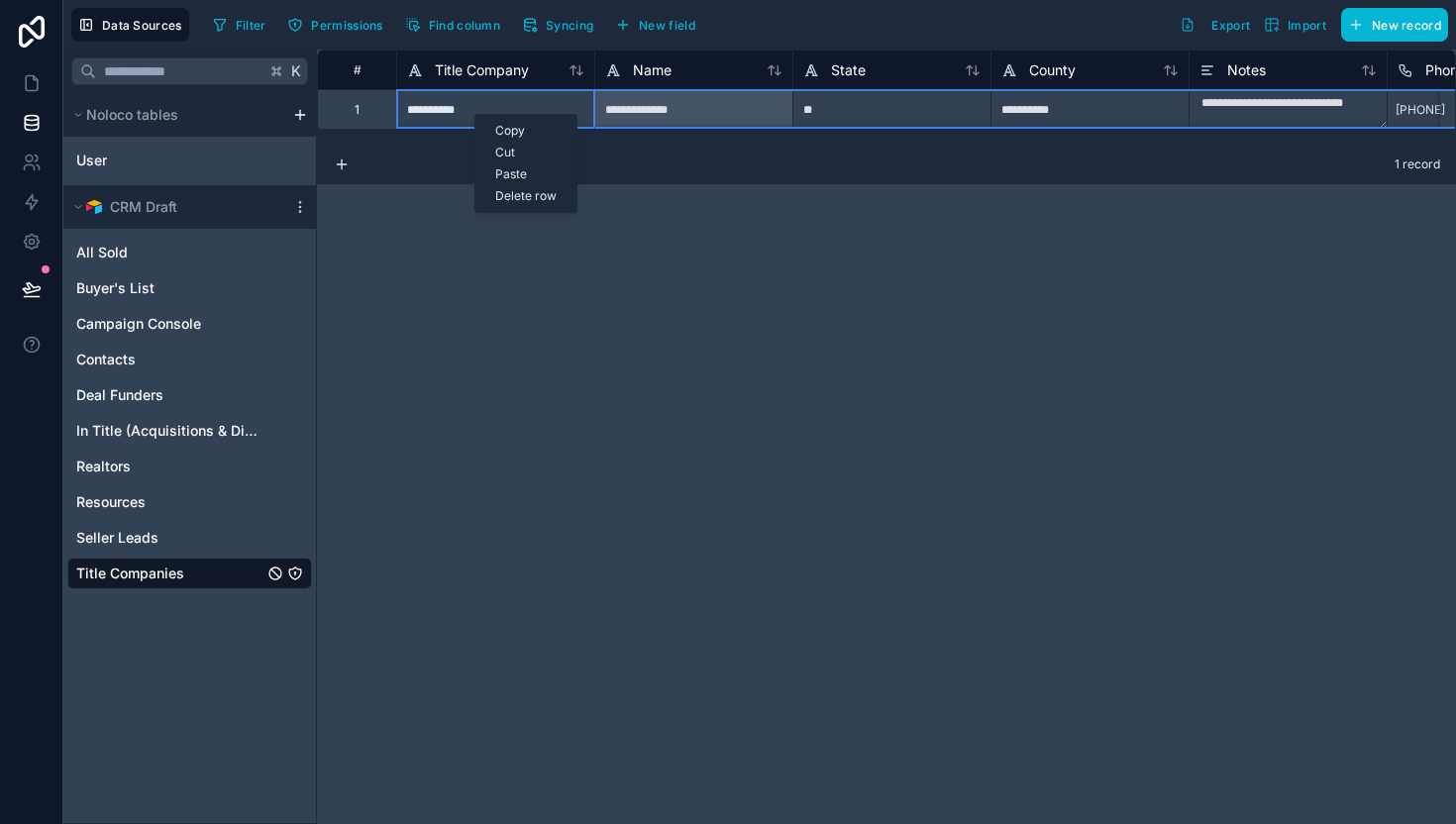 click on "Delete row" at bounding box center (526, 196) 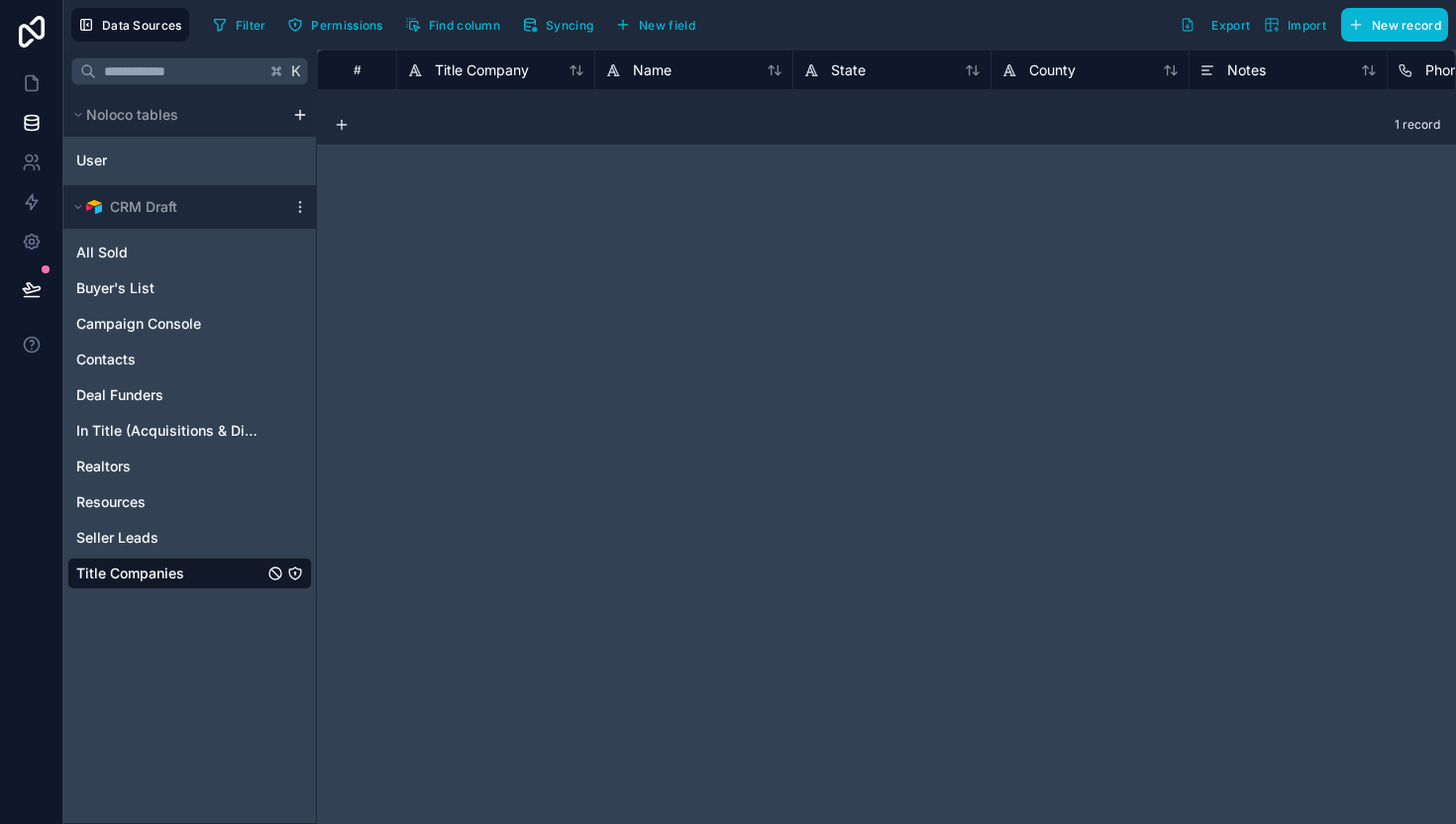click on "# Title Company Name State County Notes Phone Number Email 1 record" at bounding box center (886, 437) 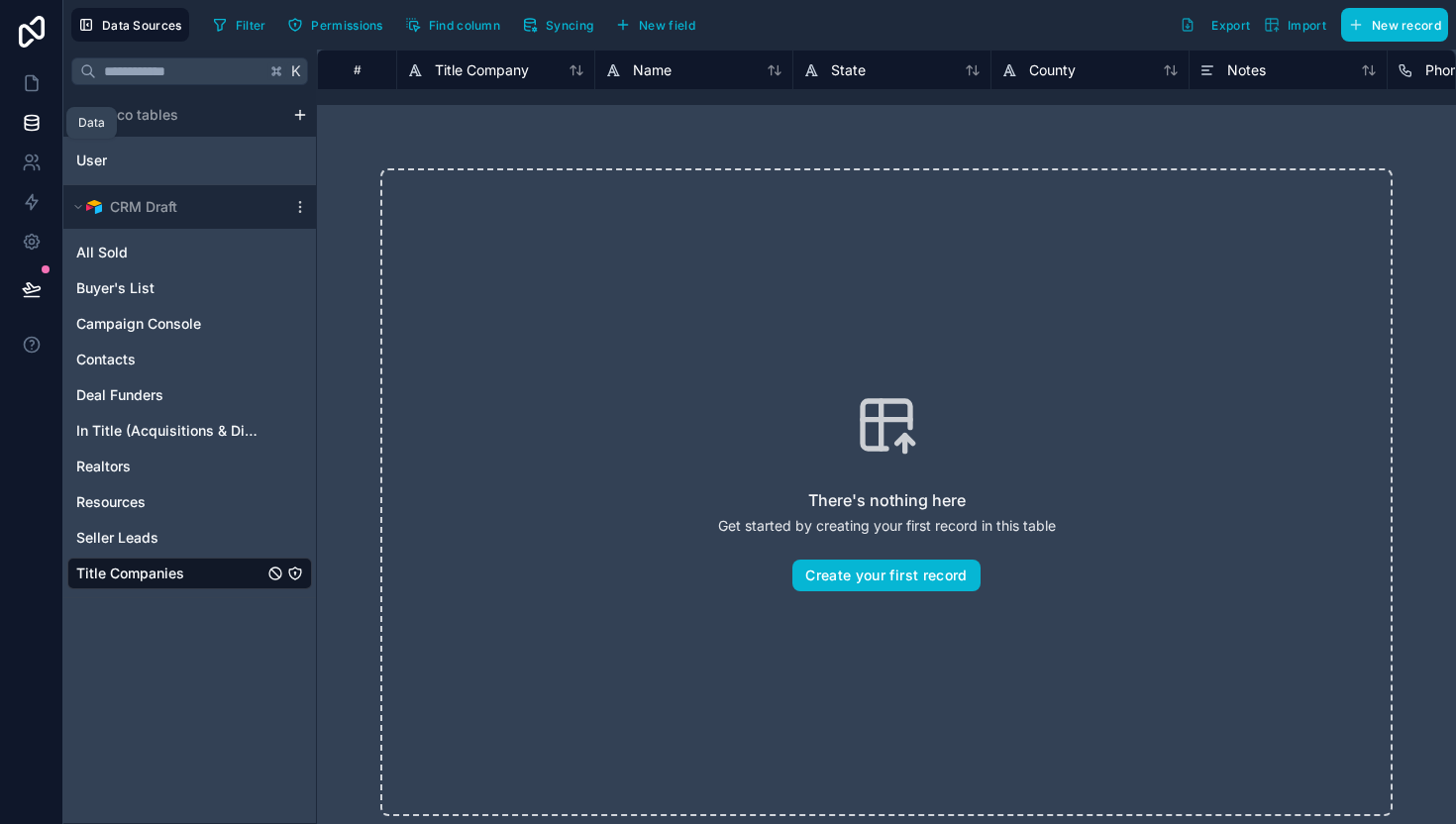 click 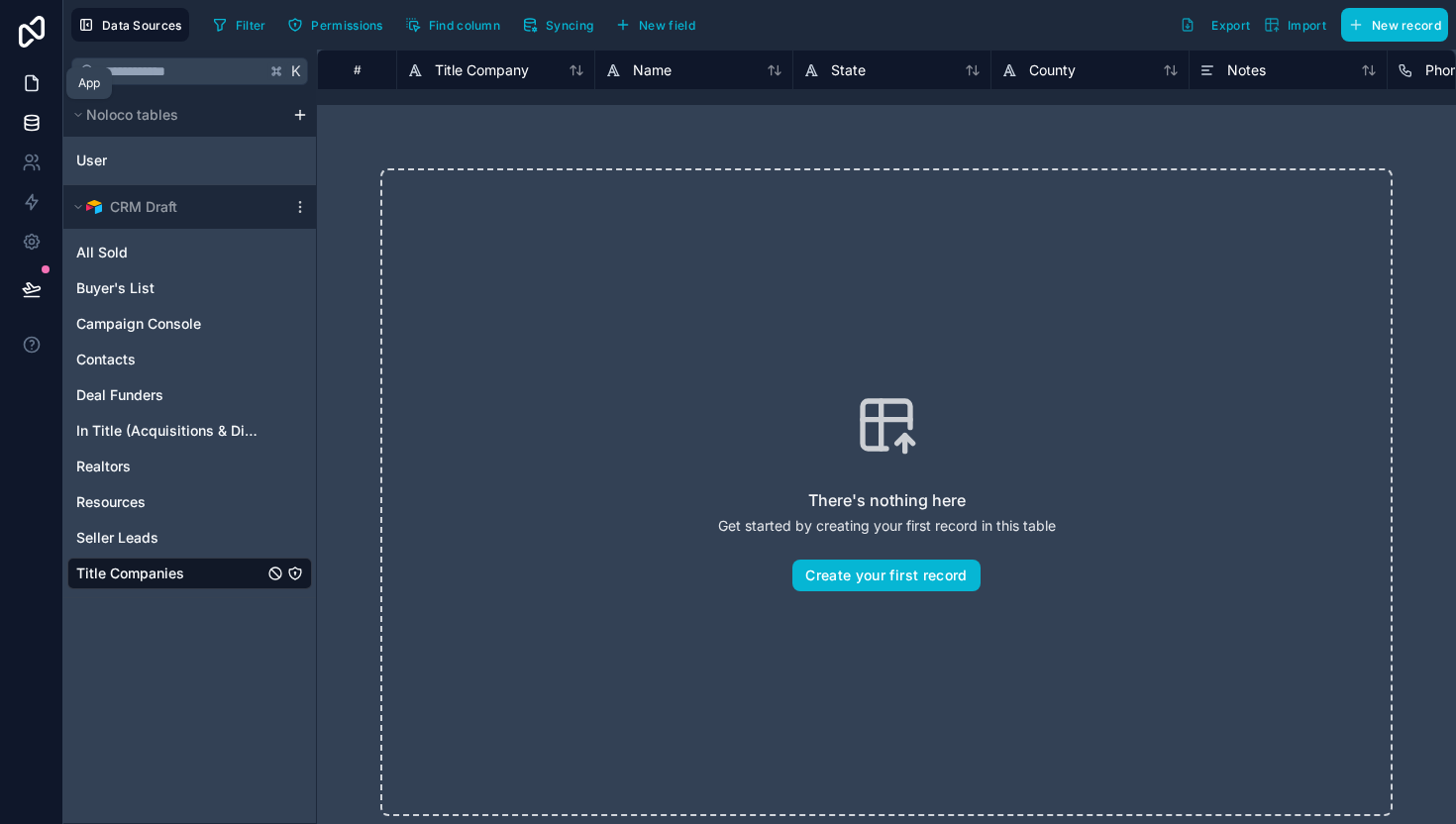 click 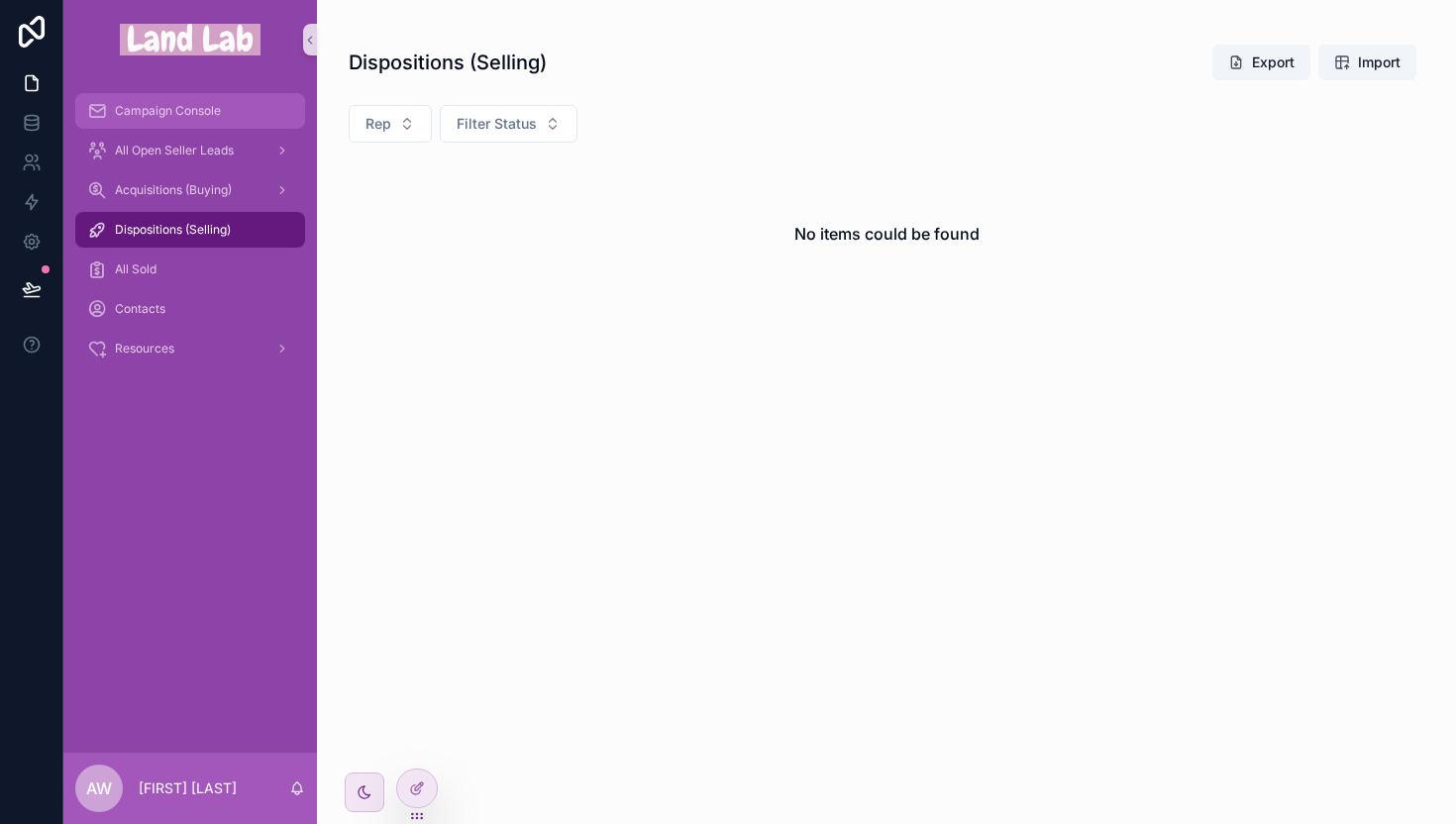 click on "Campaign Console" at bounding box center (167, 111) 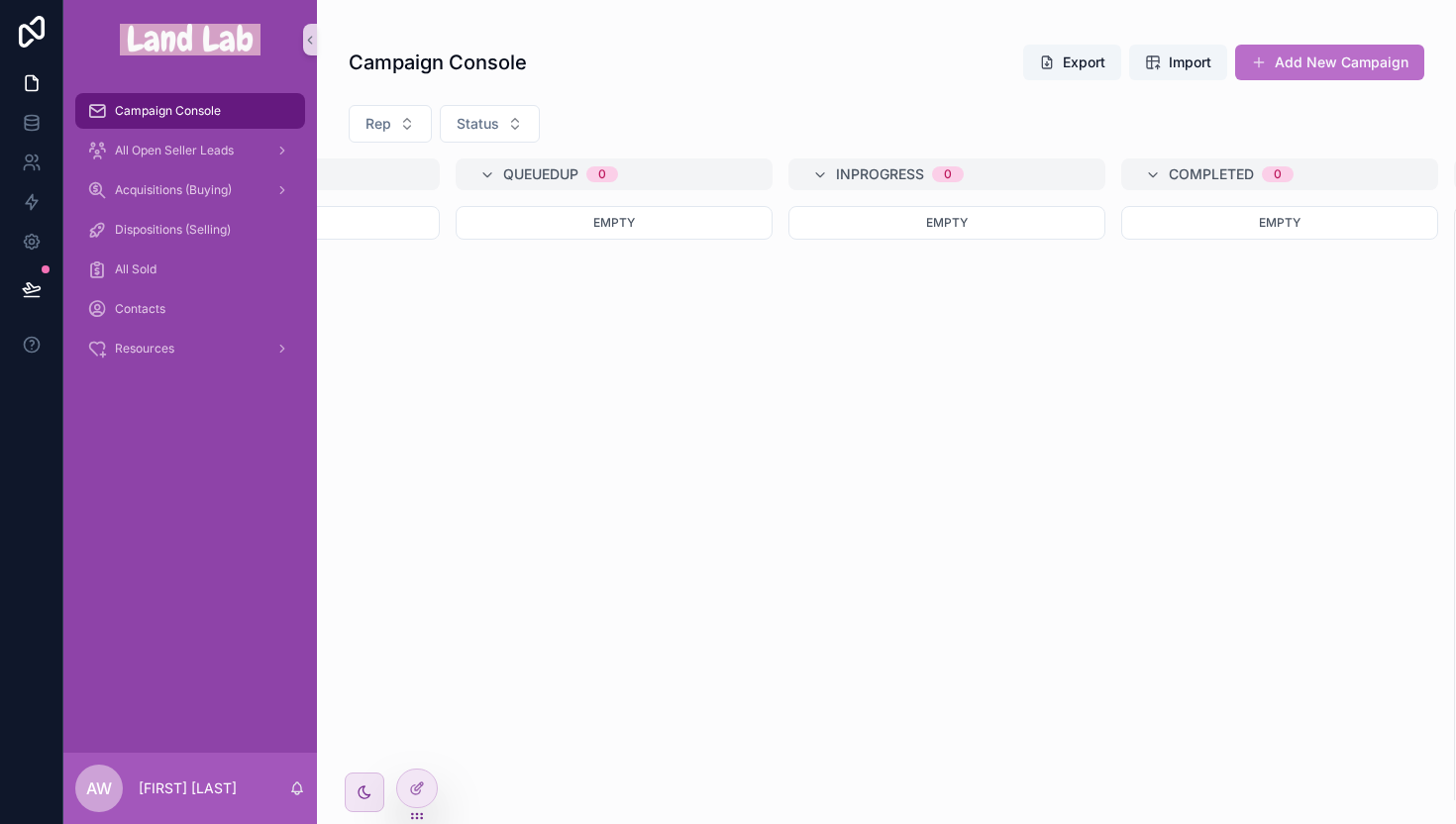 scroll, scrollTop: 0, scrollLeft: 541, axis: horizontal 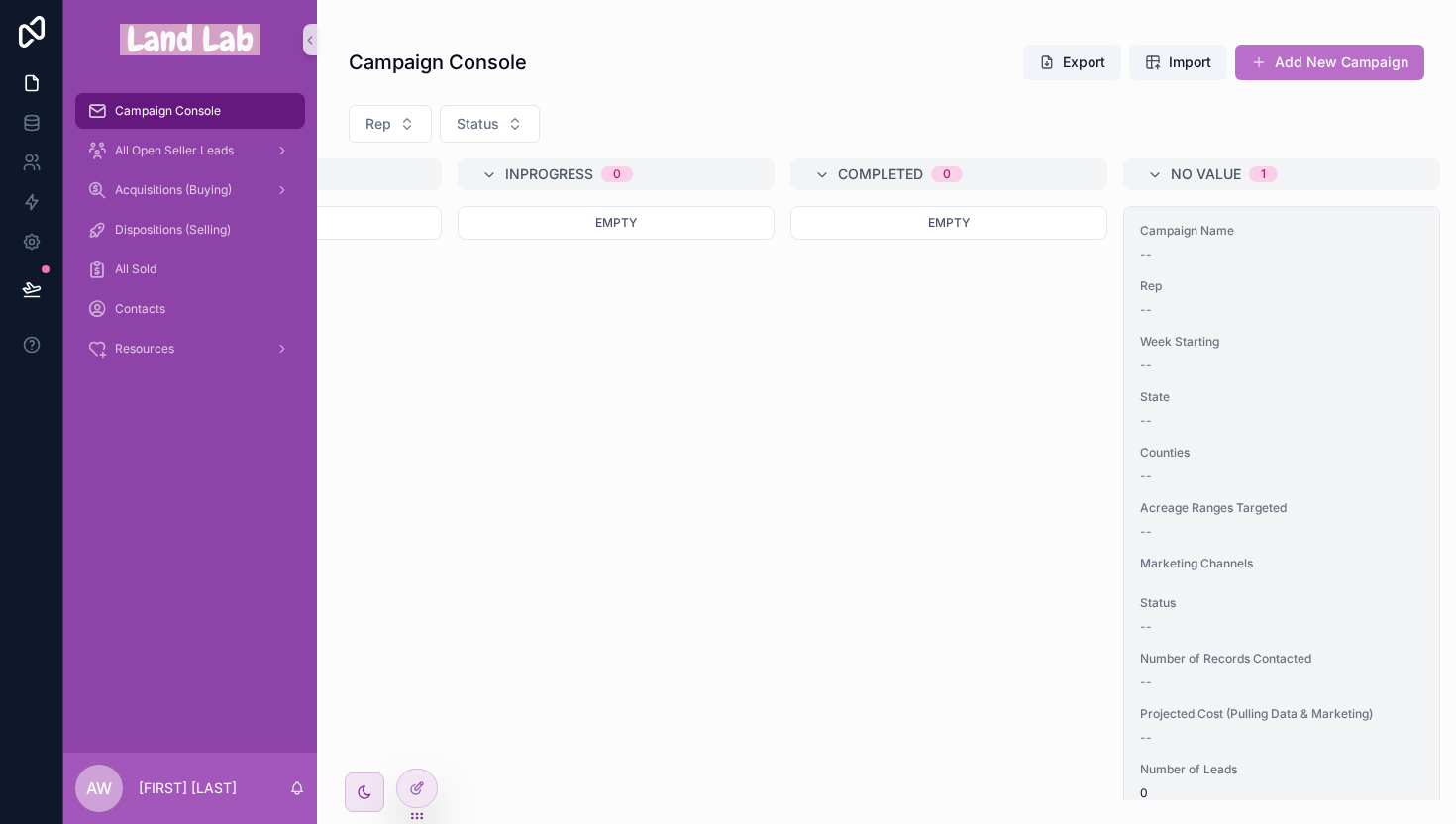 click on "--" at bounding box center [1282, 532] 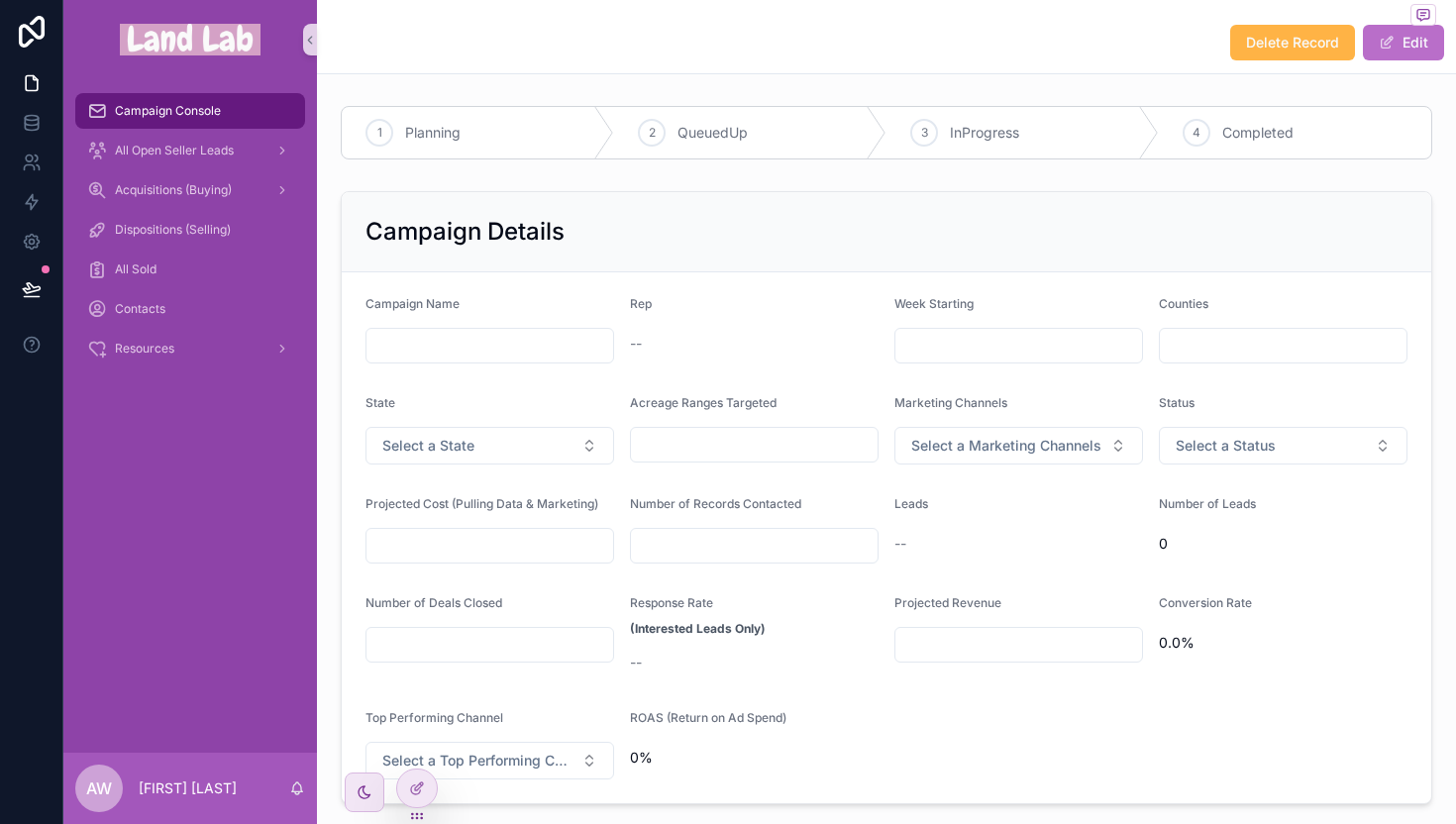 click on "Delete Record" at bounding box center (1293, 43) 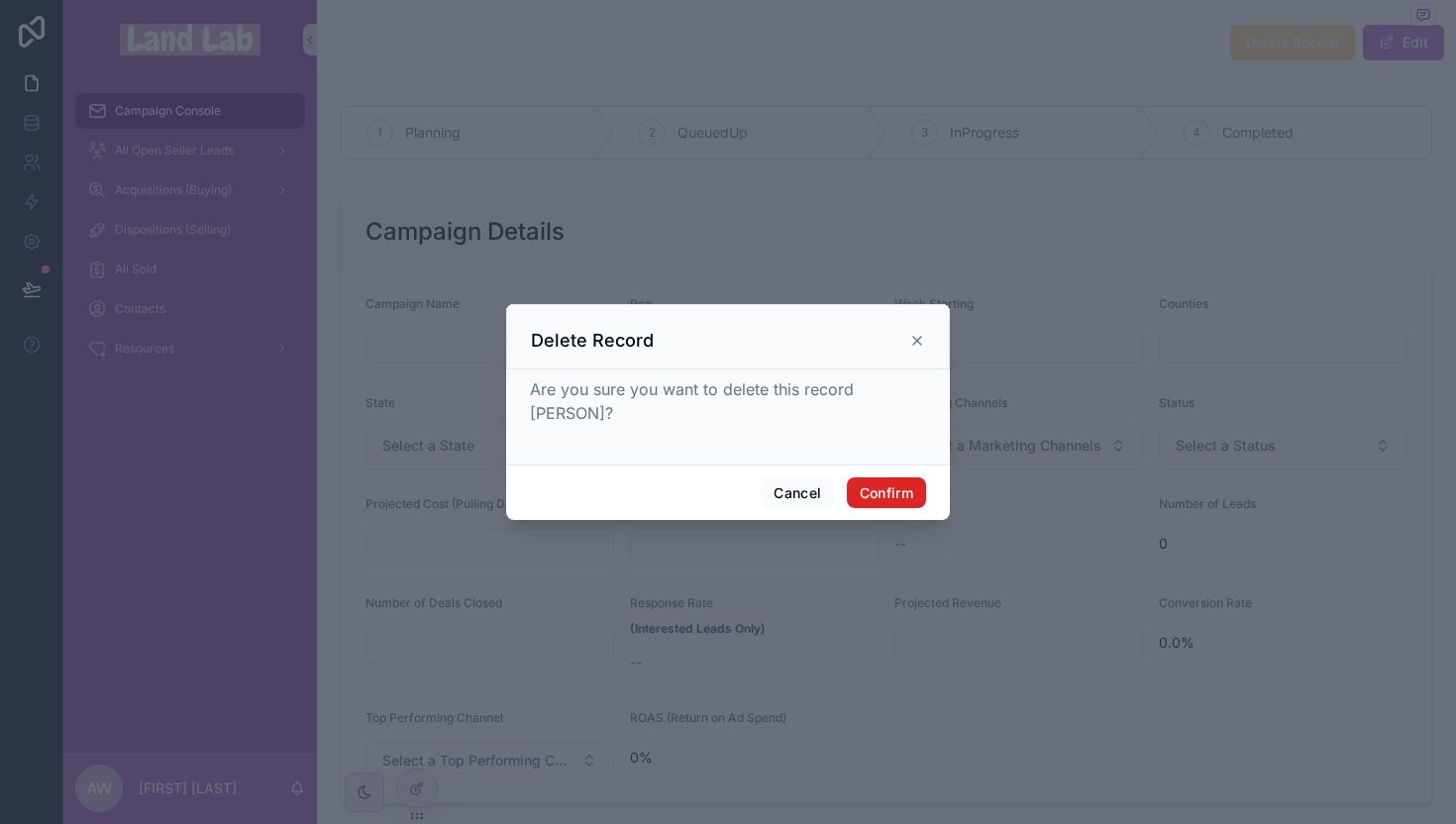 click on "Confirm" at bounding box center [886, 493] 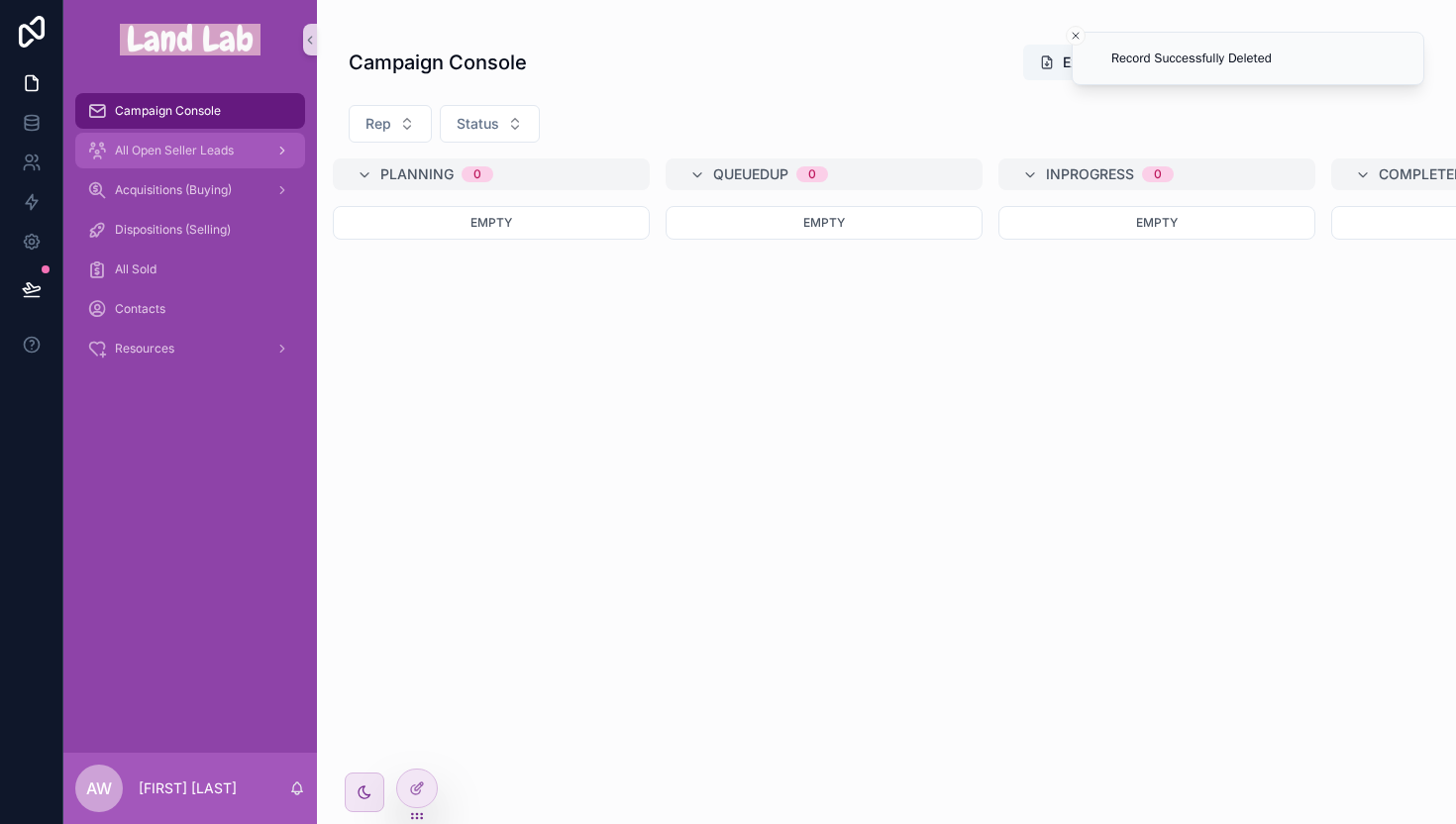click on "All Open Seller Leads" at bounding box center [174, 151] 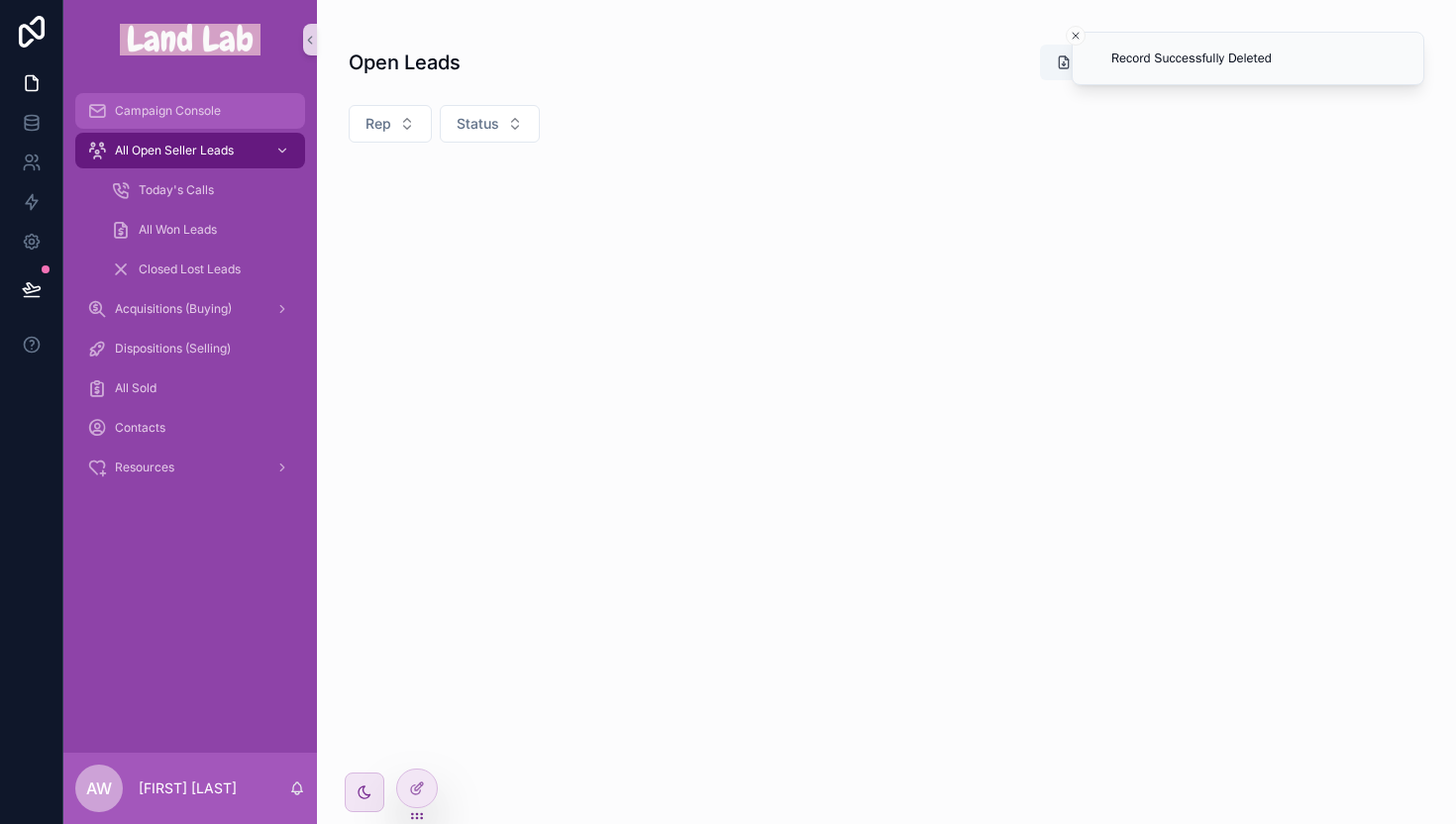 click on "Campaign Console" at bounding box center (167, 111) 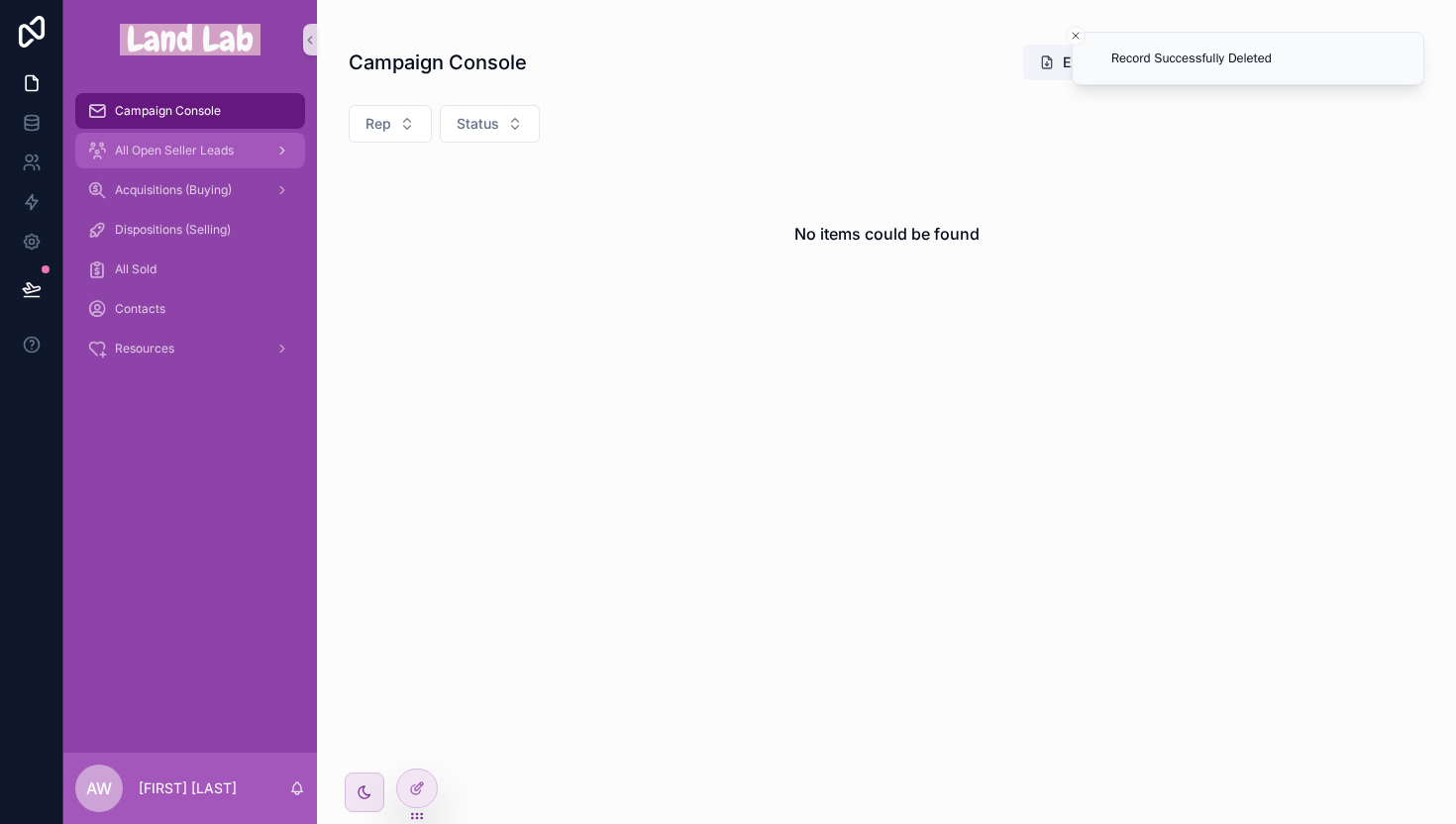click on "All Open Seller Leads" at bounding box center (174, 151) 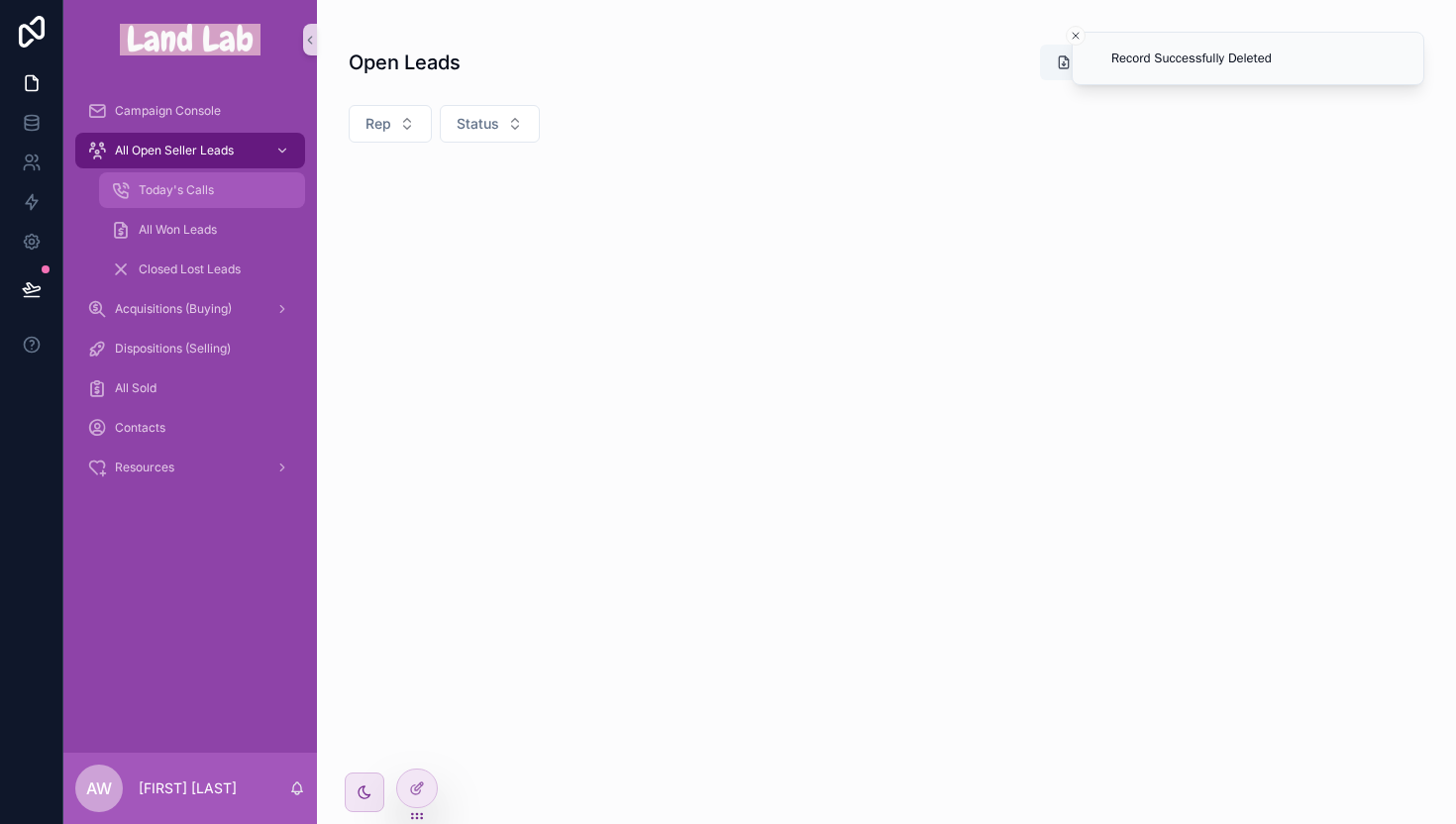 click on "Today's Calls" at bounding box center (176, 190) 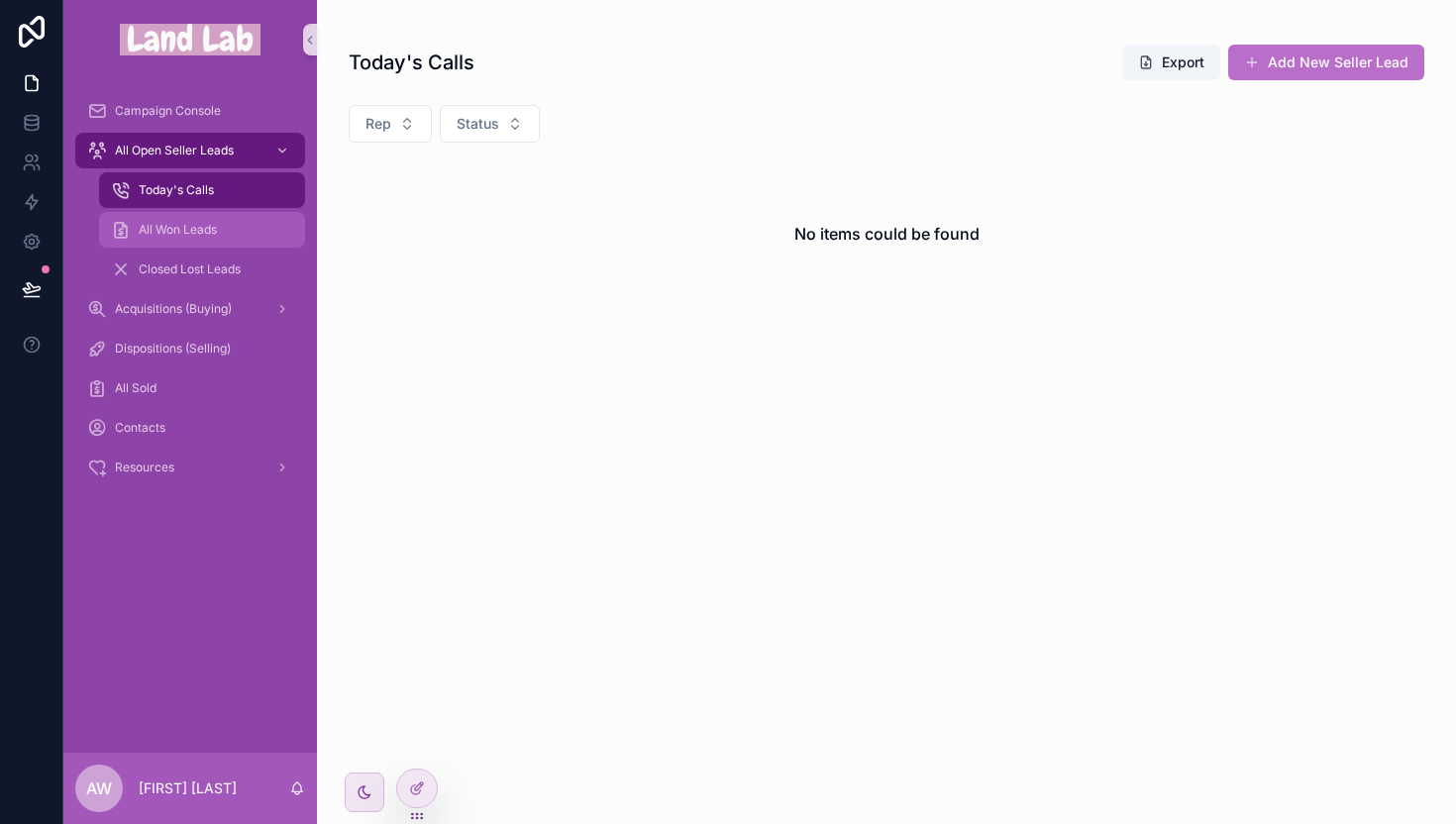 click on "All Won Leads" at bounding box center (177, 230) 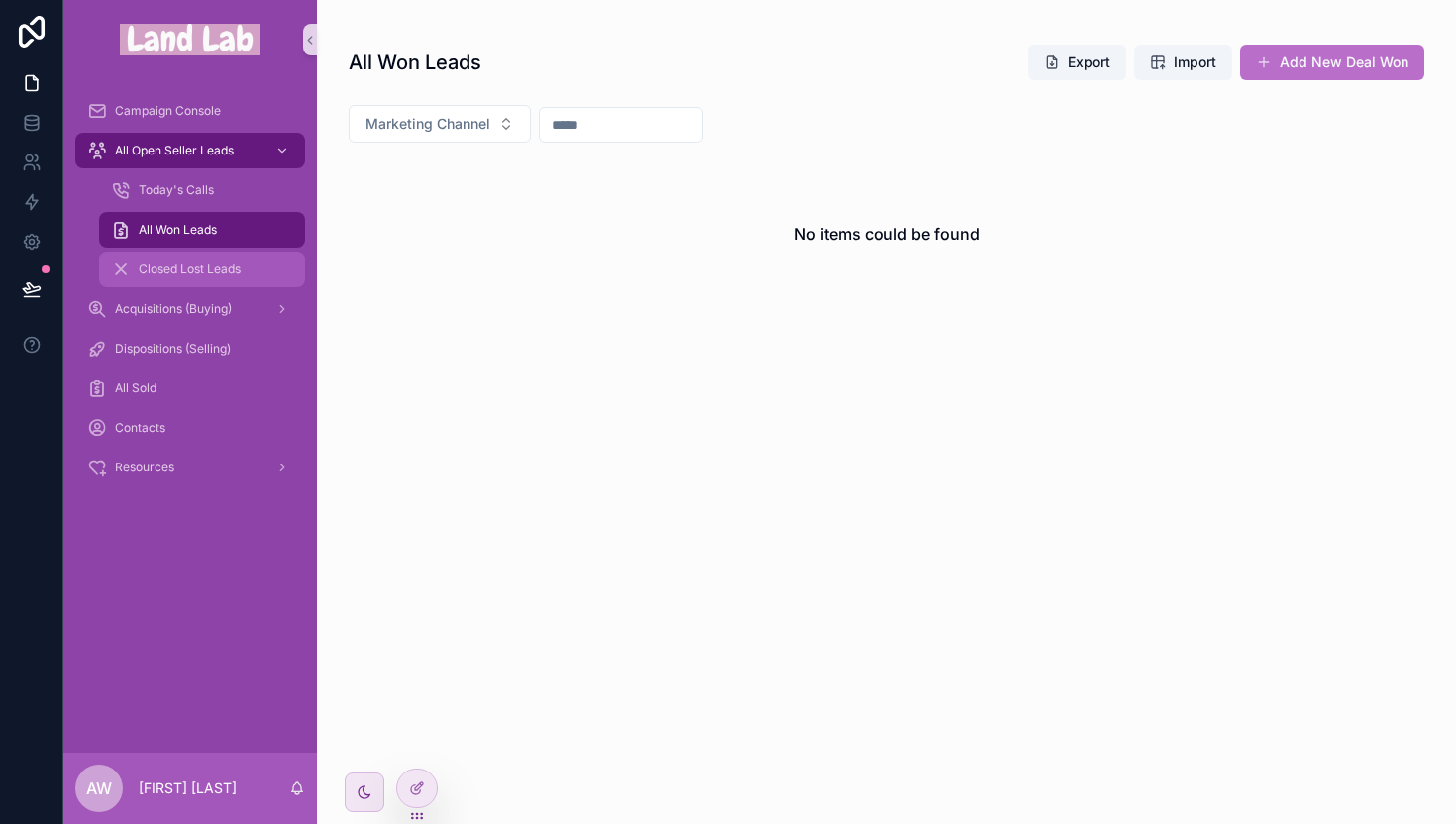 click on "Closed Lost Leads" at bounding box center (202, 269) 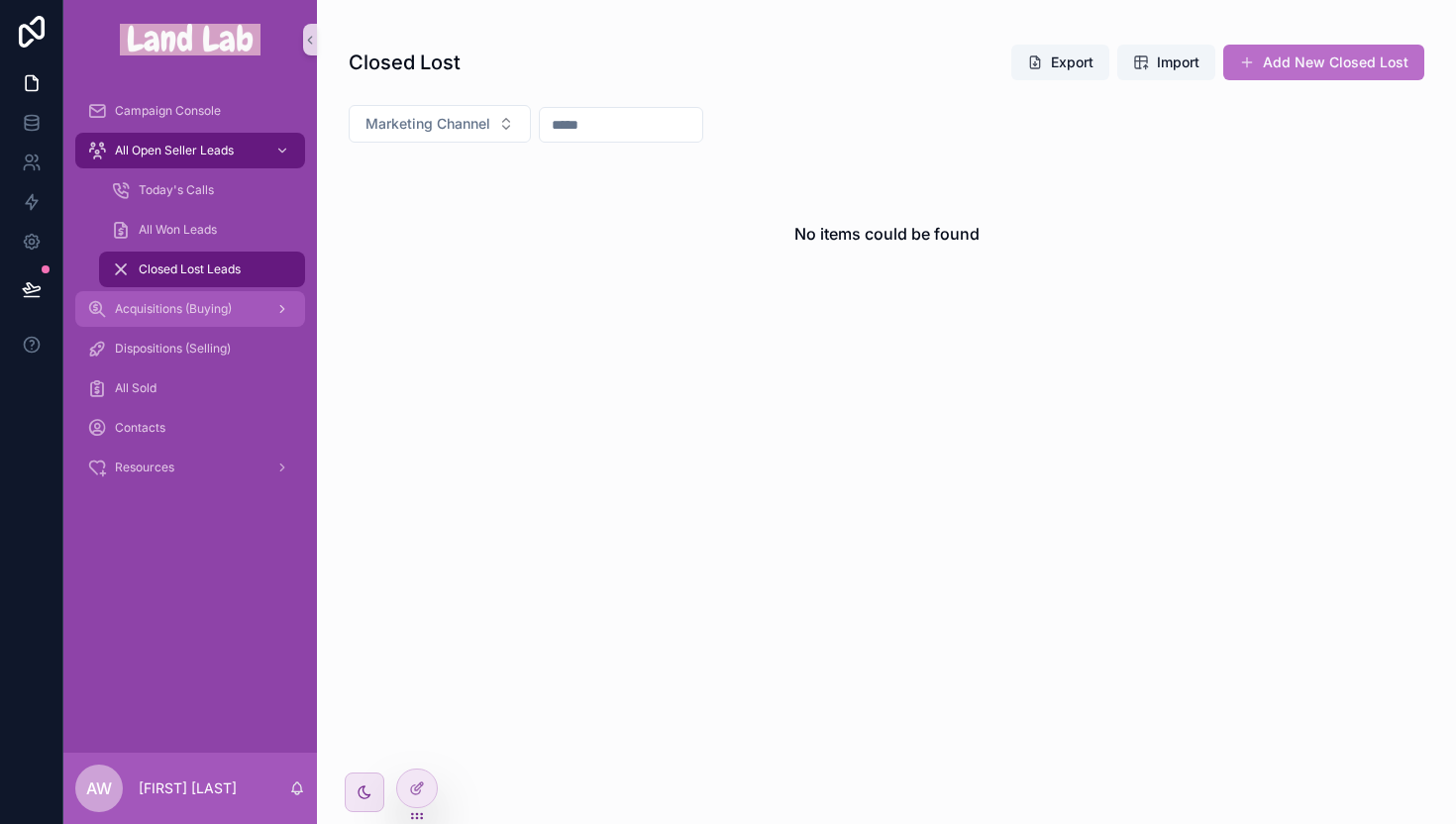 click on "Acquisitions (Buying)" at bounding box center (173, 309) 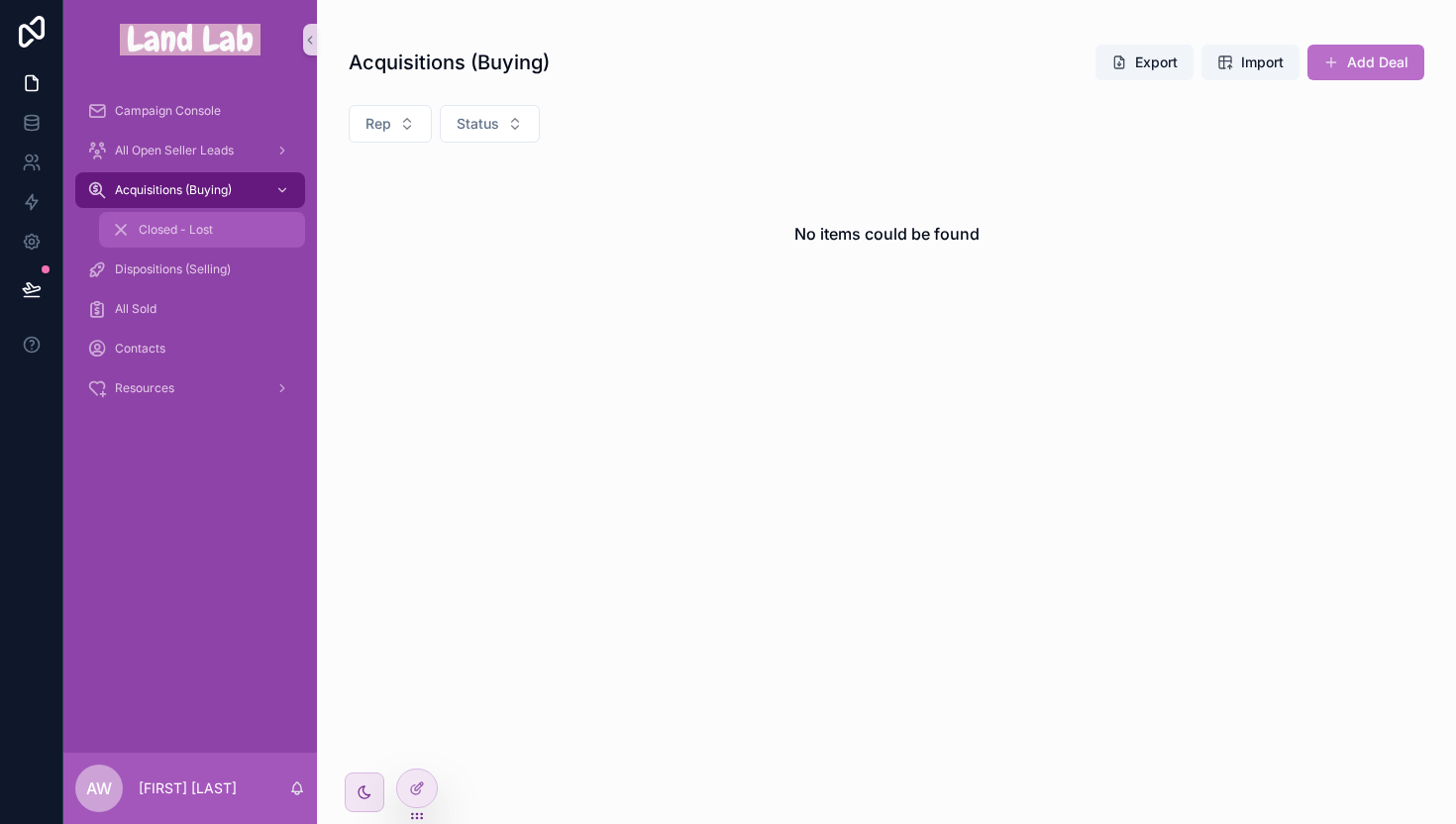 click on "Closed - Lost" at bounding box center (175, 230) 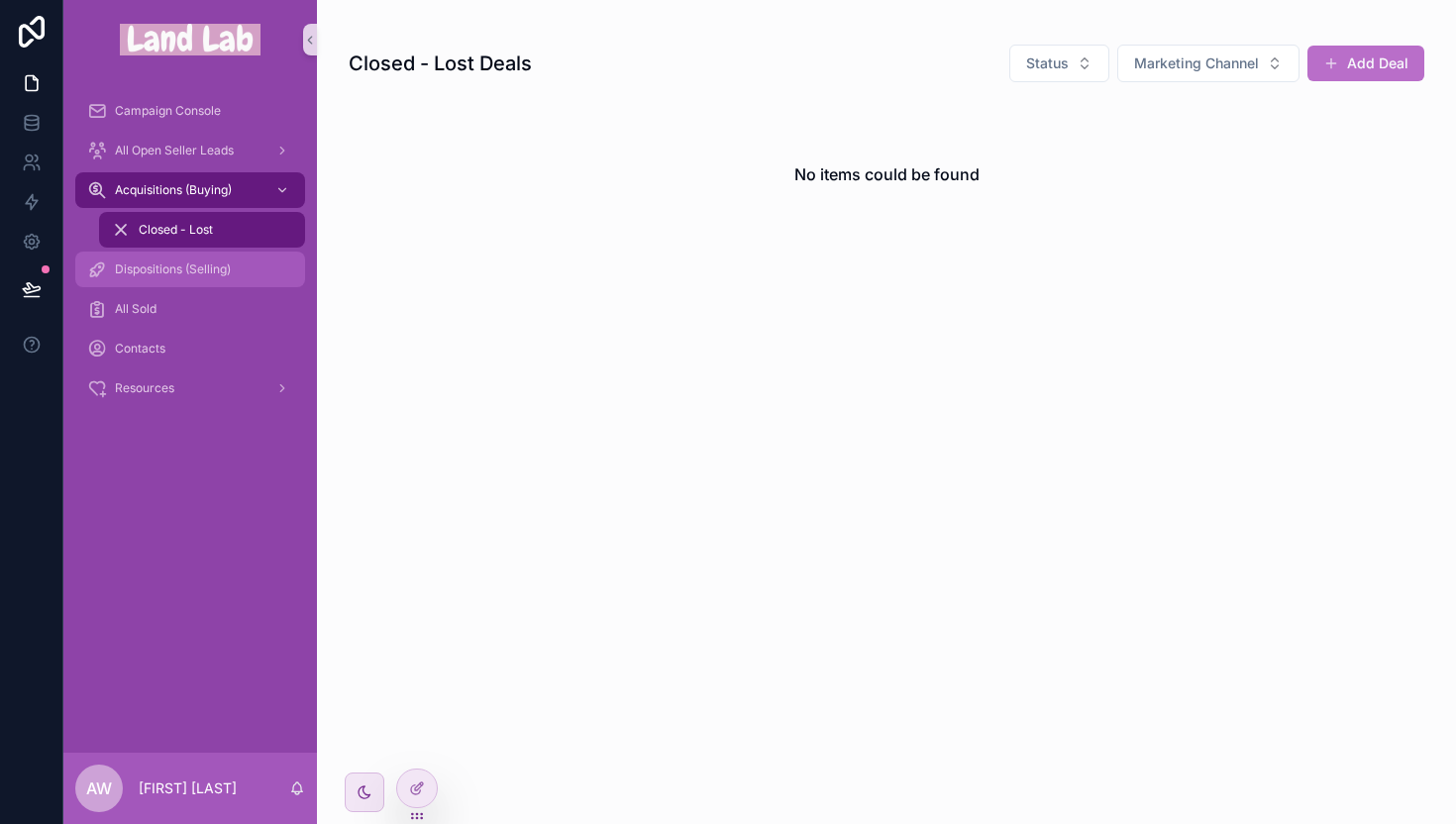 click on "Dispositions (Selling)" at bounding box center [190, 269] 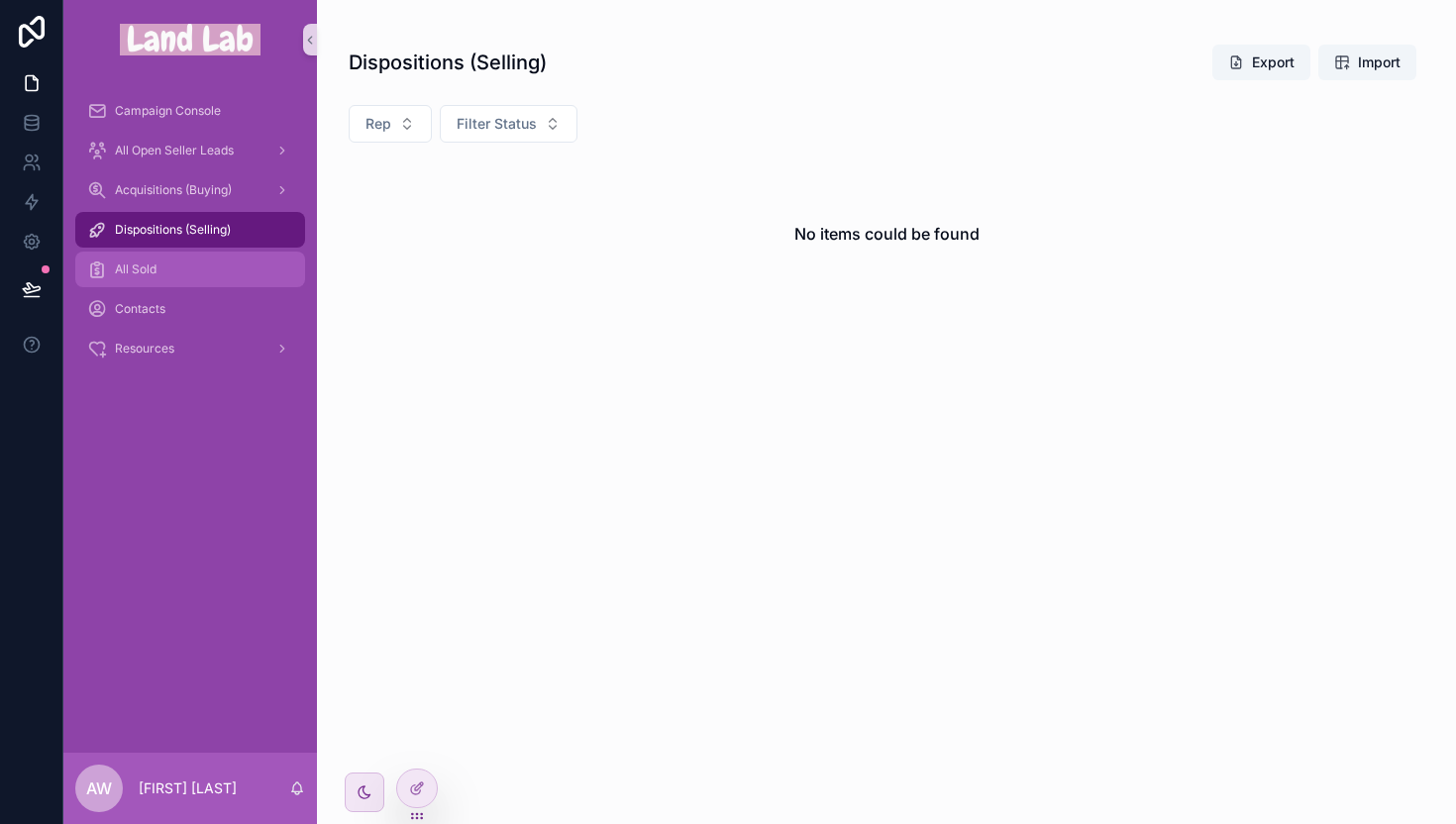 click on "All Sold" at bounding box center (190, 269) 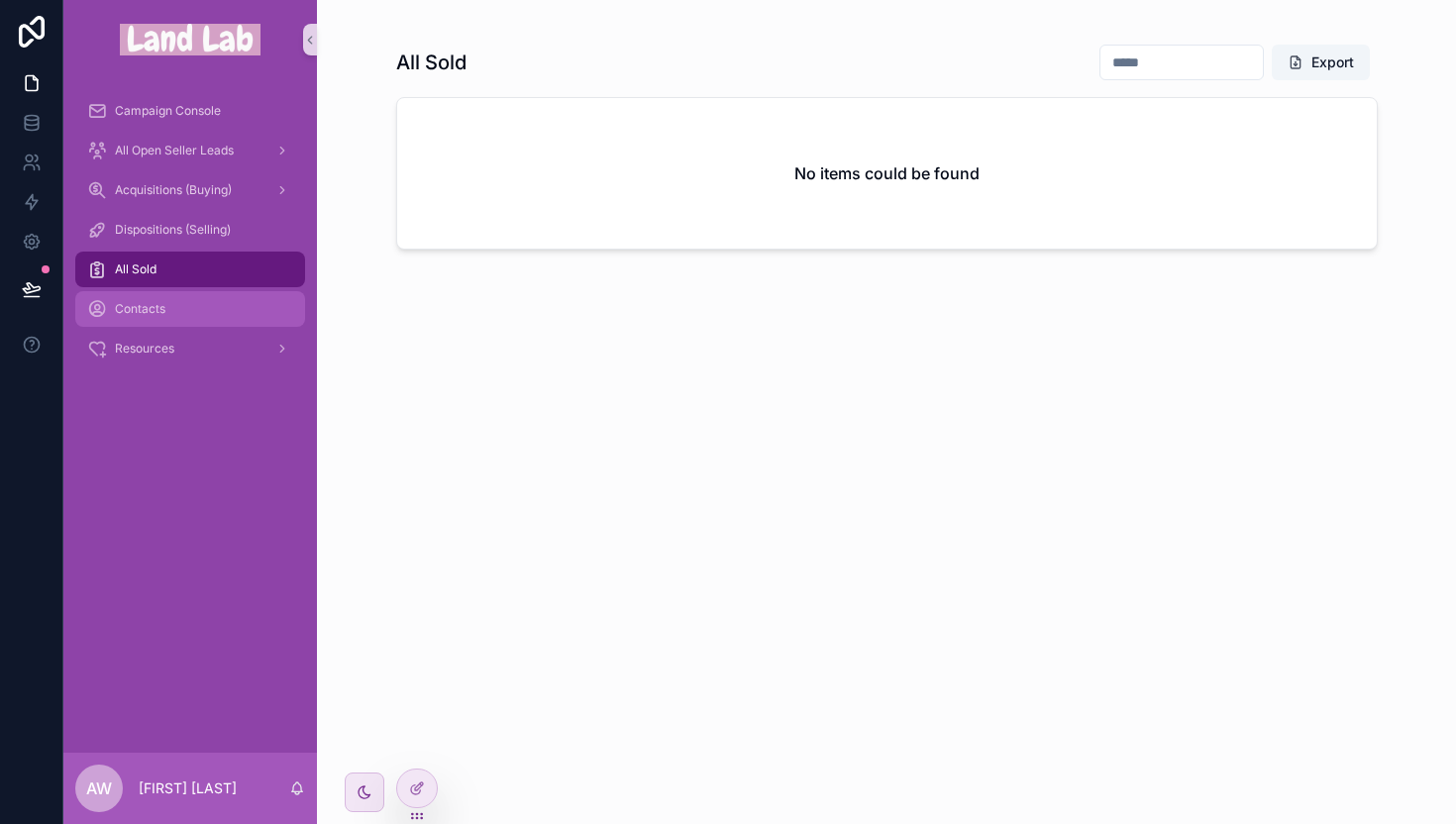 click on "Contacts" at bounding box center (140, 309) 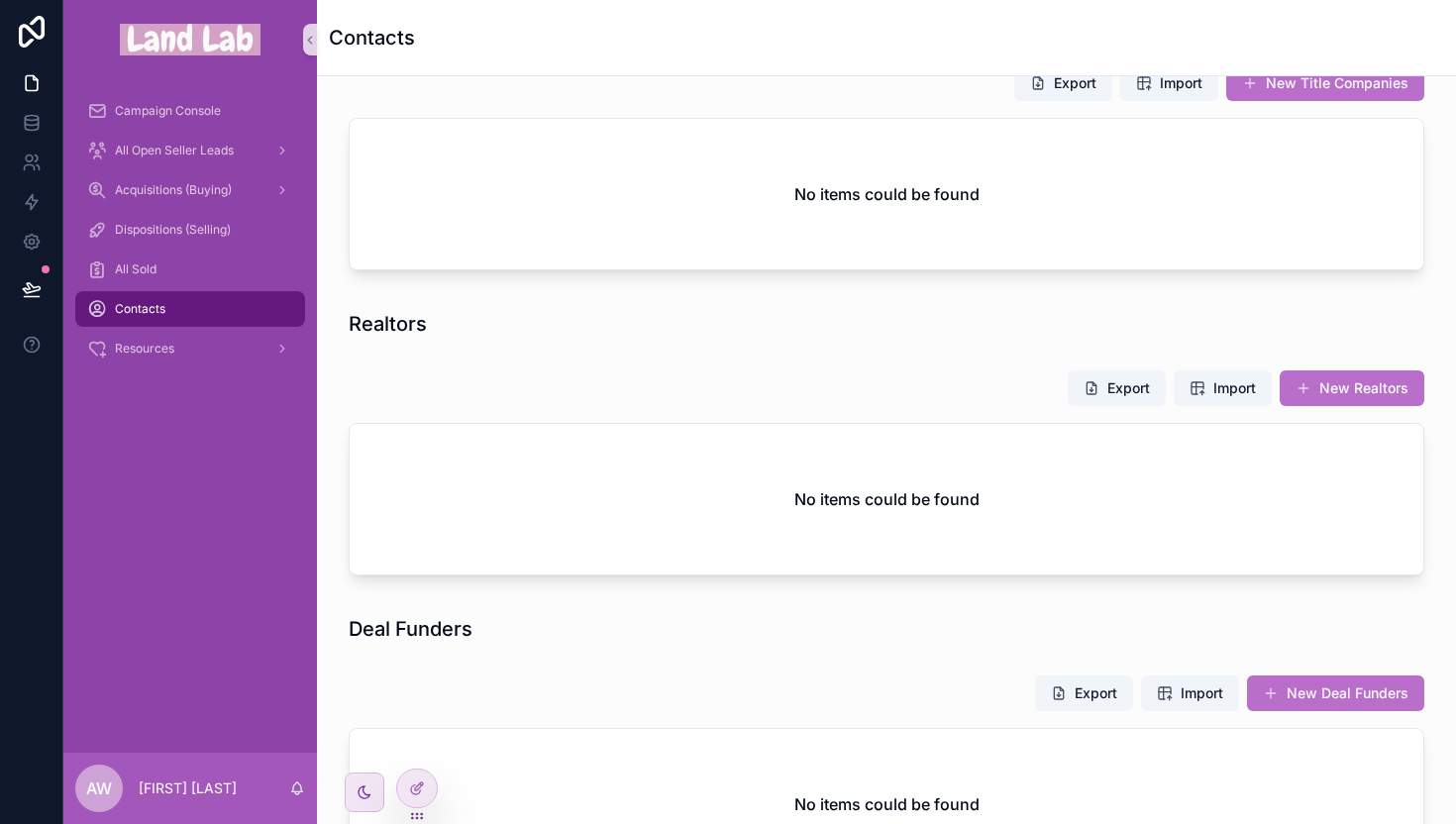 scroll, scrollTop: 0, scrollLeft: 0, axis: both 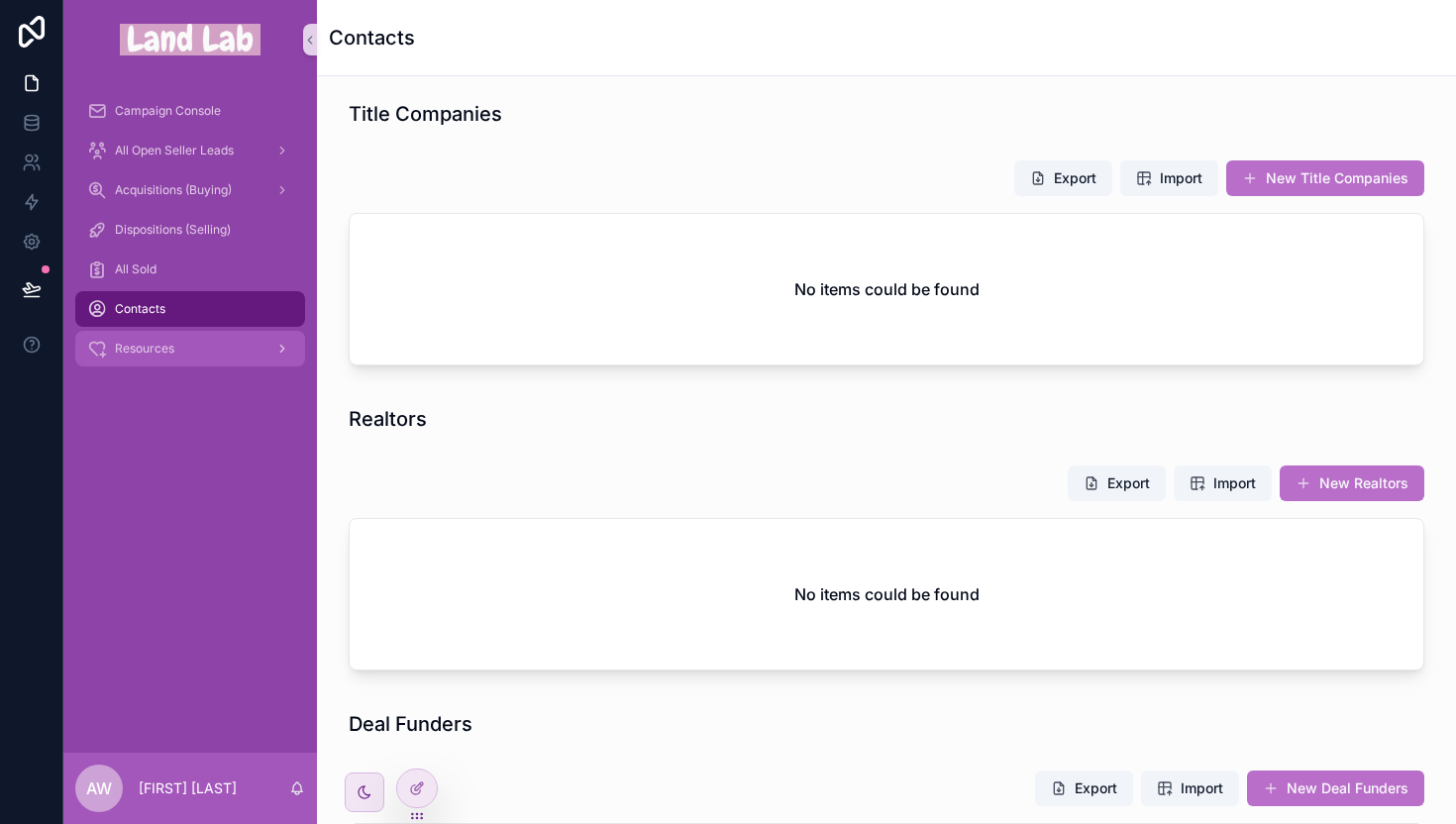 click on "Resources" at bounding box center [190, 349] 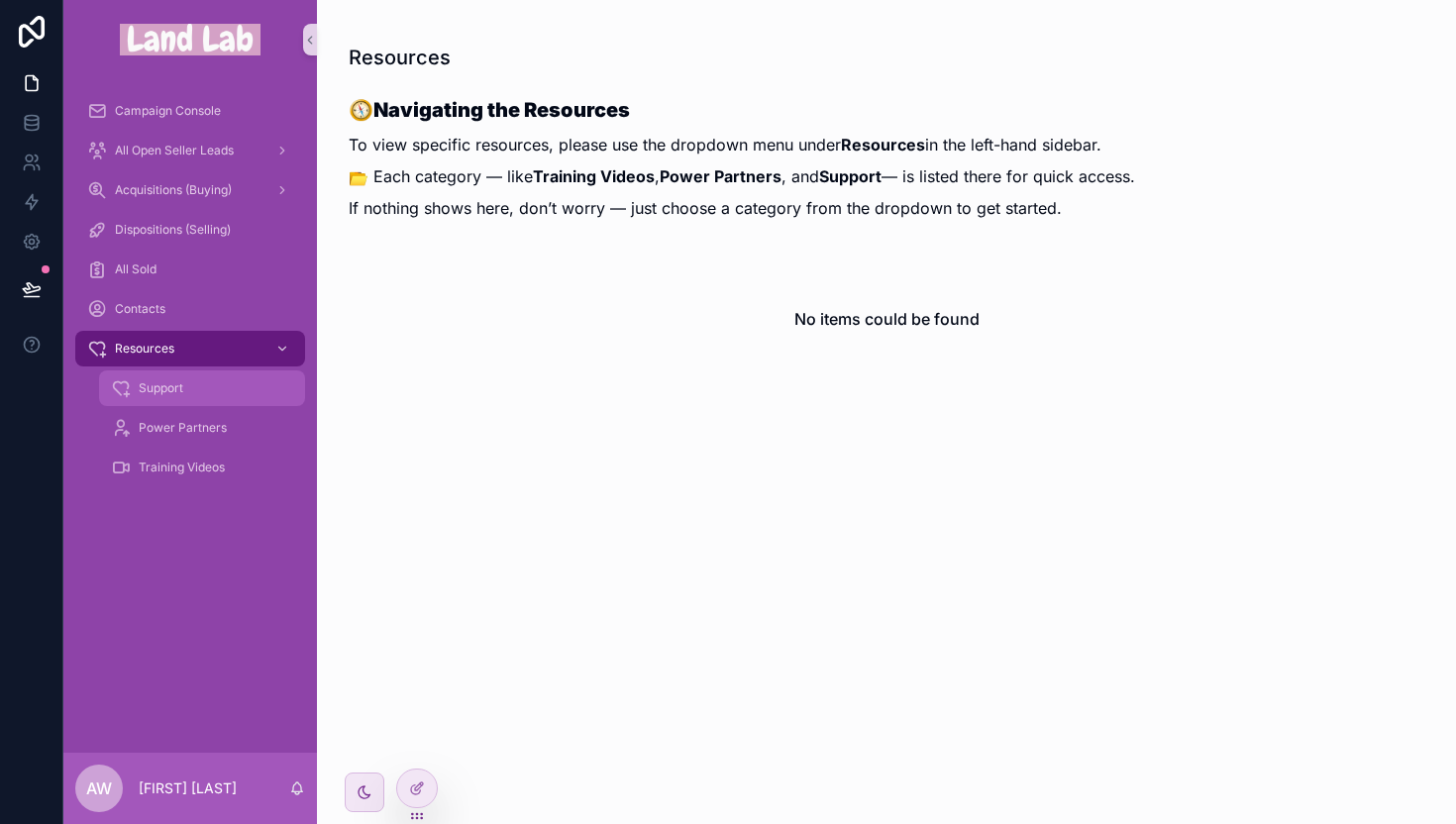 click on "Support" at bounding box center [202, 388] 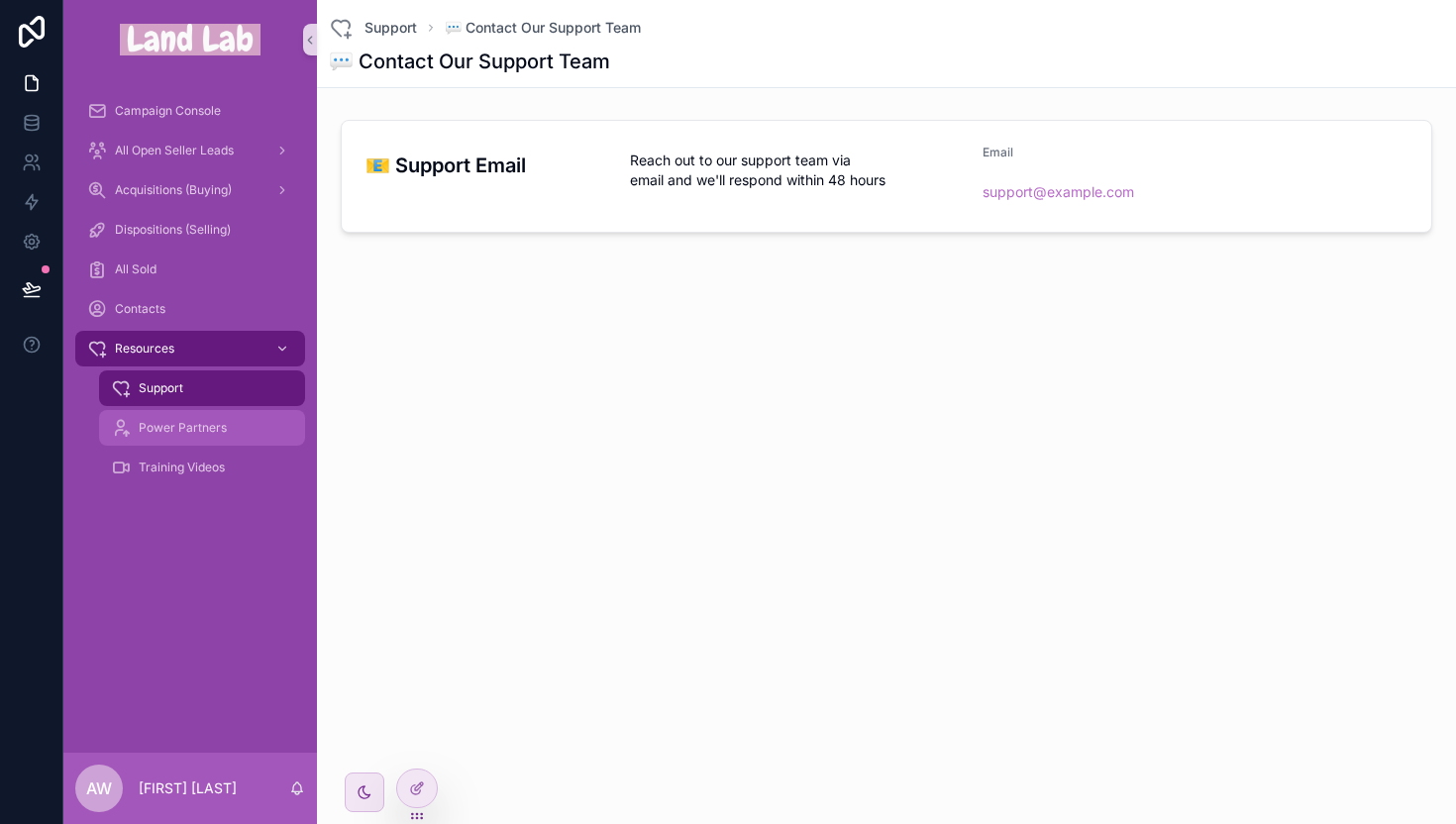 click on "Power Partners" at bounding box center [202, 428] 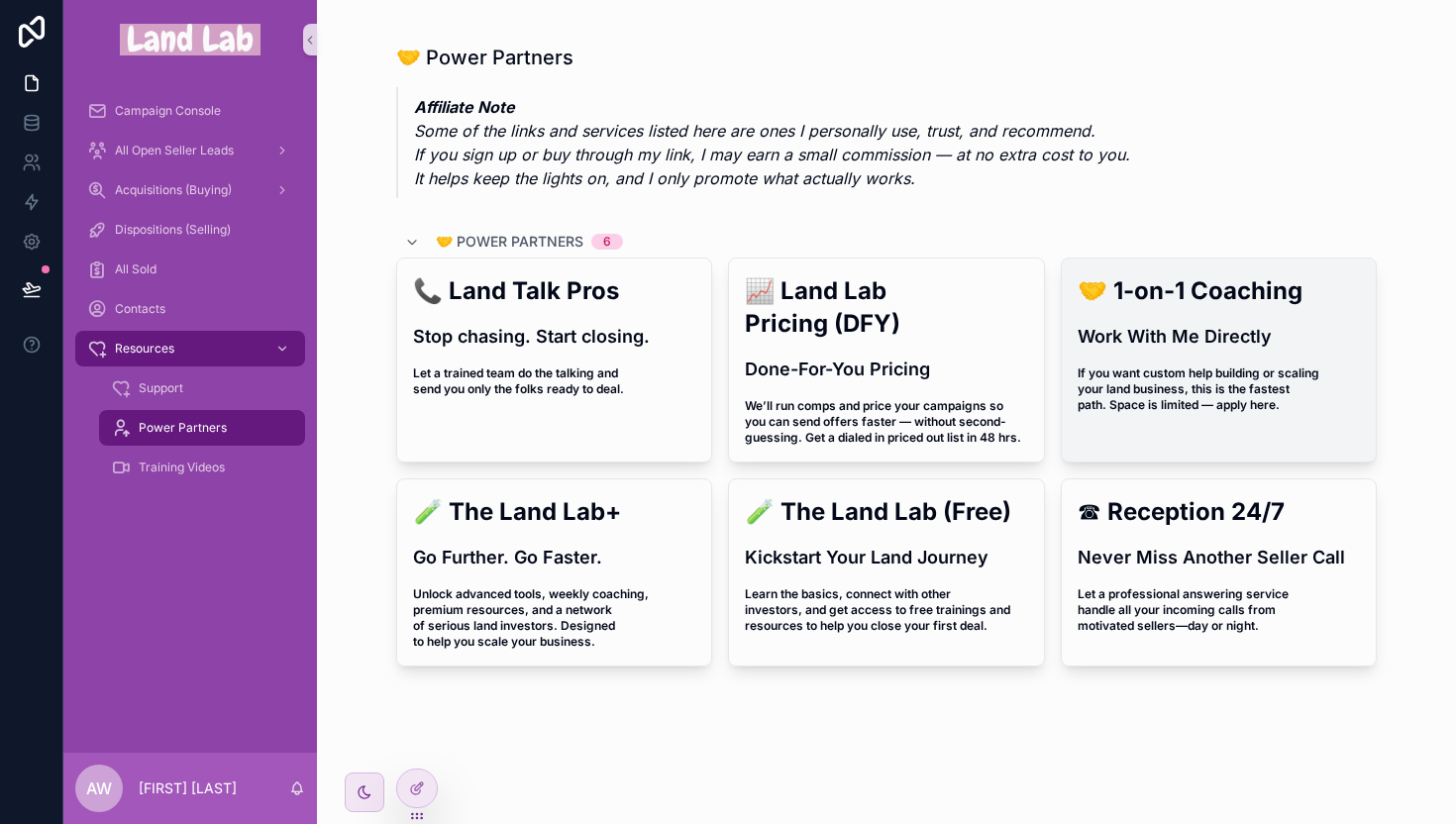 click on "🤝 1-on-1 Coaching Work With Me Directly If you want custom help building or scaling your land business, this is the fastest path. Space is limited — apply here." at bounding box center [1219, 360] 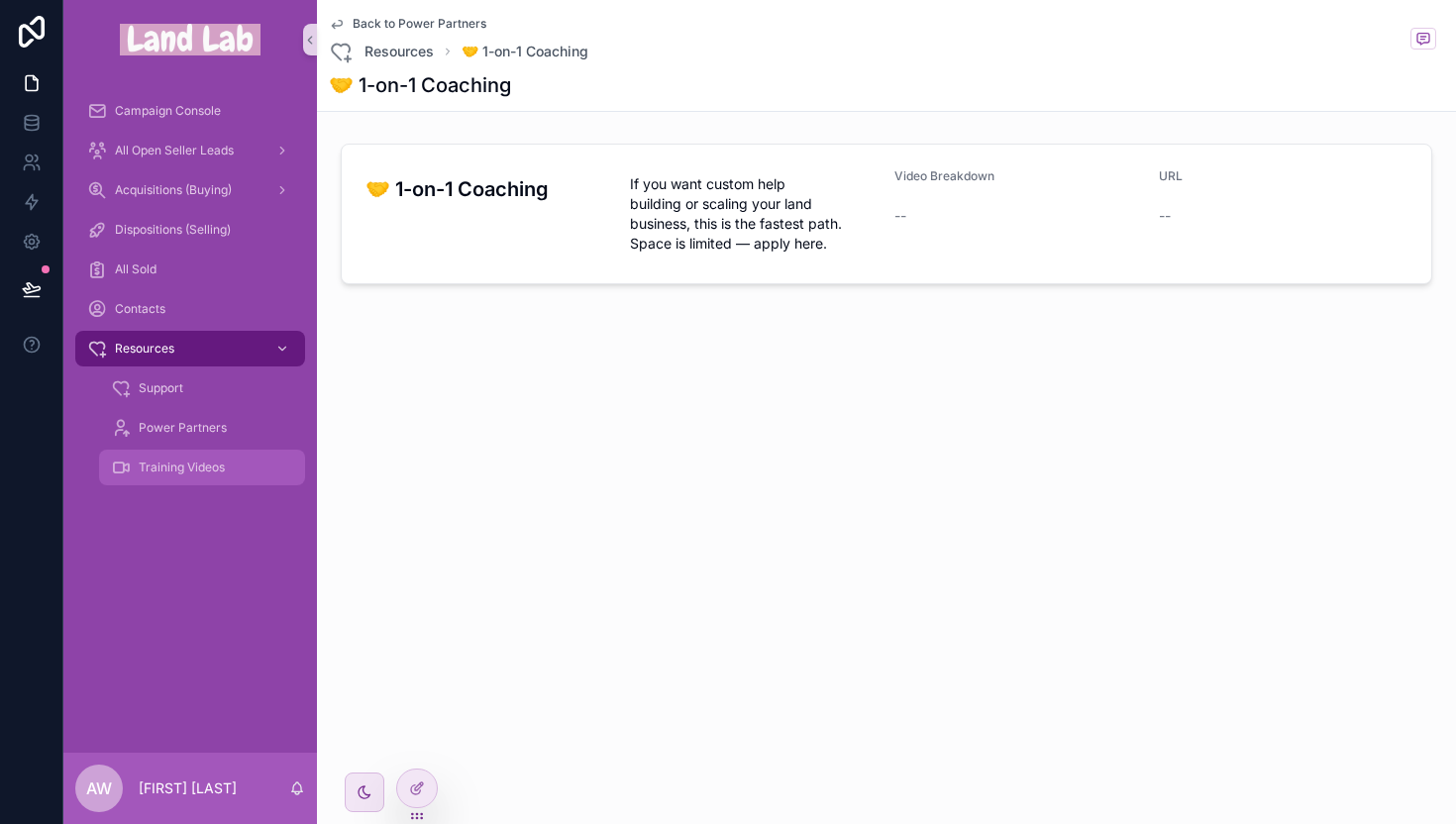 click on "Training Videos" at bounding box center (181, 467) 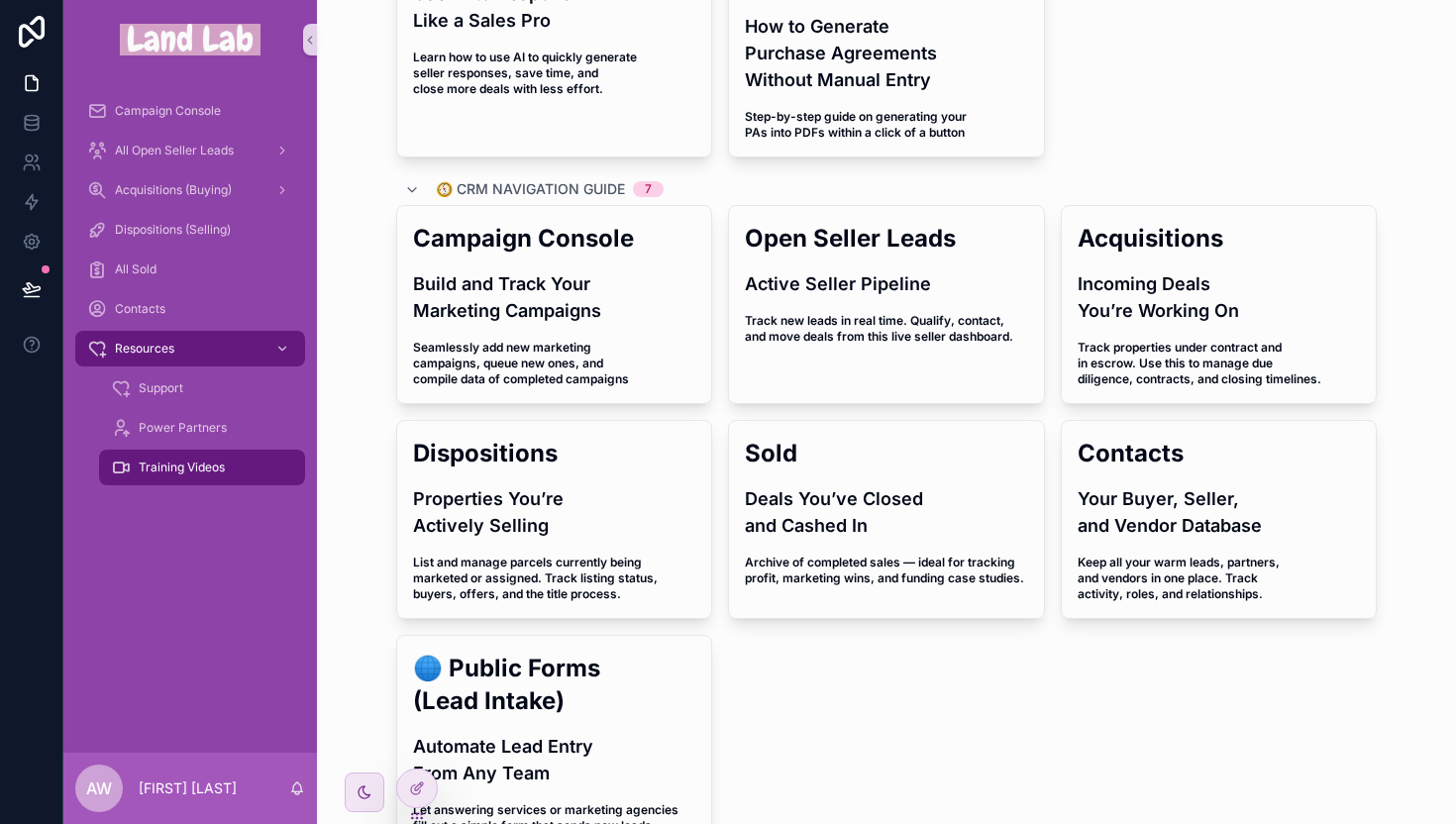 scroll, scrollTop: 0, scrollLeft: 0, axis: both 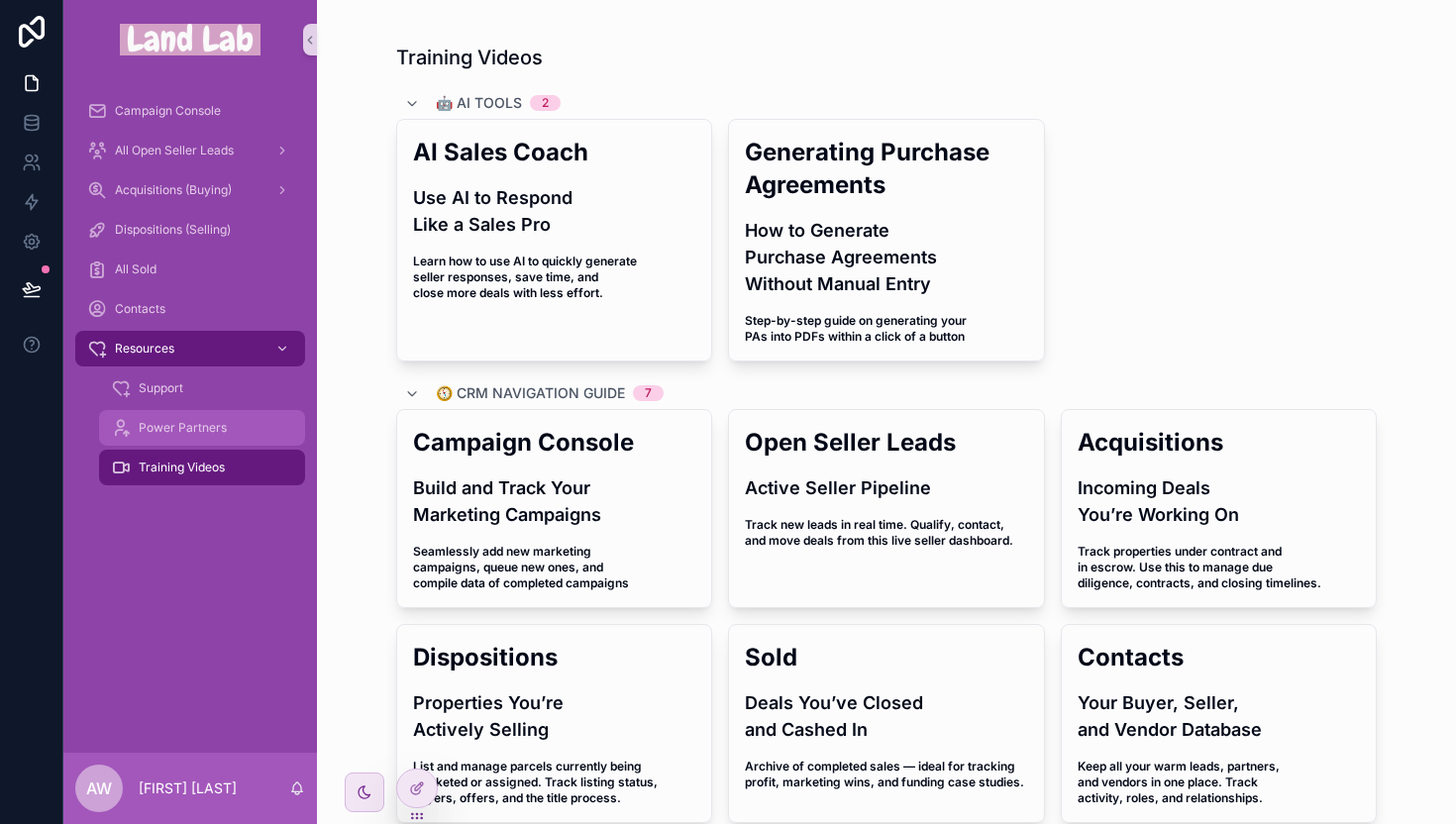 click on "Power Partners" at bounding box center (182, 428) 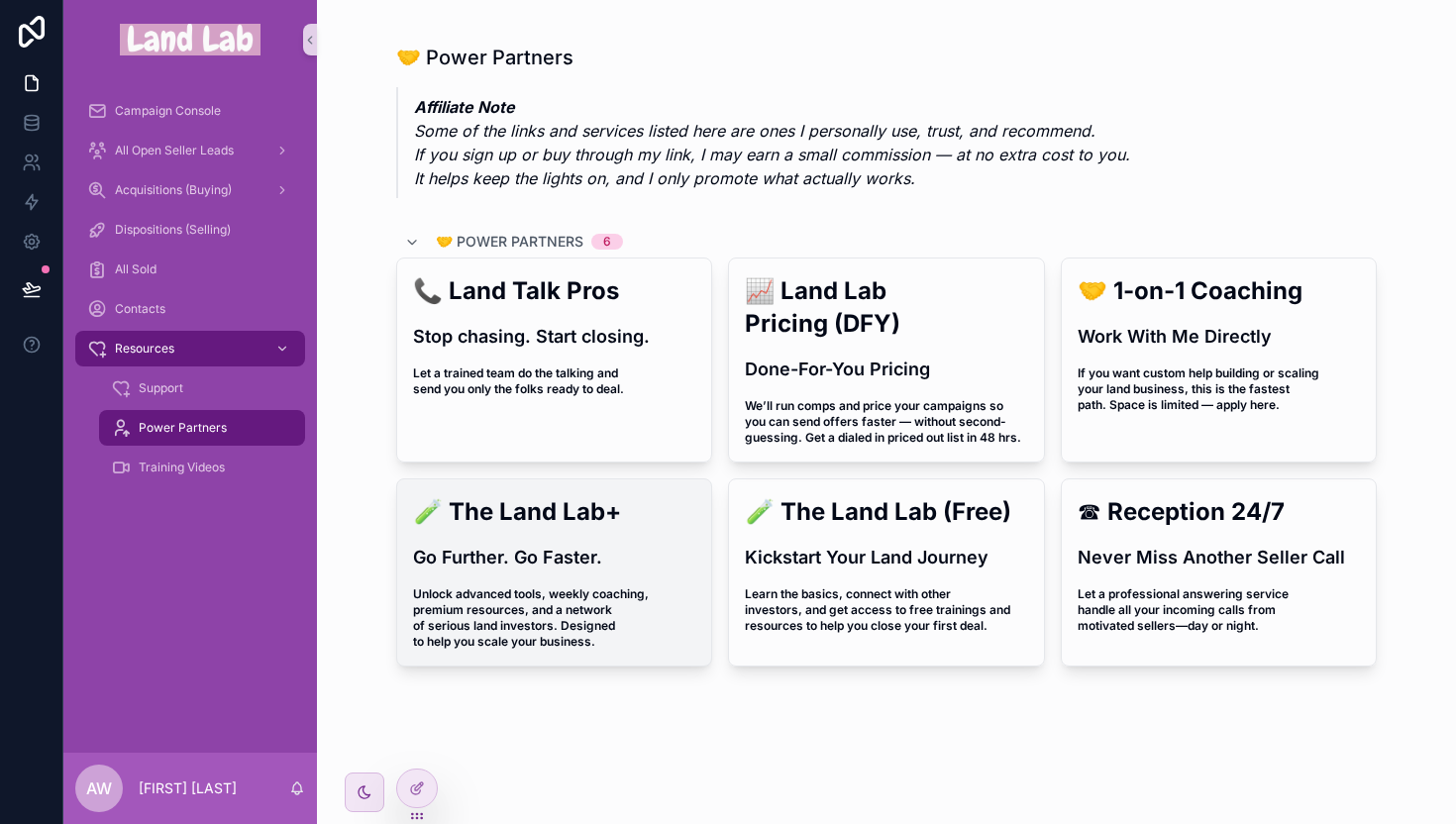 click on "Unlock advanced tools, weekly coaching, premium resources, and a network of serious land investors. Designed to help you scale your business." at bounding box center (532, 617) 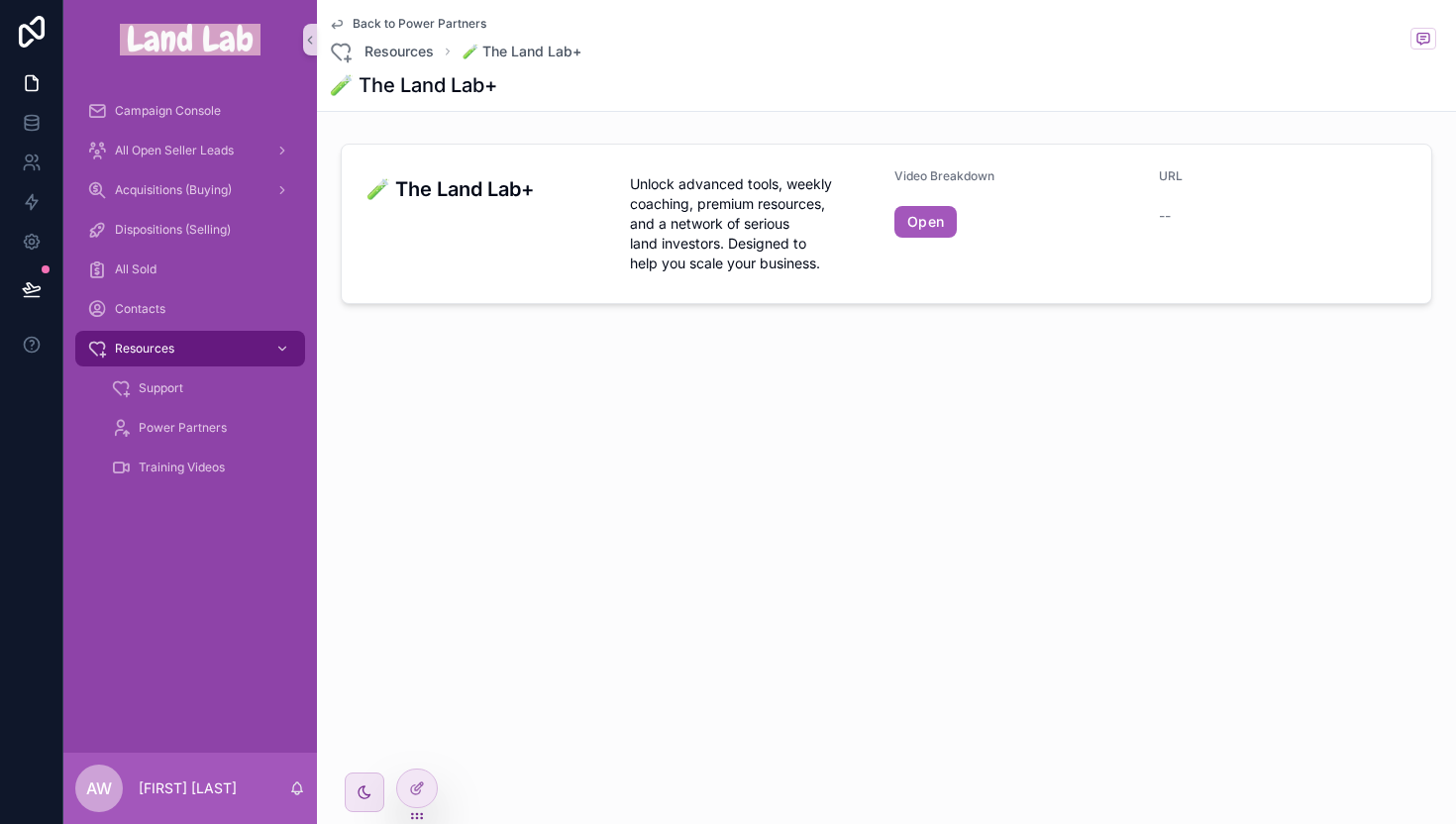 click on "Open" at bounding box center (925, 222) 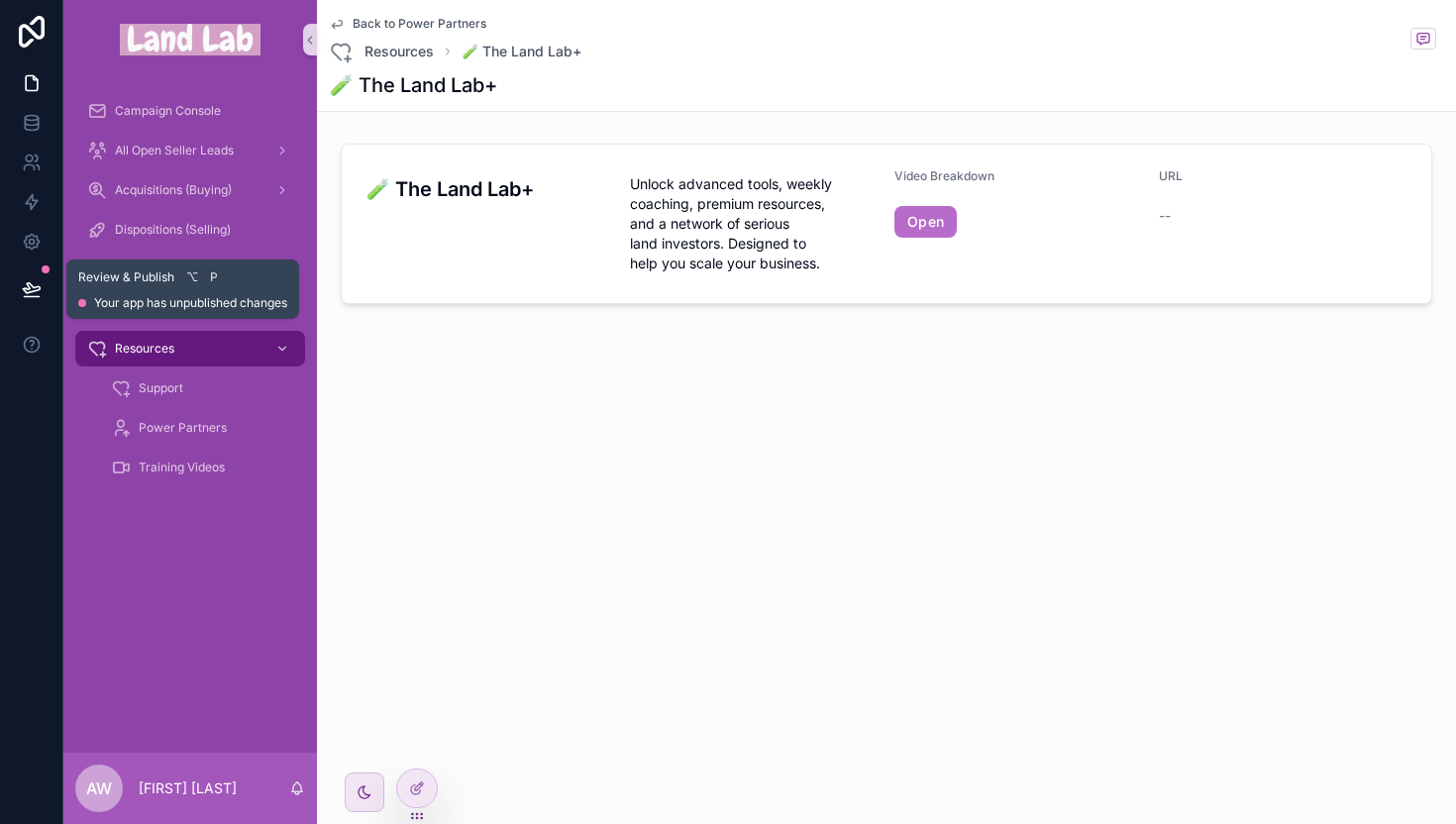 click 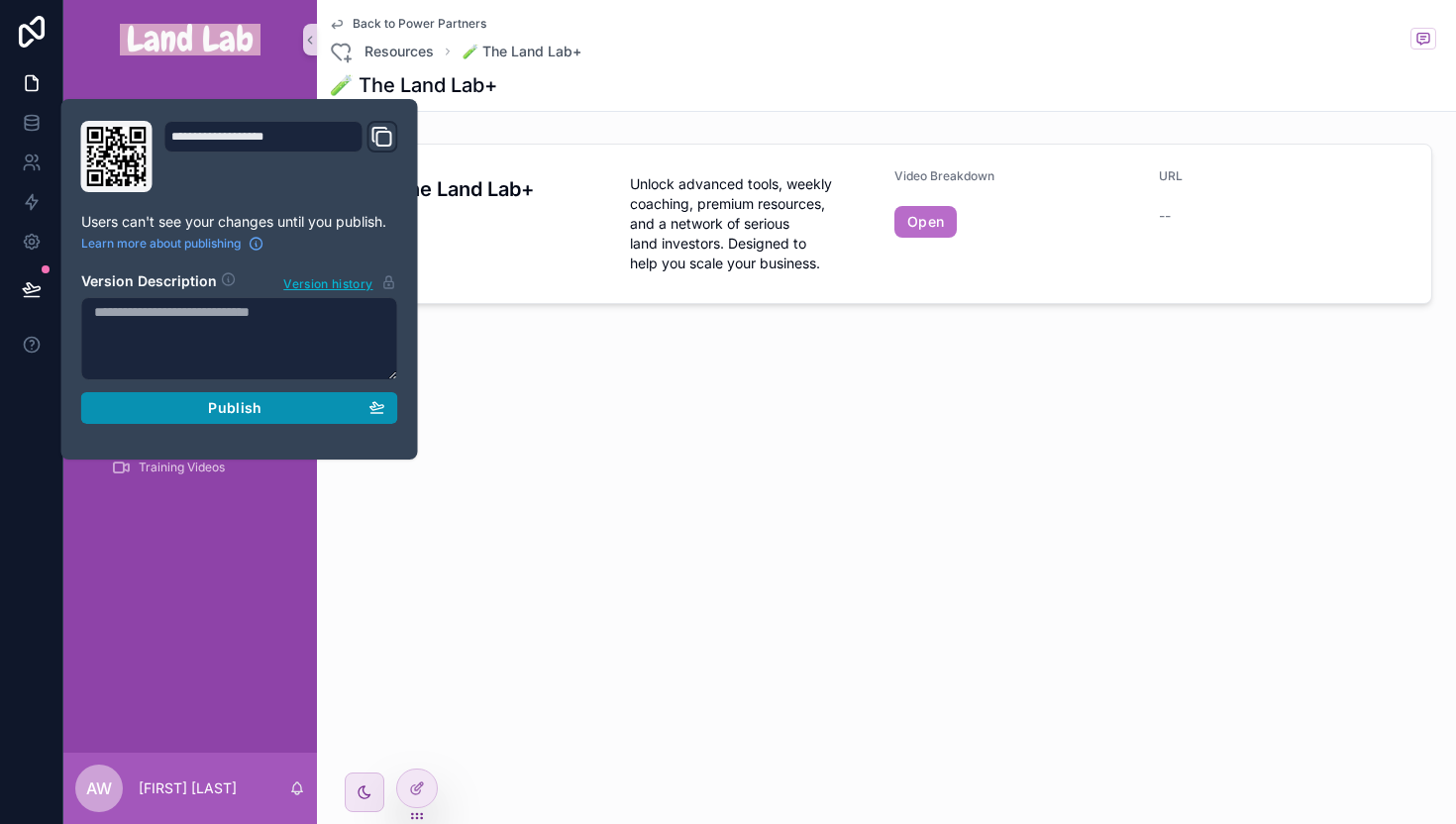 click on "Publish" at bounding box center [235, 408] 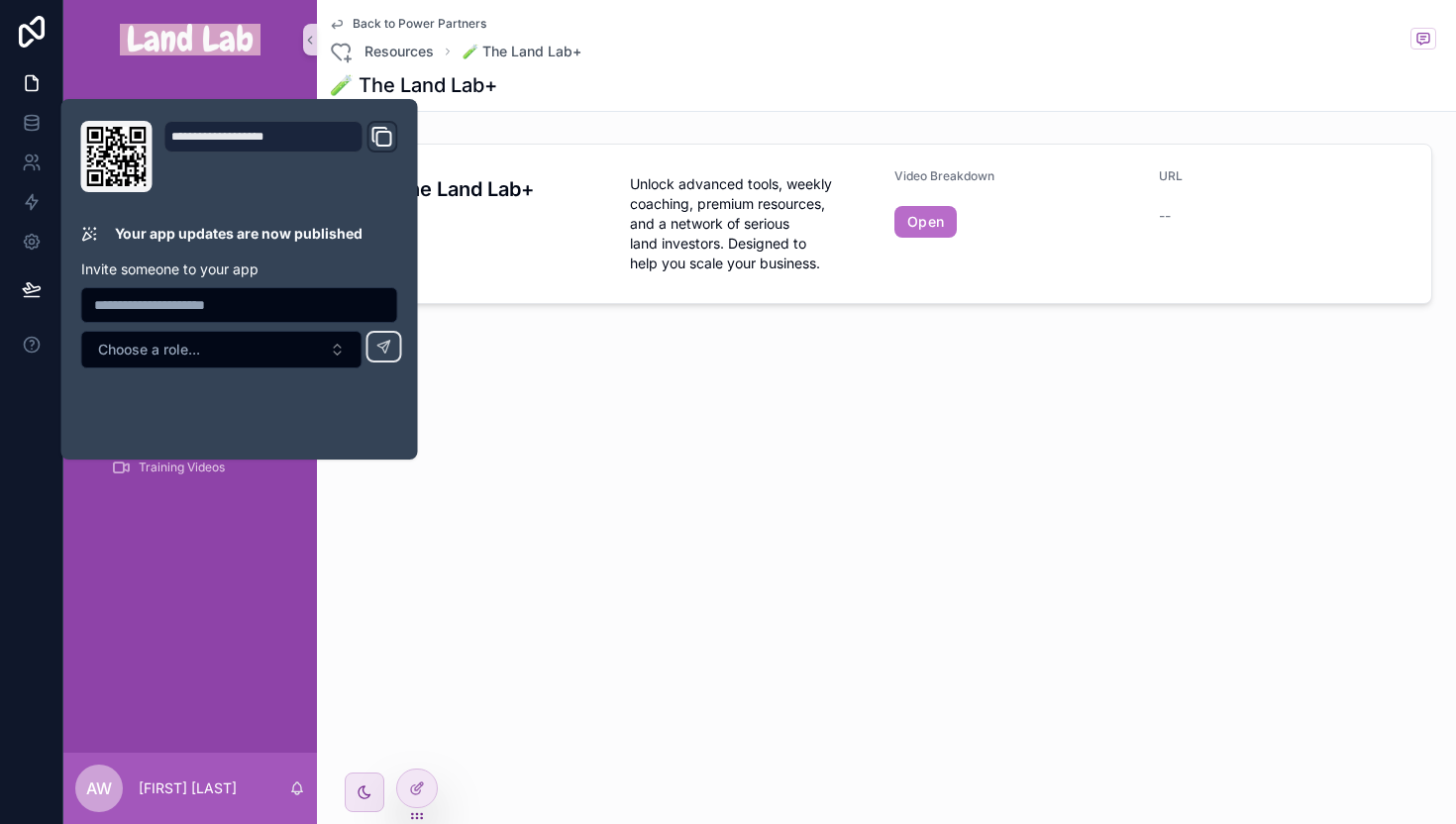 click on "Back to Power Partners Resources 🧪 The Land Lab+ 🧪 The Land Lab+ 🧪 The Land Lab+ Unlock advanced tools, weekly coaching, premium resources, and a network of serious land investors. Designed to help you scale your business. Video Breakdown Open URL --" at bounding box center [886, 412] 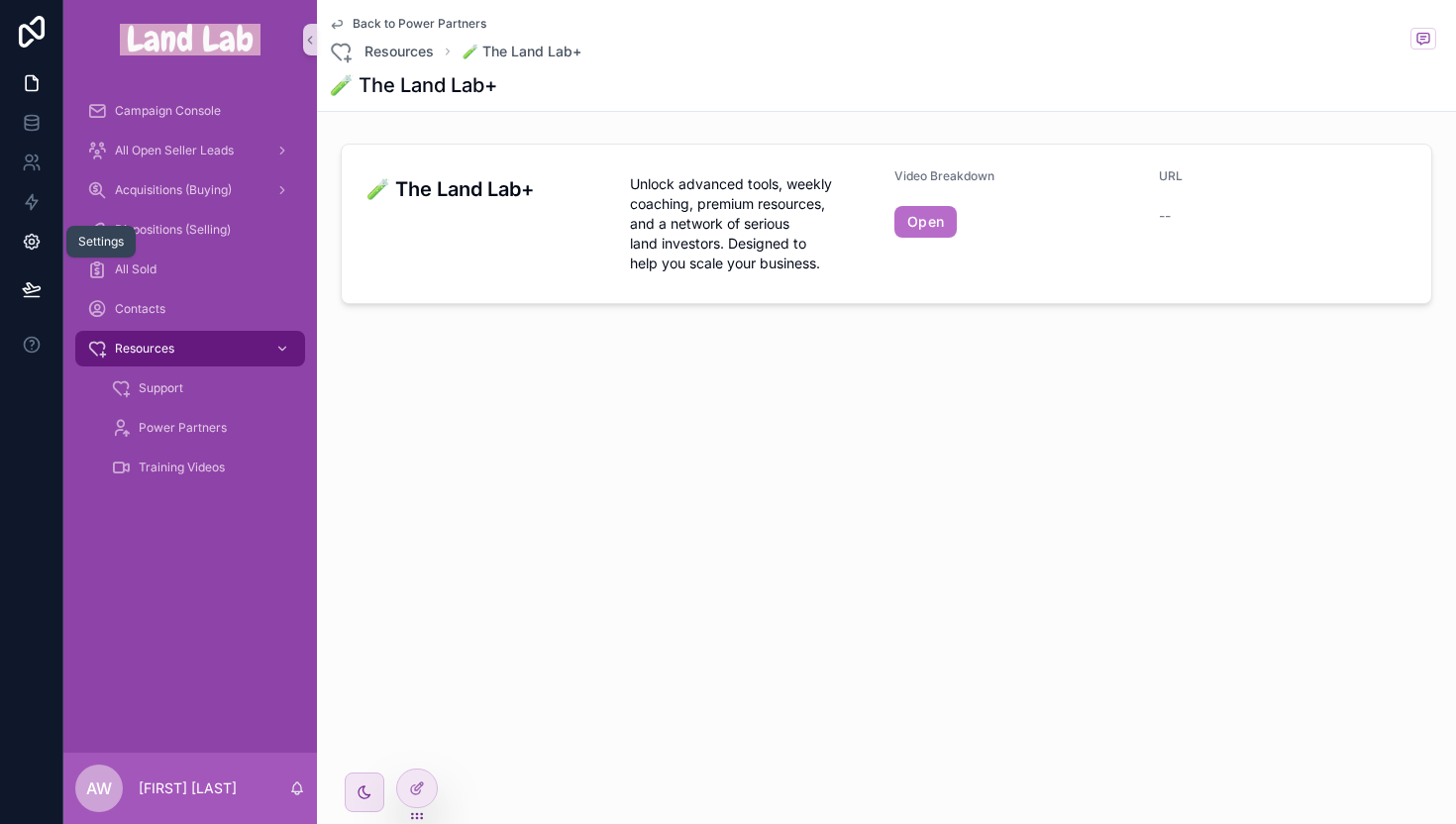 click 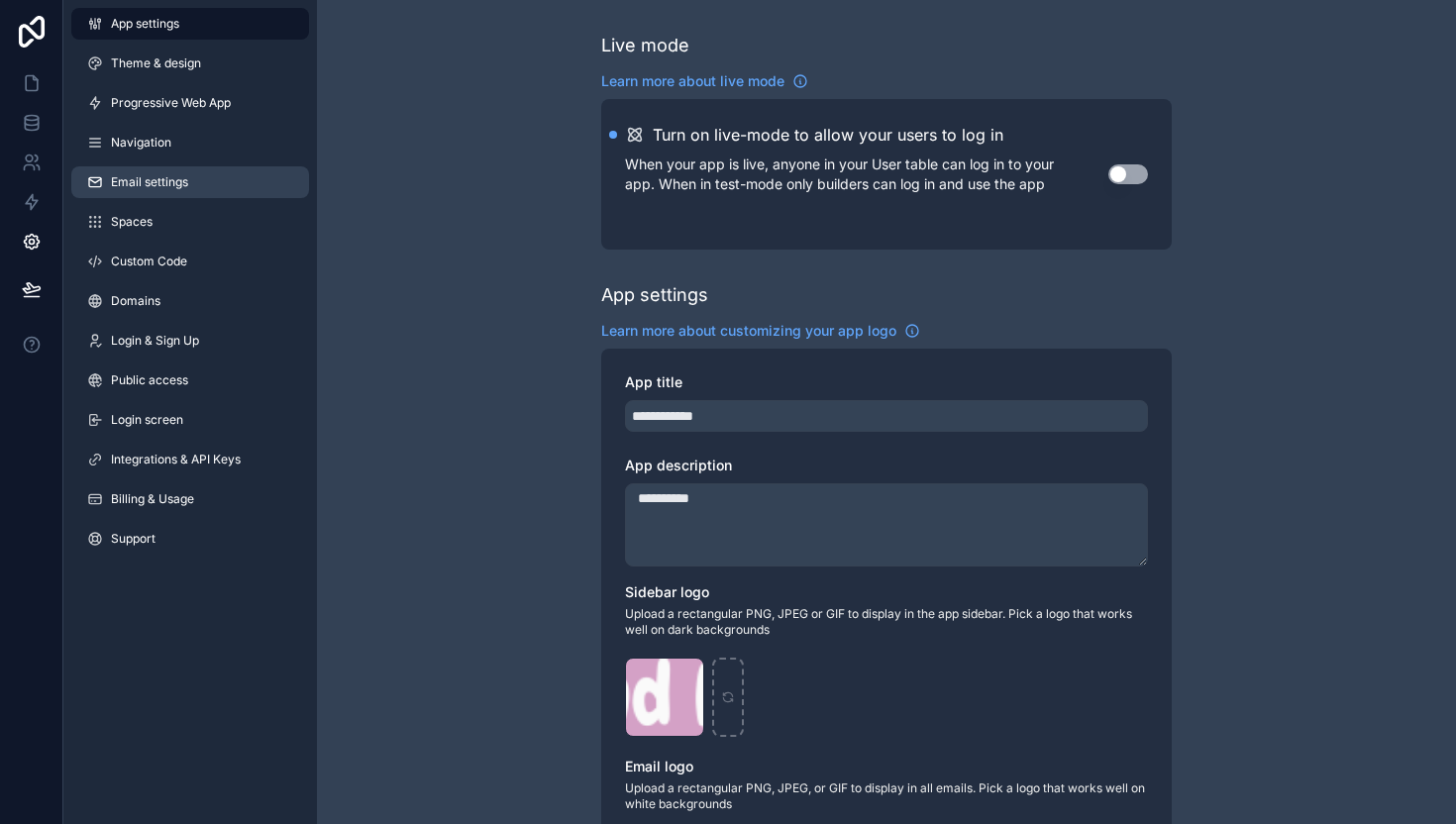 click on "Email settings" at bounding box center (150, 182) 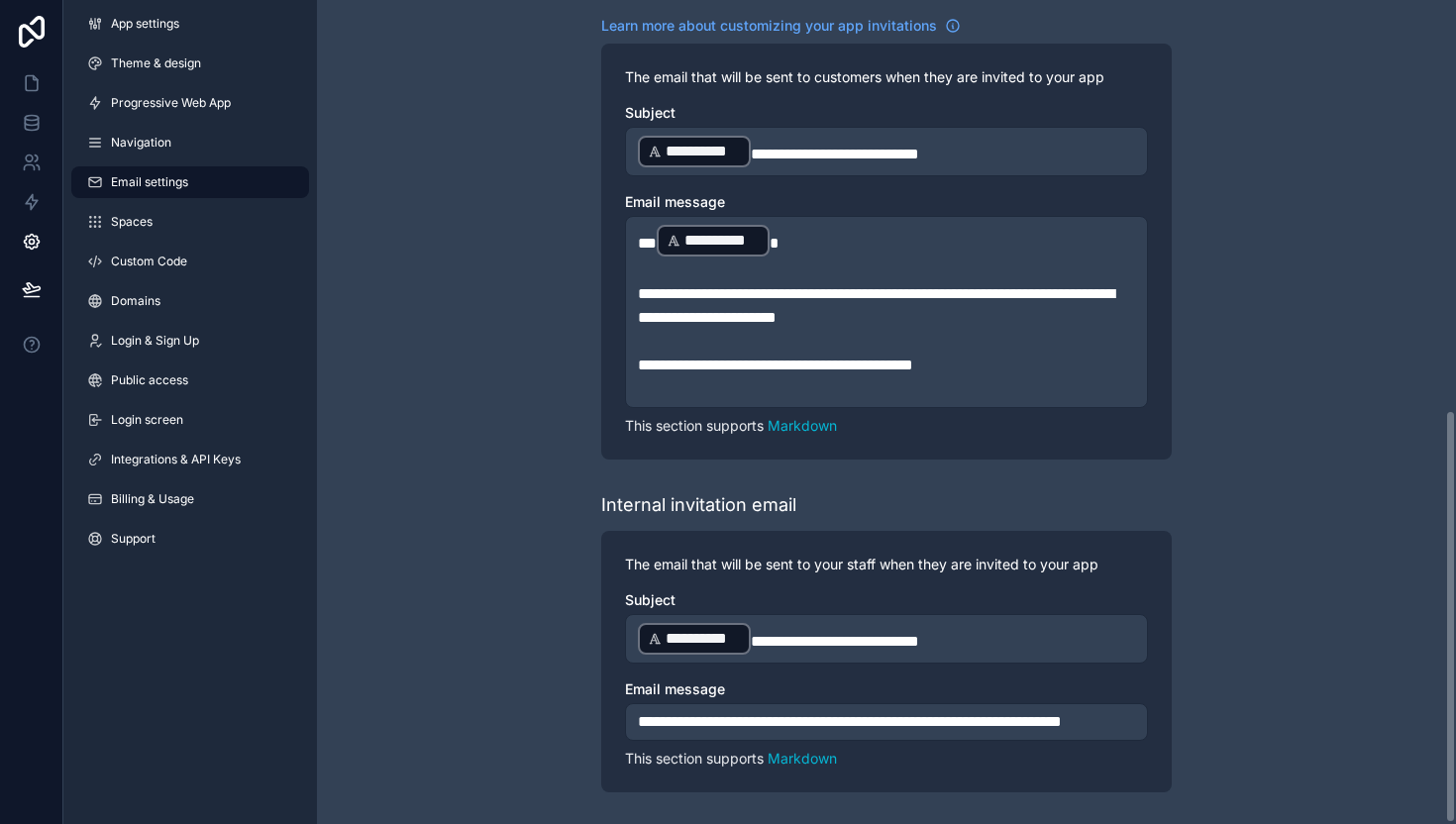 scroll, scrollTop: 819, scrollLeft: 0, axis: vertical 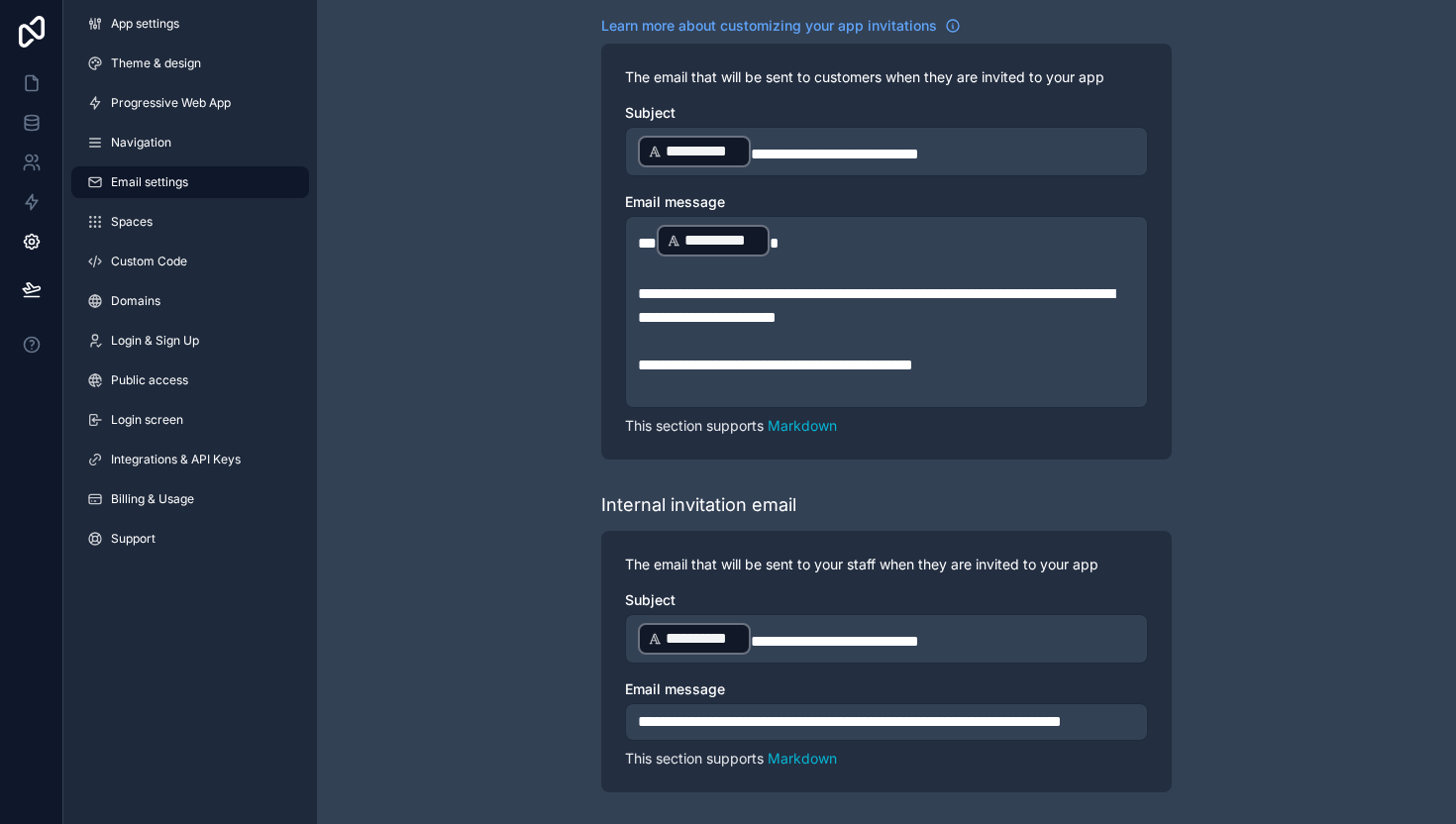 click on "**********" at bounding box center [886, 152] 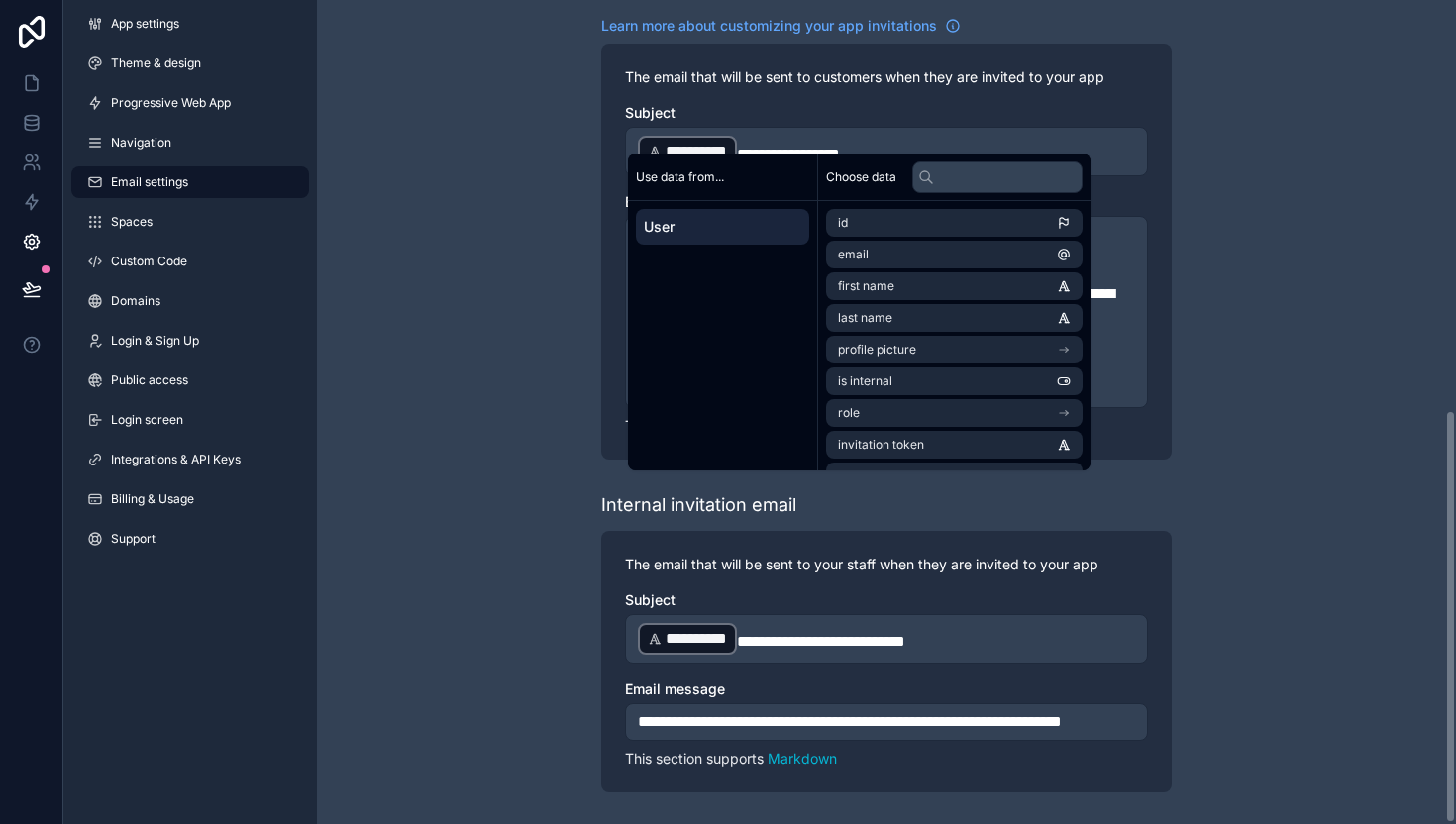 type 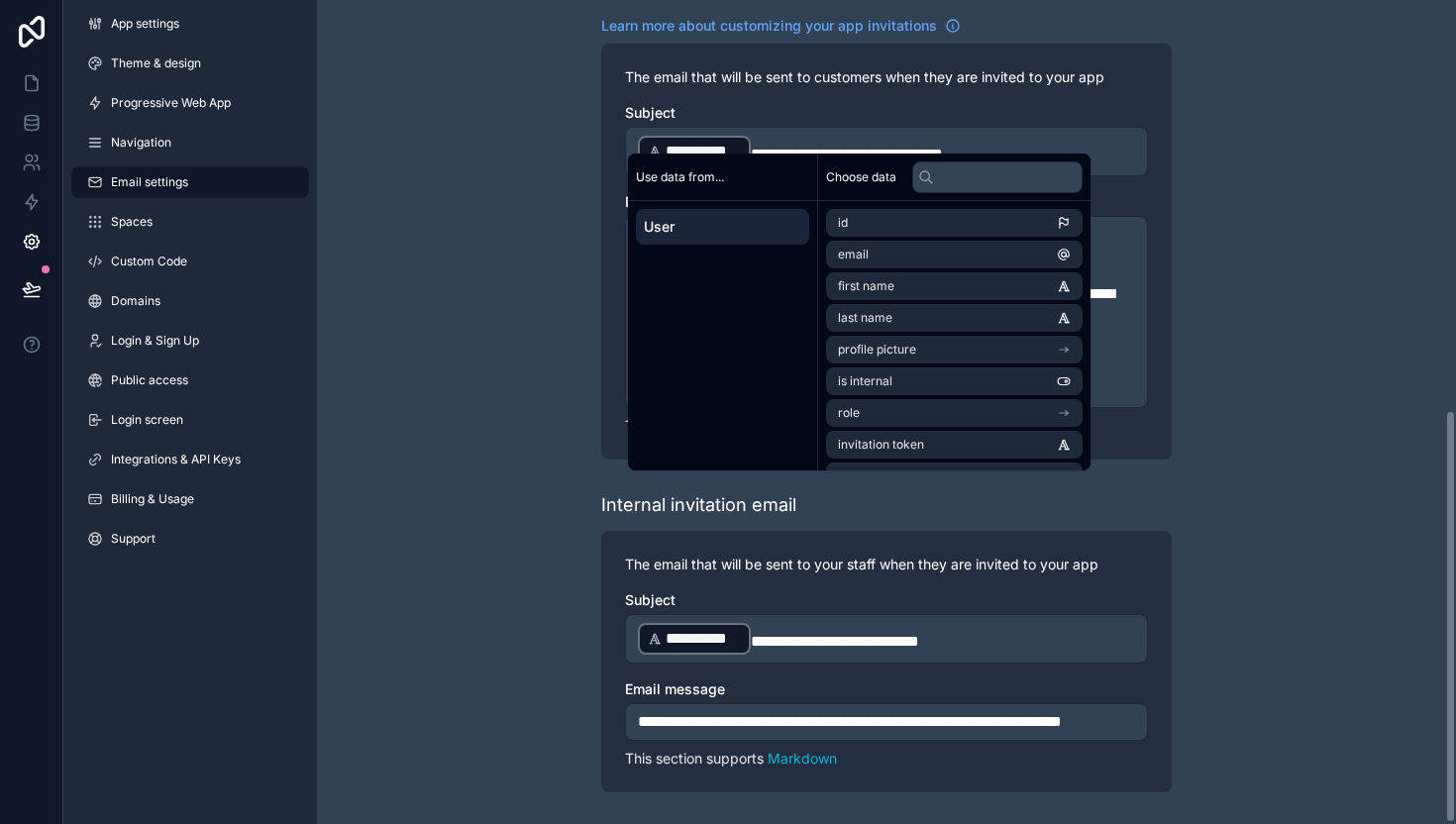 click on "**********" at bounding box center (886, 14) 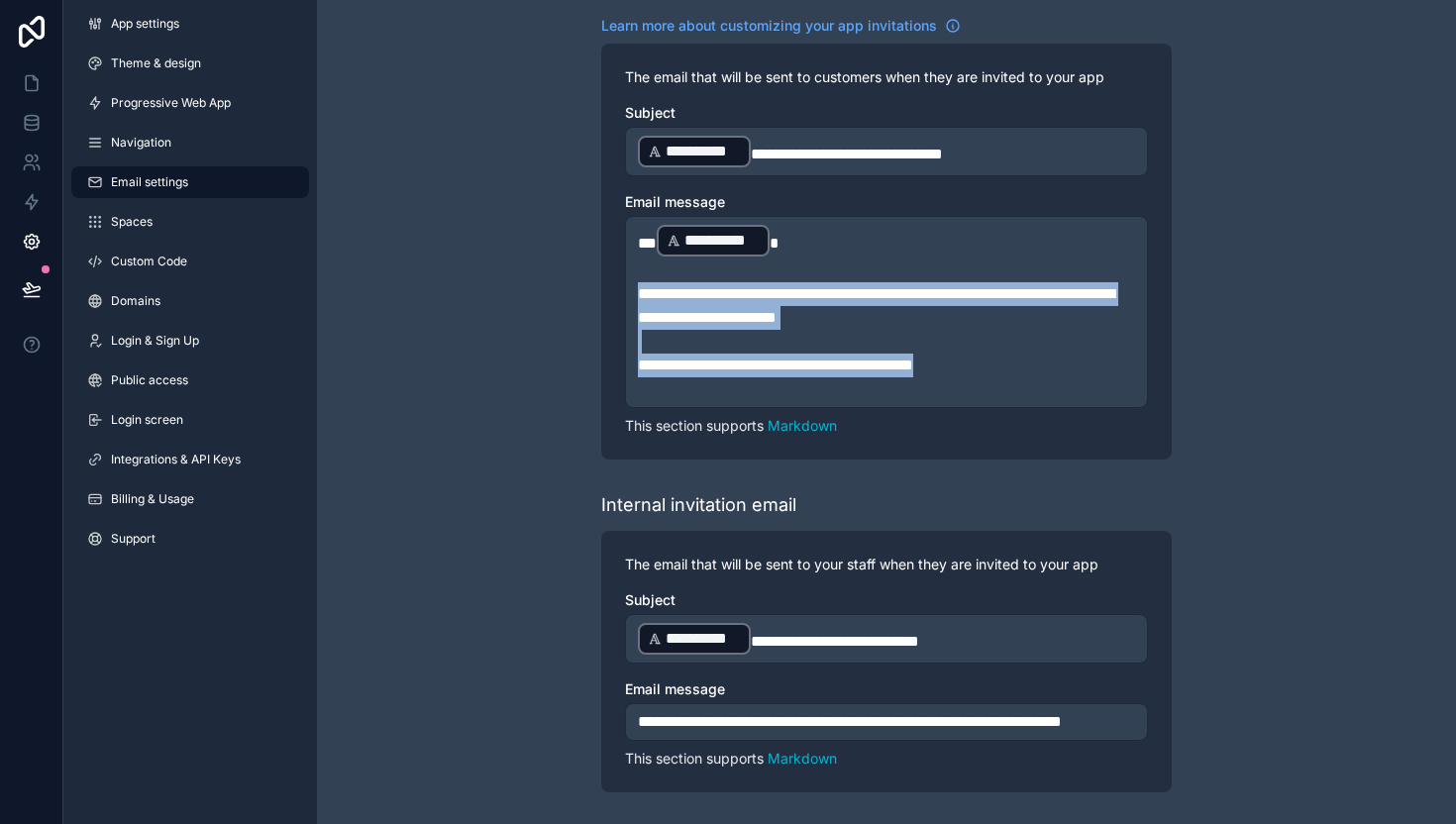 drag, startPoint x: 1005, startPoint y: 344, endPoint x: 626, endPoint y: 272, distance: 385.77843 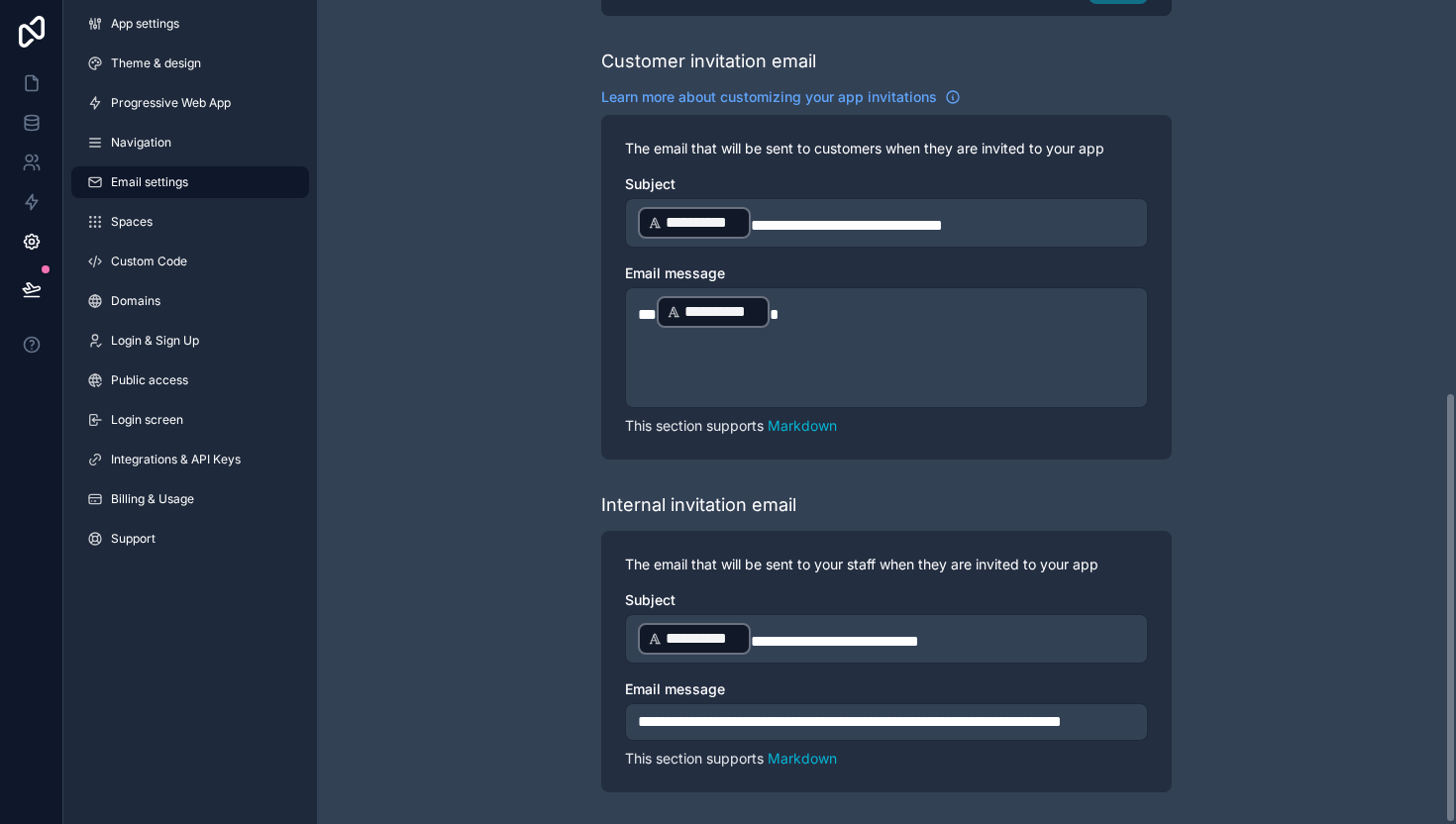 scroll, scrollTop: 748, scrollLeft: 0, axis: vertical 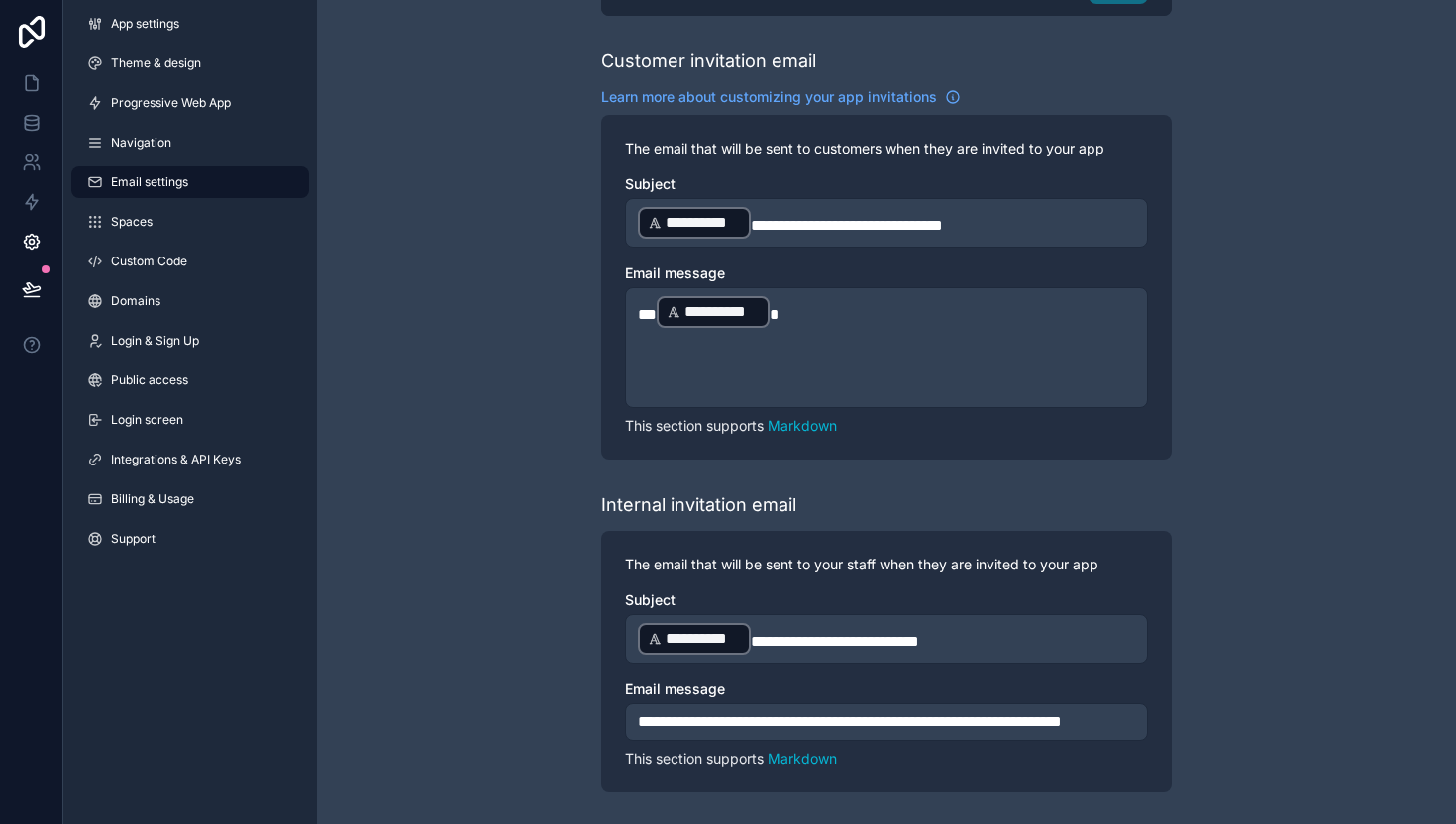 click on "**" at bounding box center (647, 314) 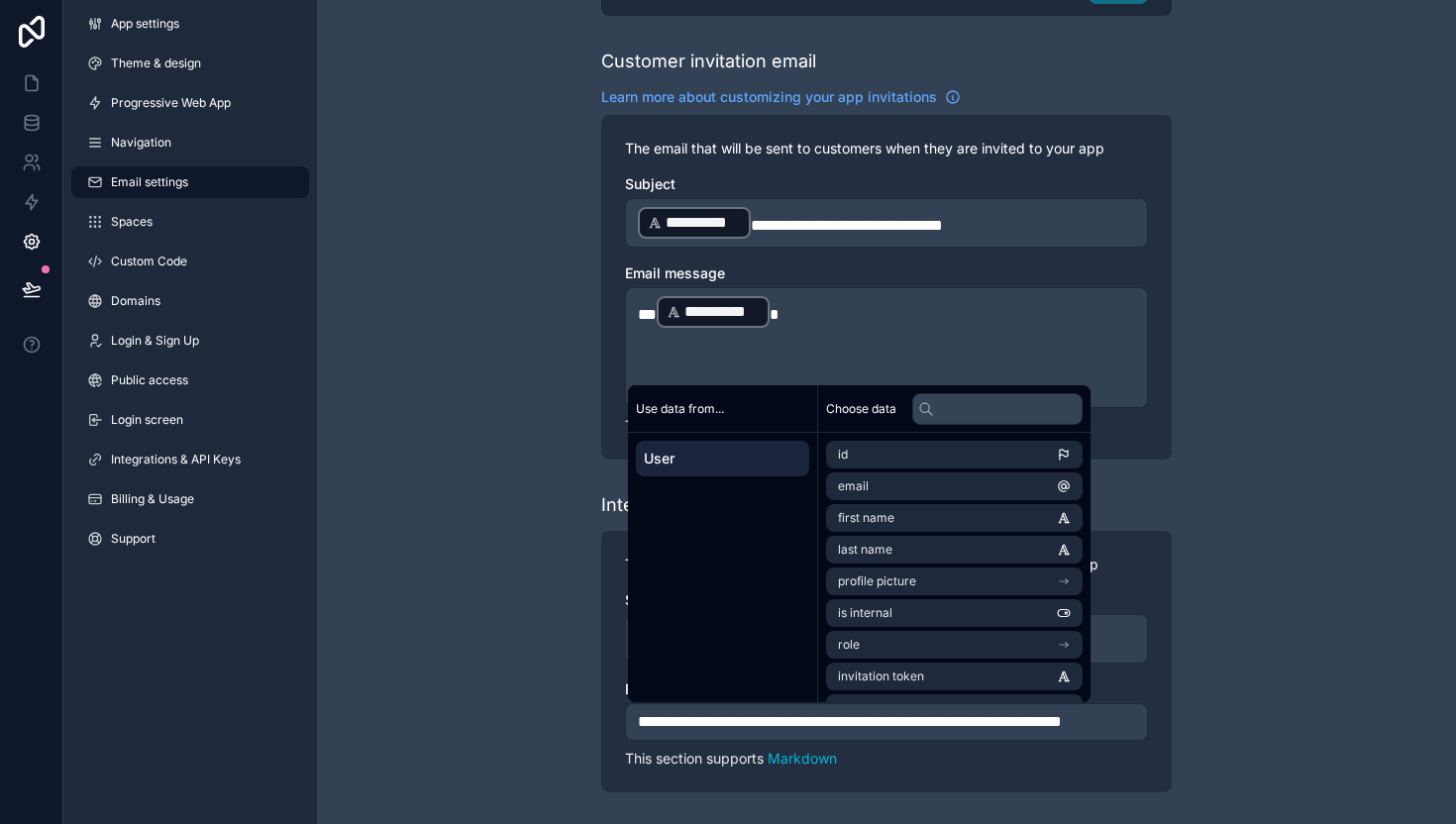 type 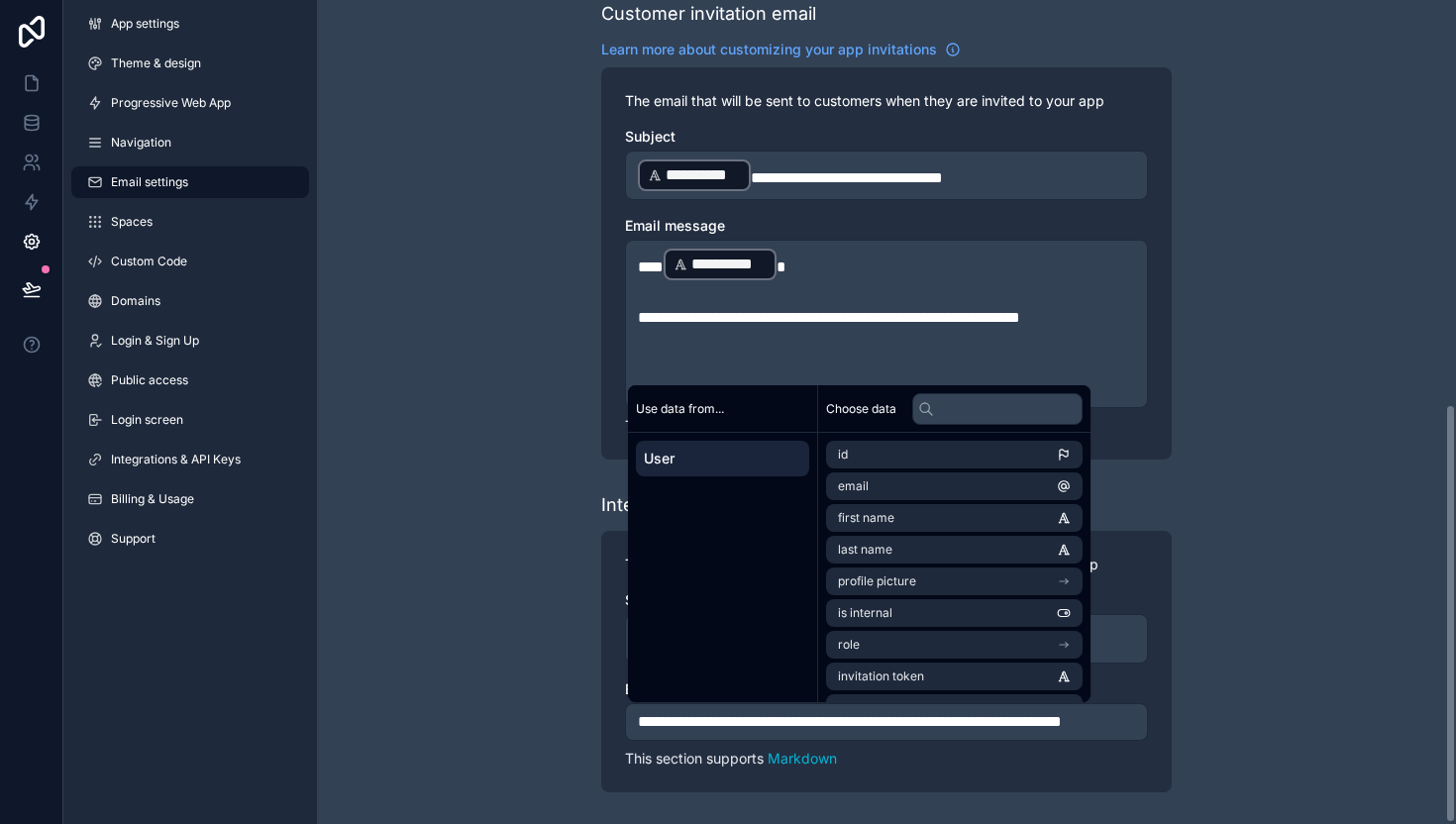 scroll, scrollTop: 819, scrollLeft: 0, axis: vertical 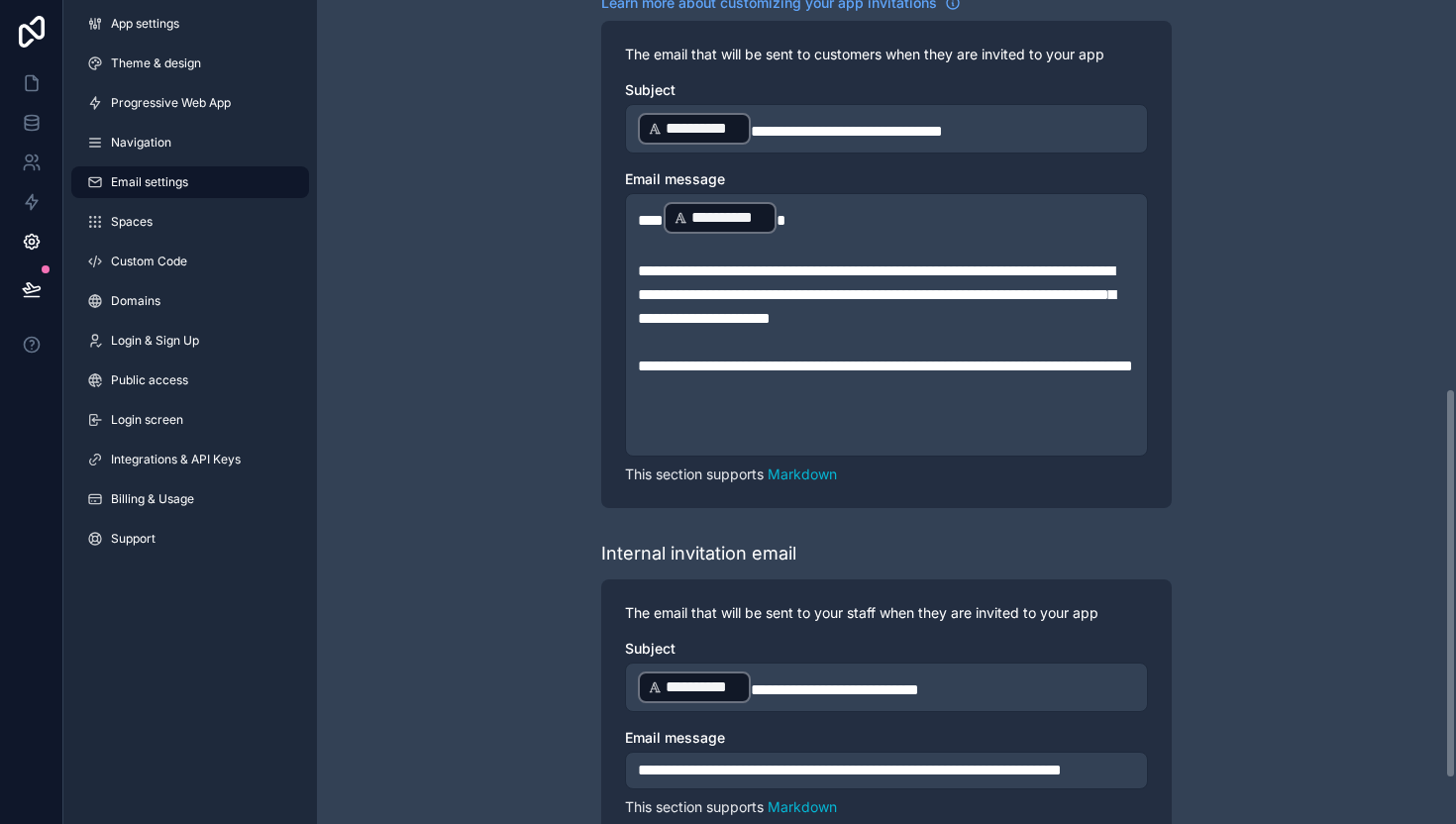 click on "**********" at bounding box center [886, 27] 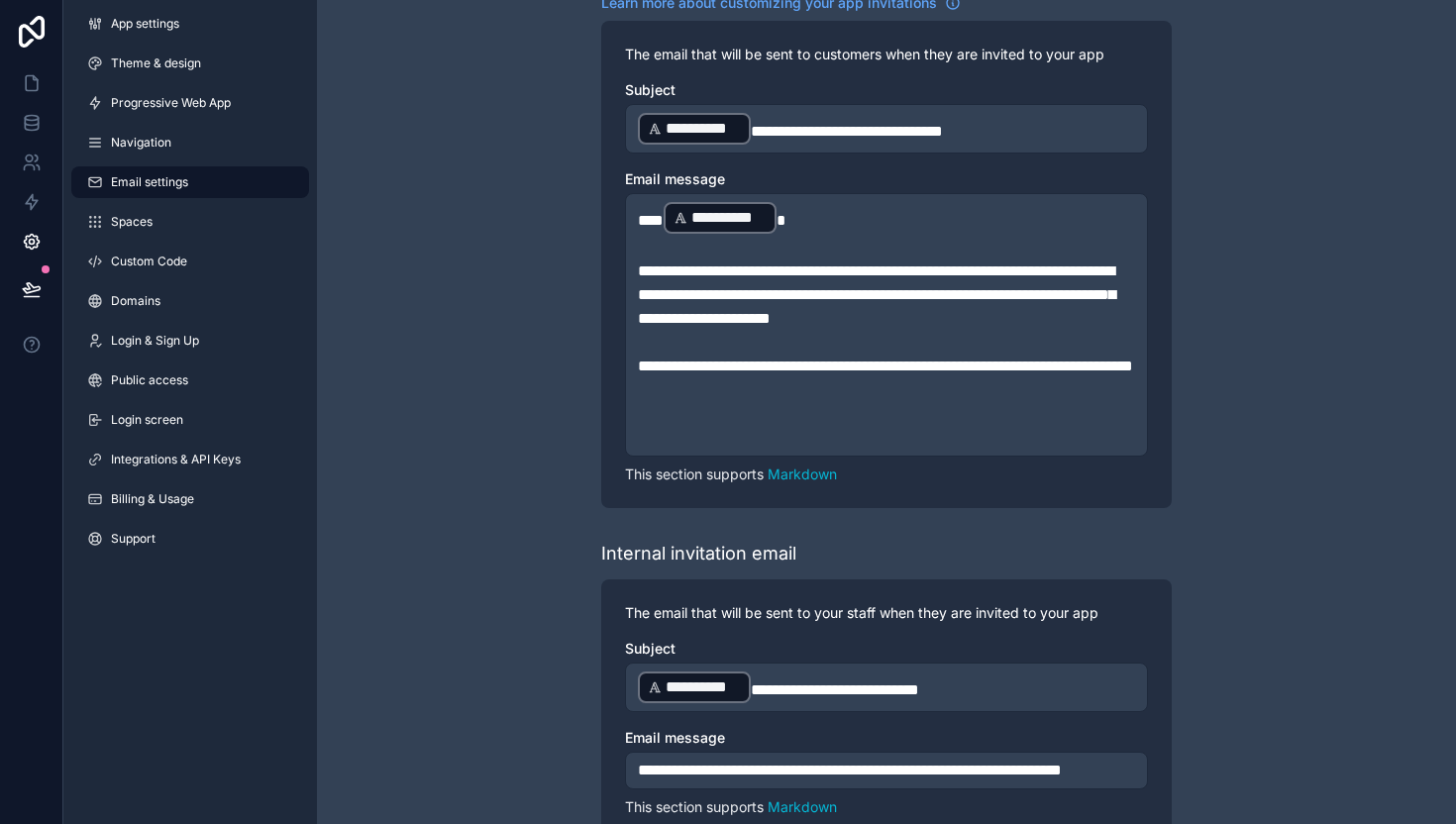 click on "﻿" at bounding box center (886, 390) 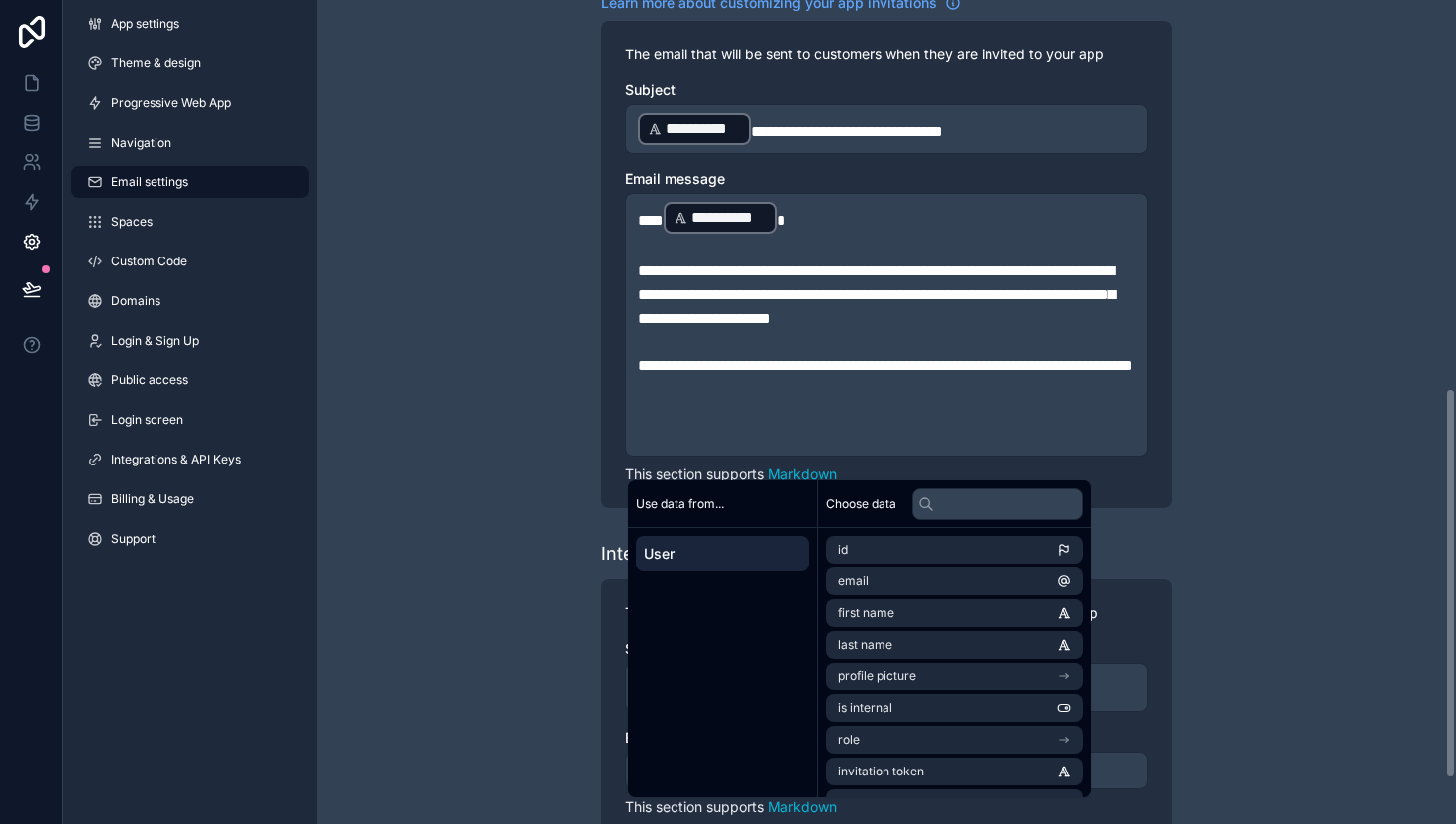 click on "**********" at bounding box center (886, 366) 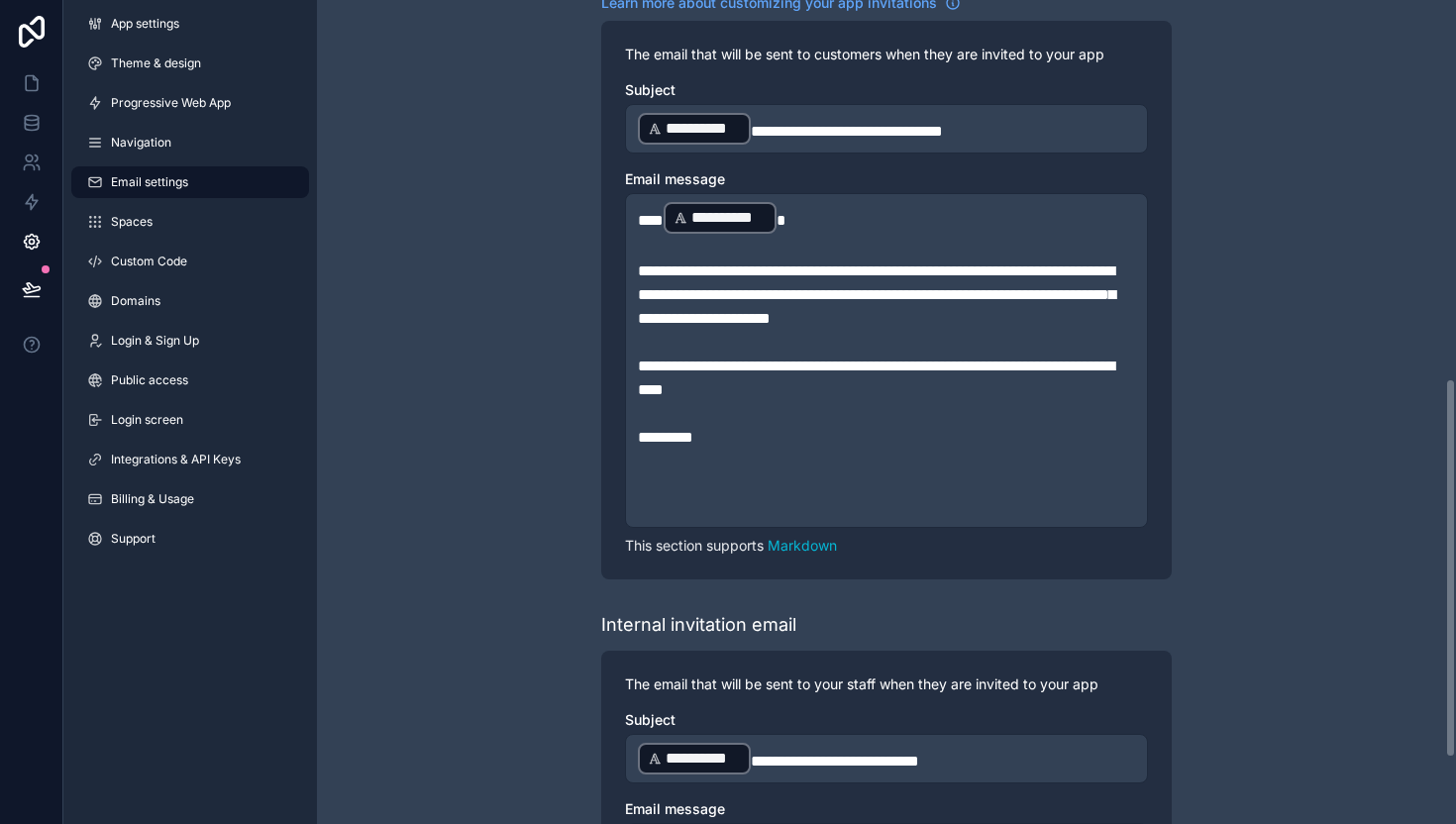 click on "**********" at bounding box center [886, 62] 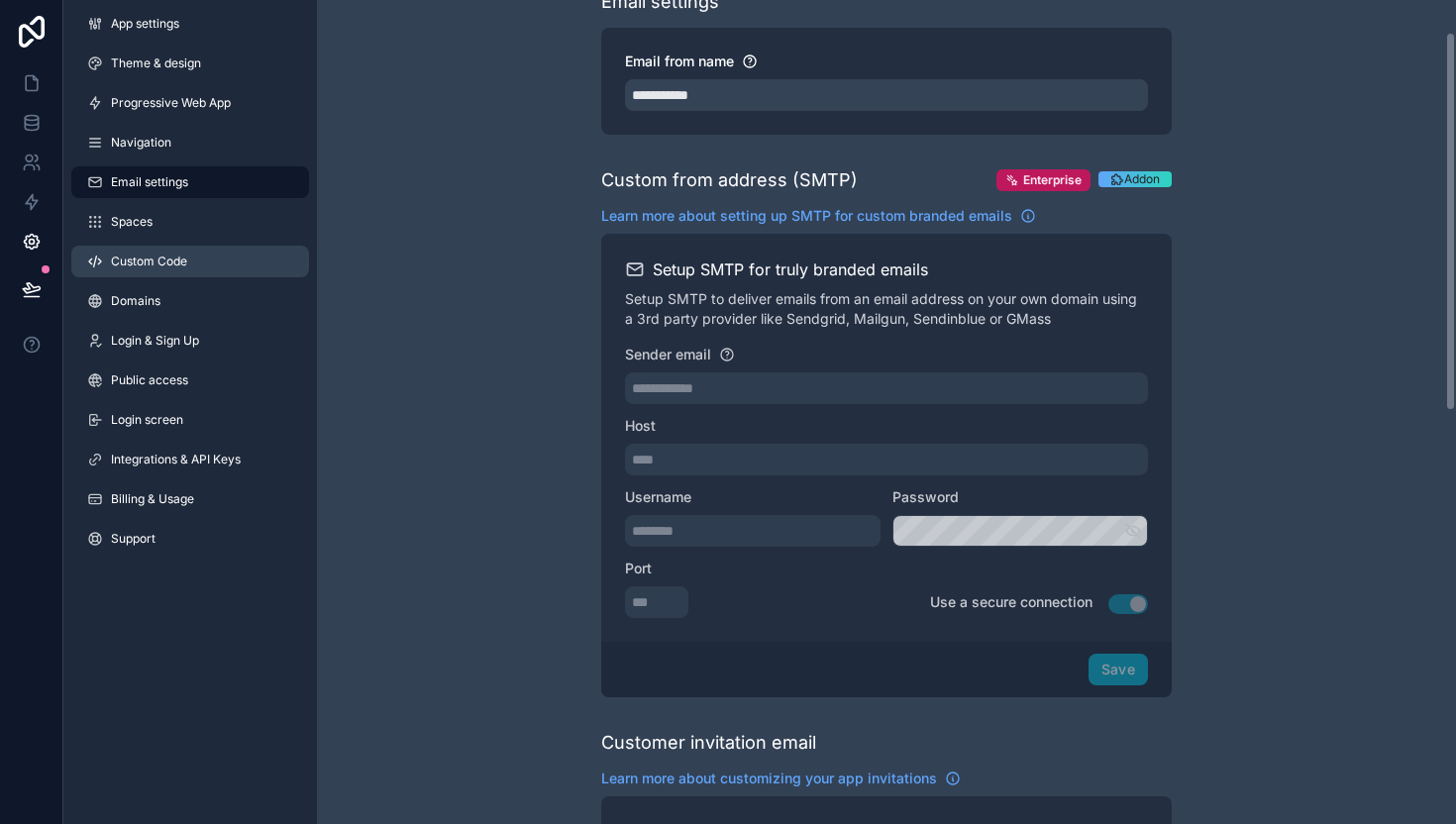 scroll, scrollTop: 0, scrollLeft: 0, axis: both 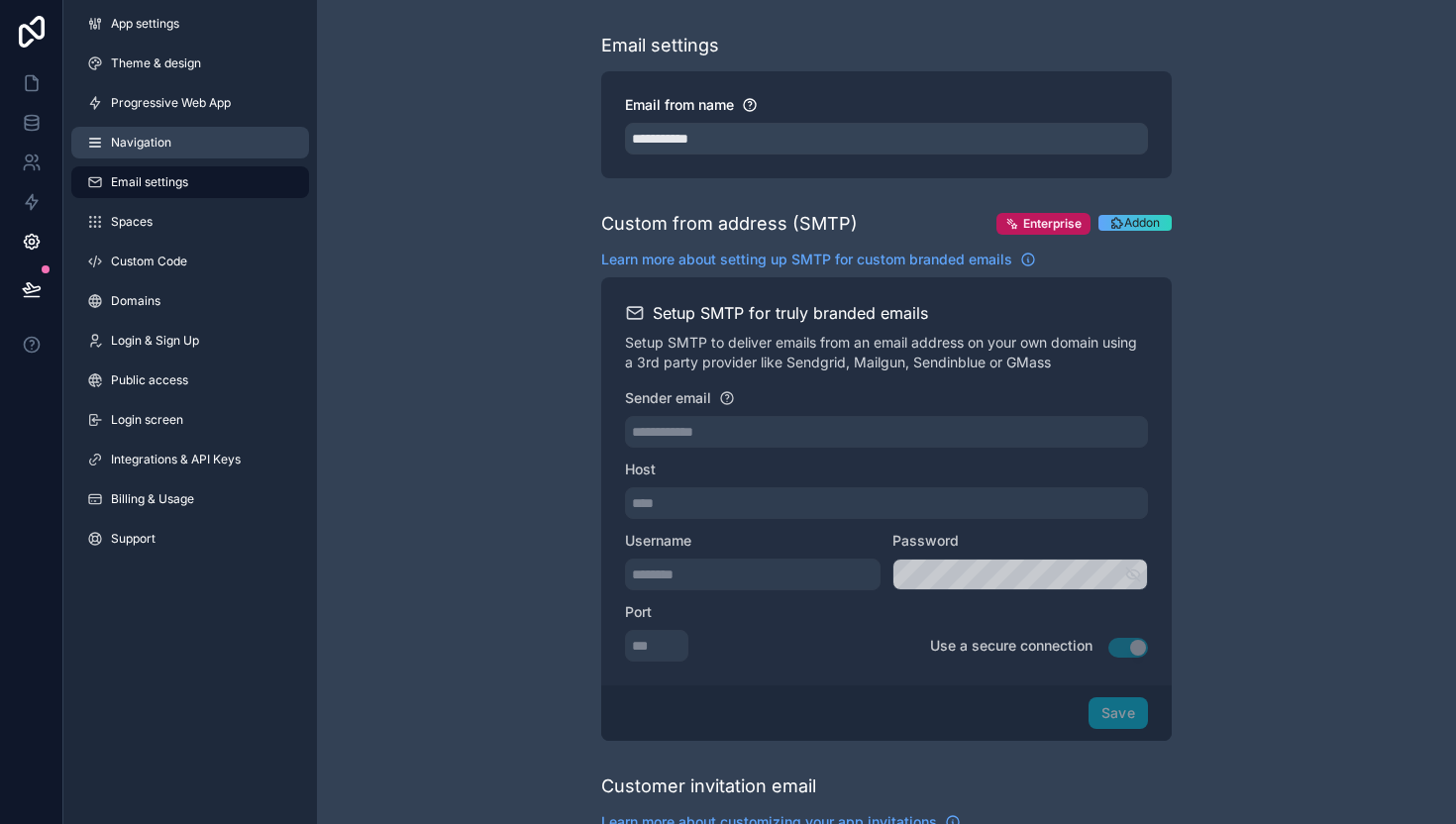 click on "Navigation" at bounding box center [141, 143] 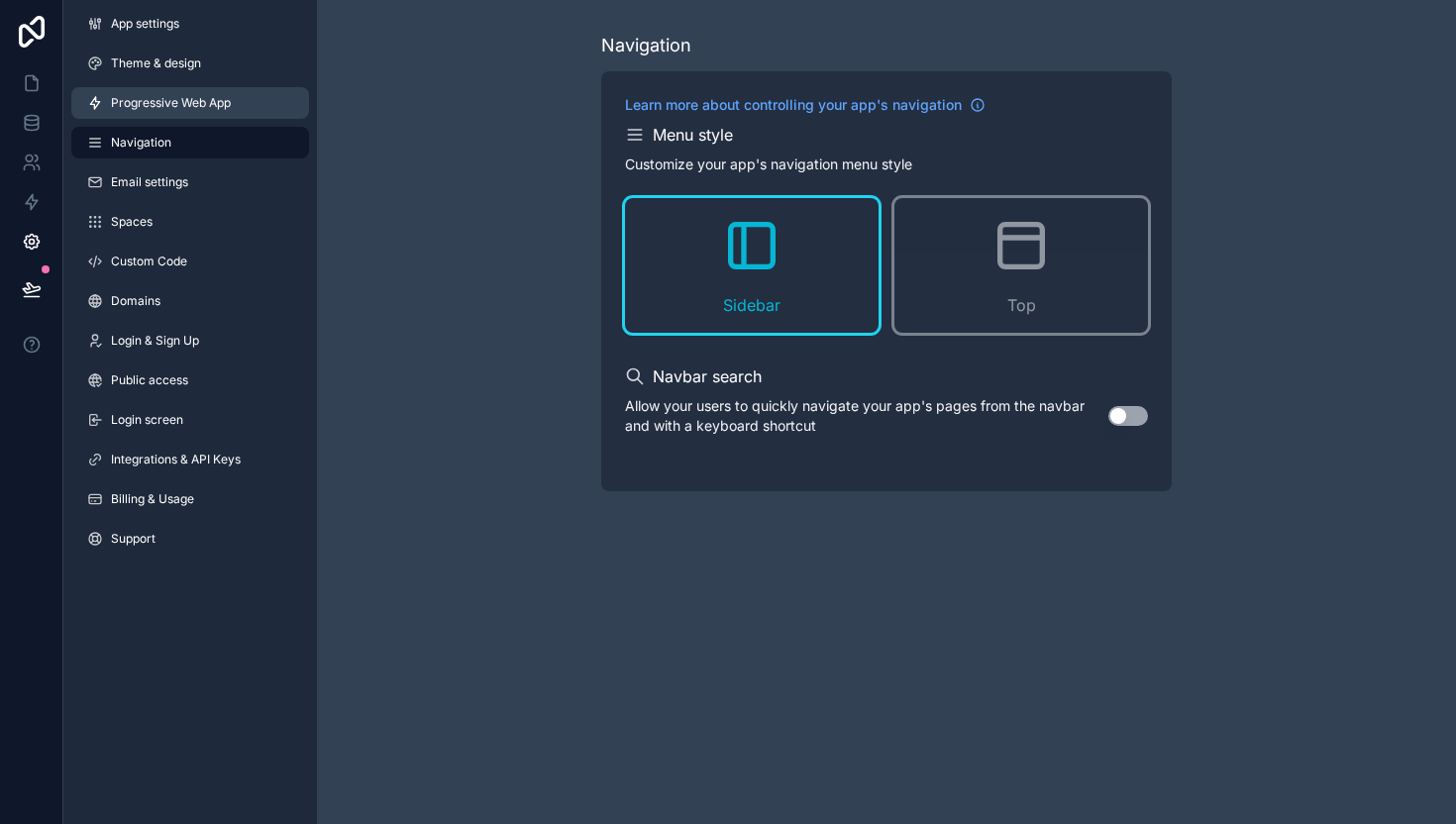 click on "Progressive Web App" at bounding box center [170, 103] 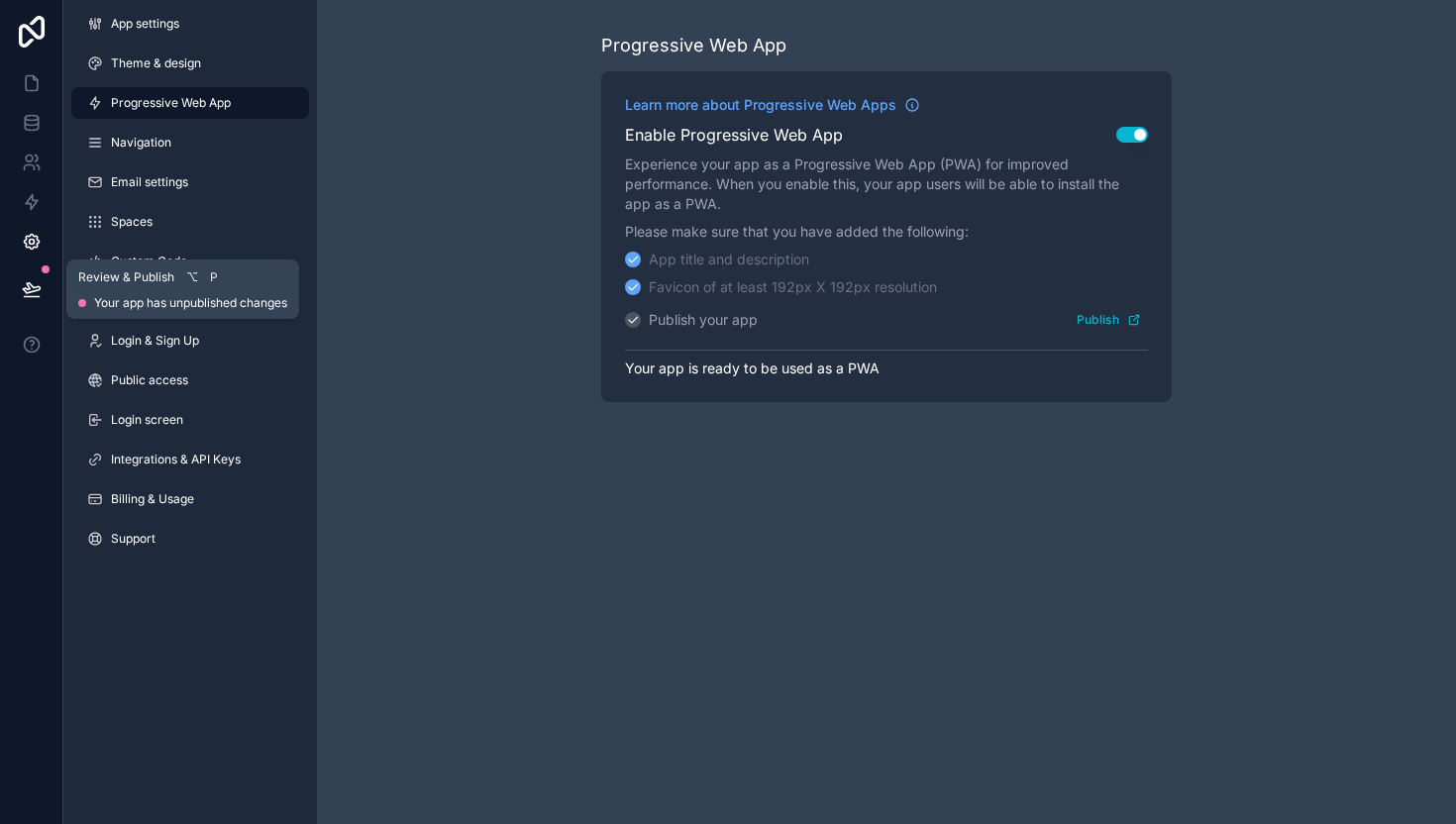 click 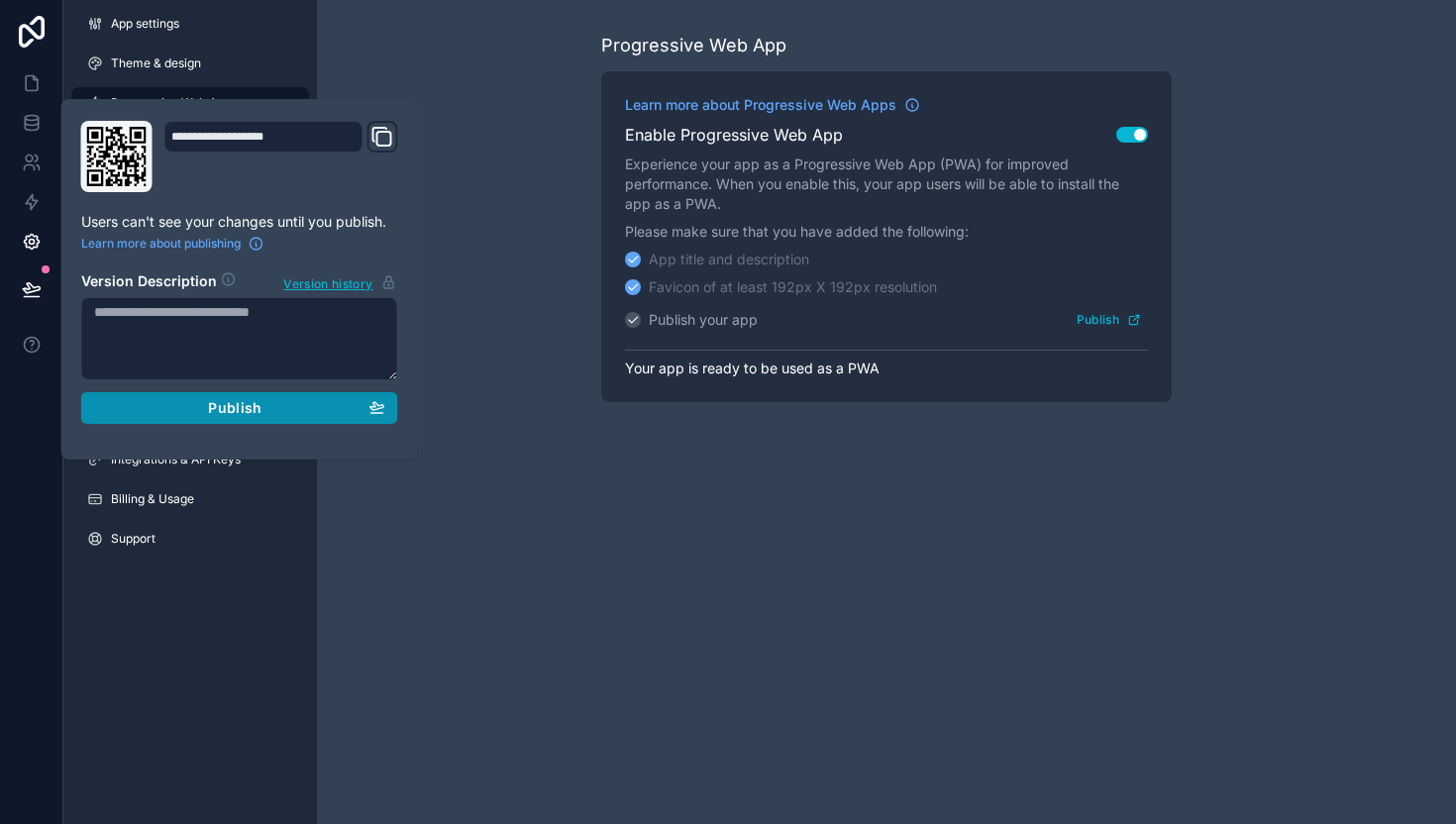 click on "Publish" at bounding box center [235, 408] 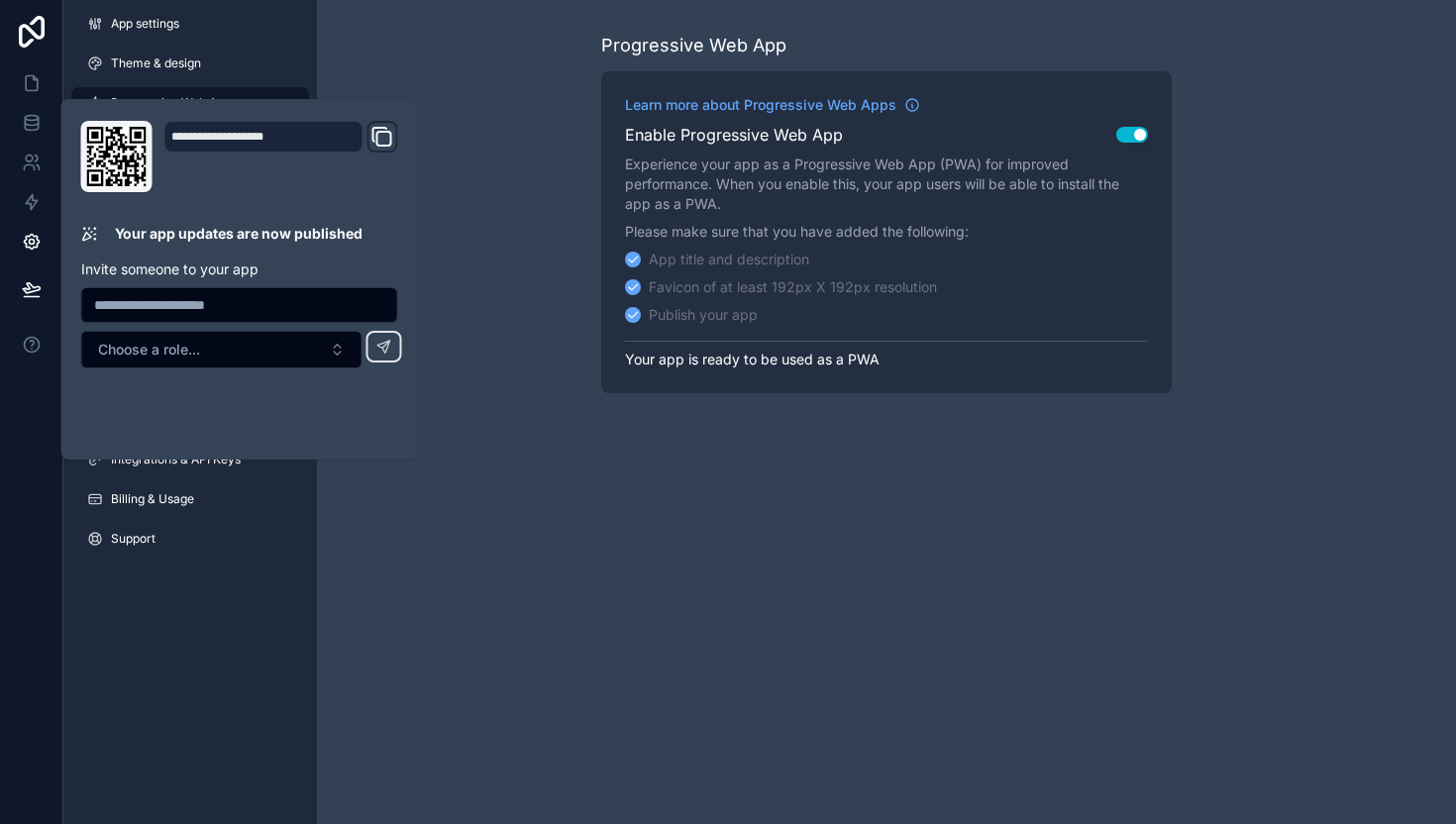 click on "Progressive Web App Learn more about Progressive Web Apps Enable Progressive Web App Use setting Experience your app as a Progressive Web App (PWA) for improved performance. When you enable this, your app users will be able to install the app as a PWA. Please make sure that you have added the following: App title and description Favicon of at least 192px X 192px resolution Publish your app Your app is ready to be used as a PWA" at bounding box center [886, 412] 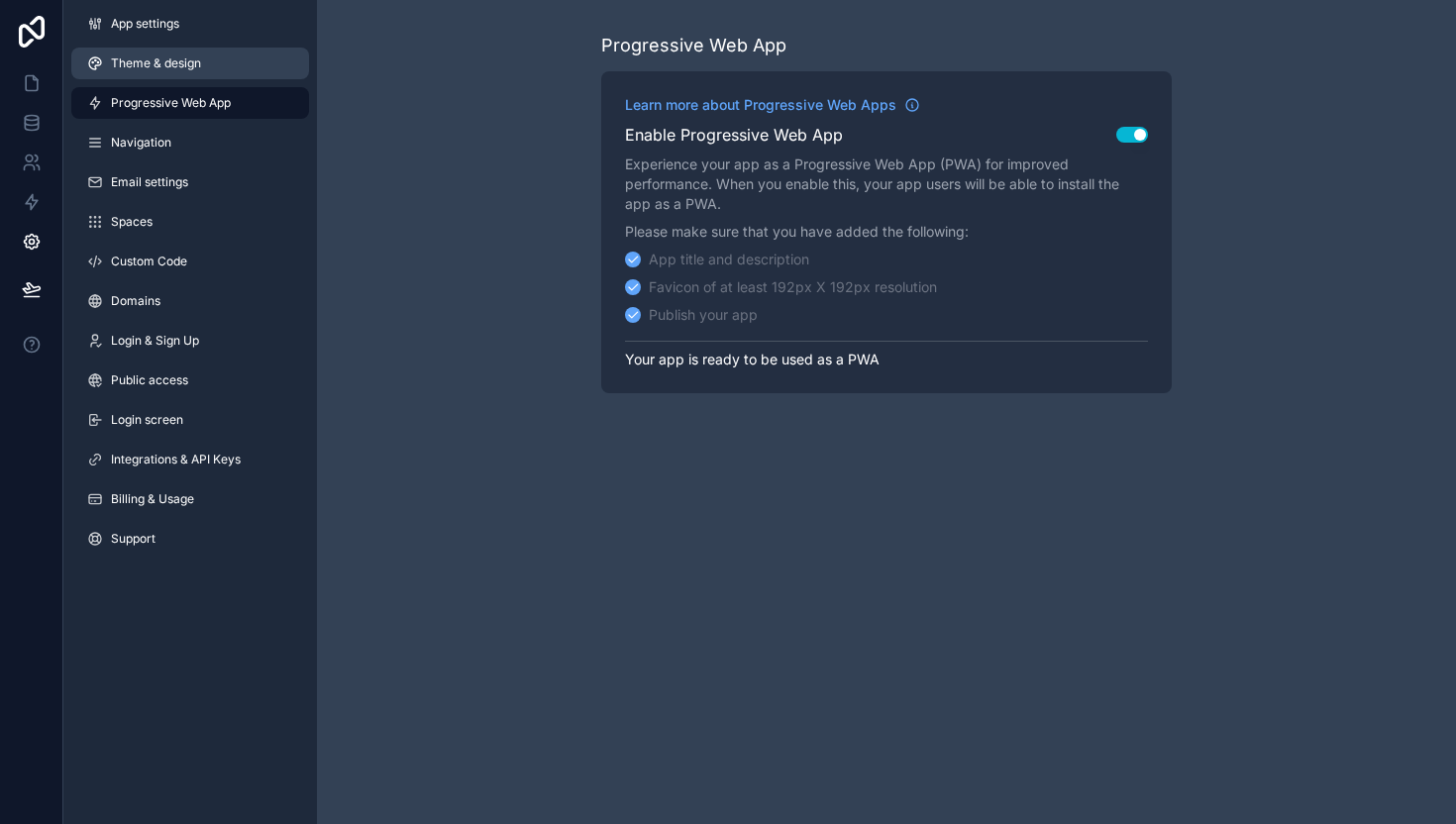 click on "Theme & design" at bounding box center [156, 63] 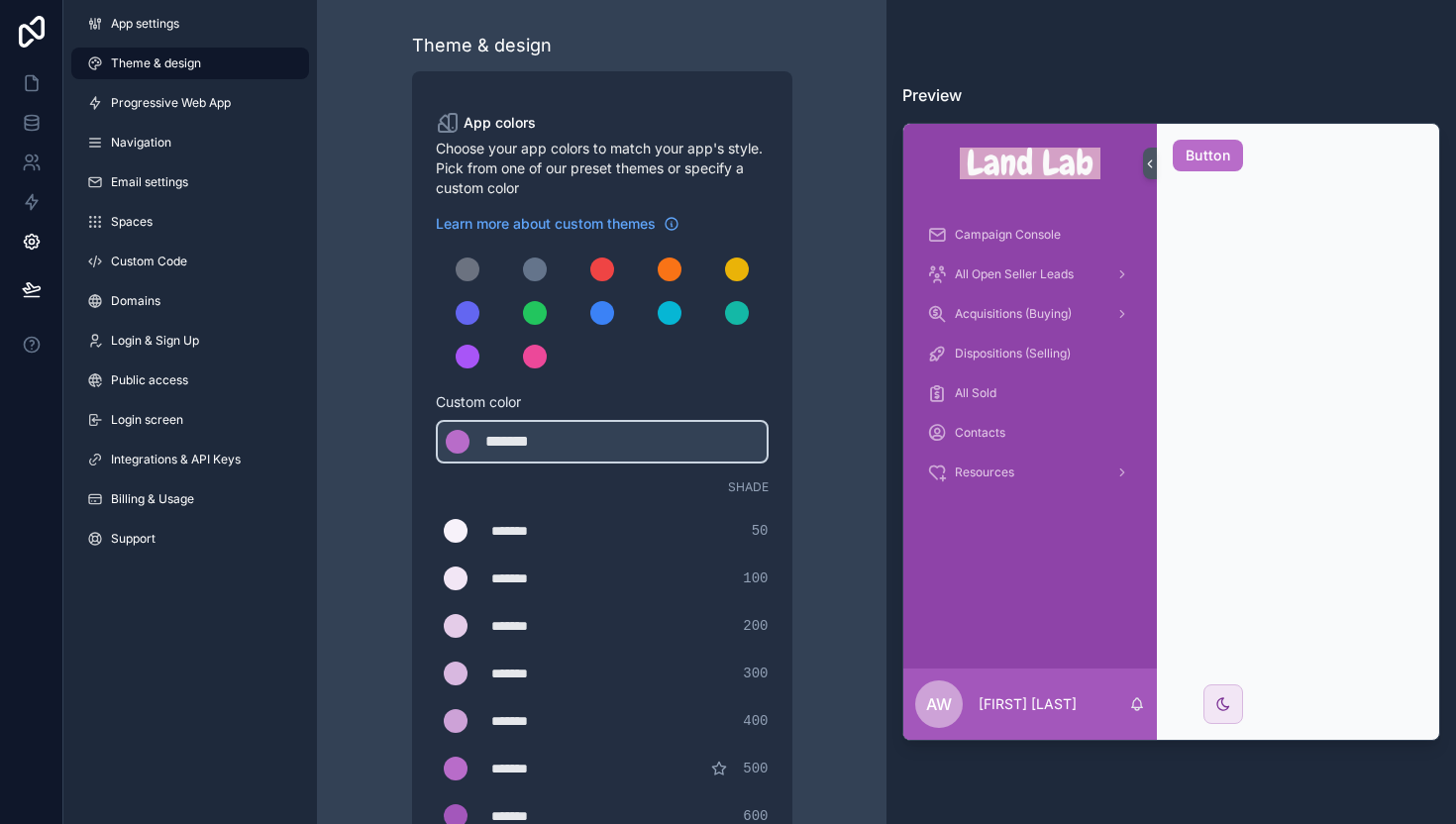click on "App settings Theme & design Progressive Web App Navigation Email settings Spaces Custom Code Domains Login & Sign Up Public access Login screen Integrations & API Keys Billing & Usage Support" at bounding box center [190, 285] 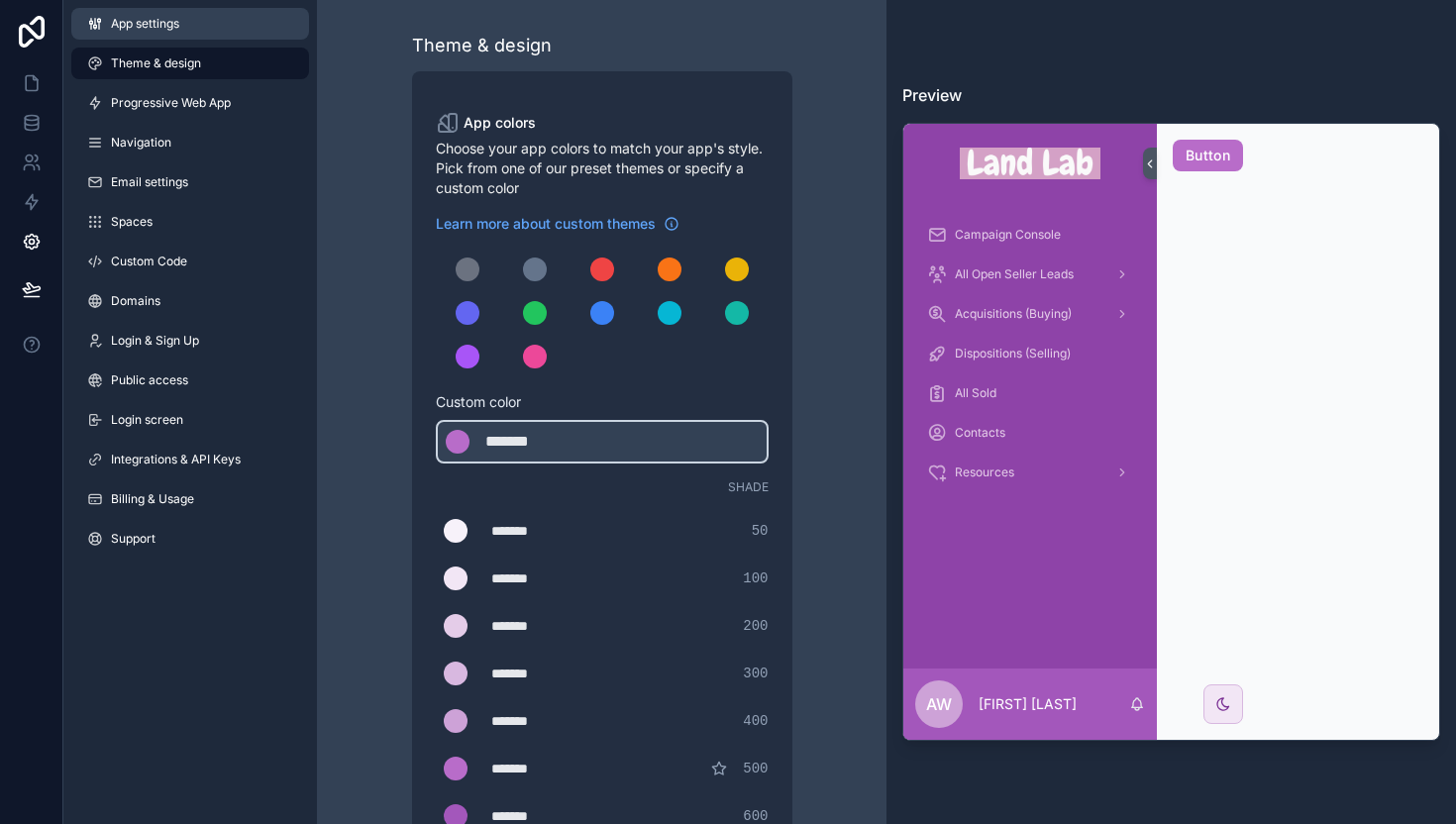 click on "App settings" at bounding box center [145, 24] 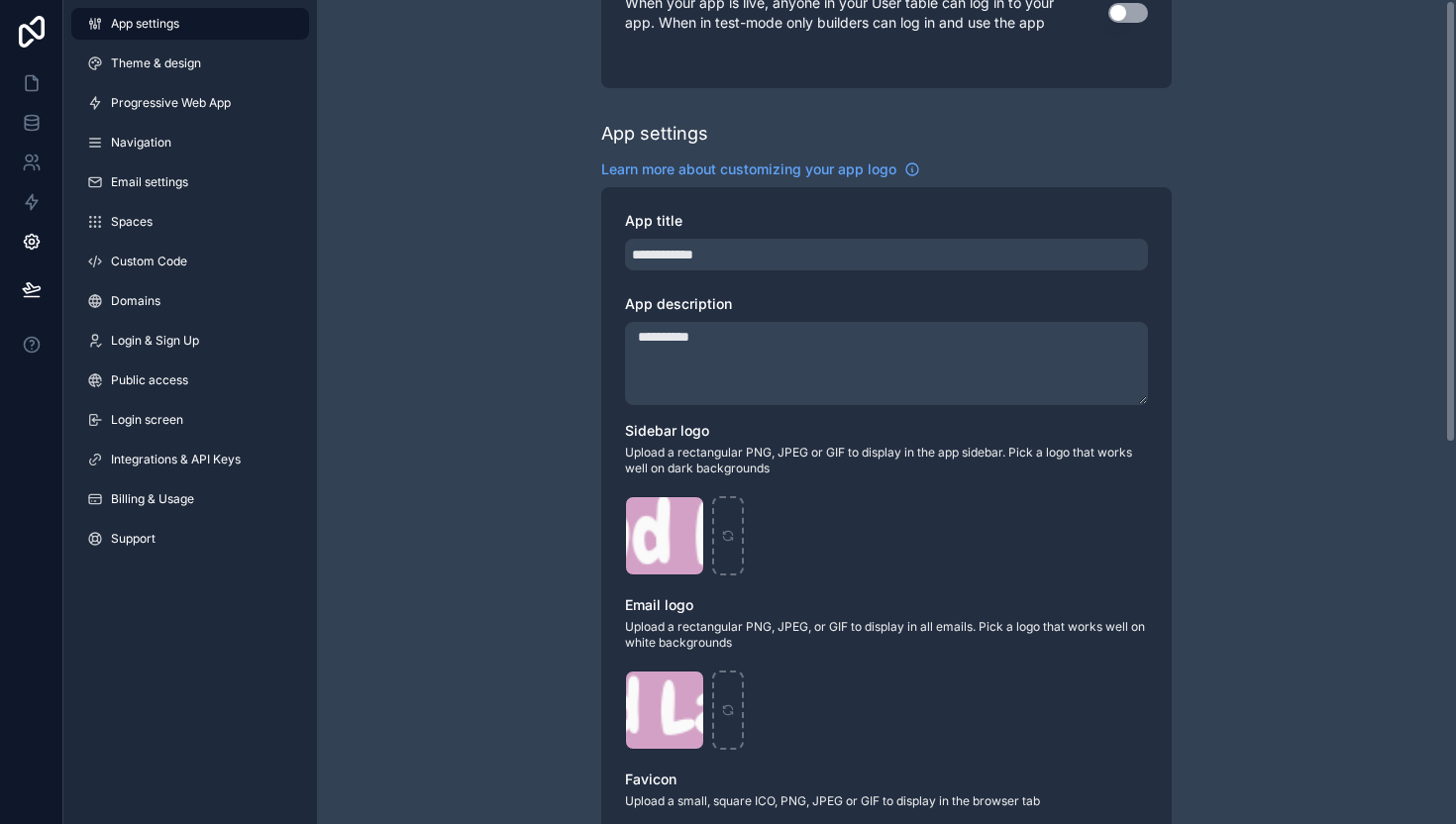 scroll, scrollTop: 0, scrollLeft: 0, axis: both 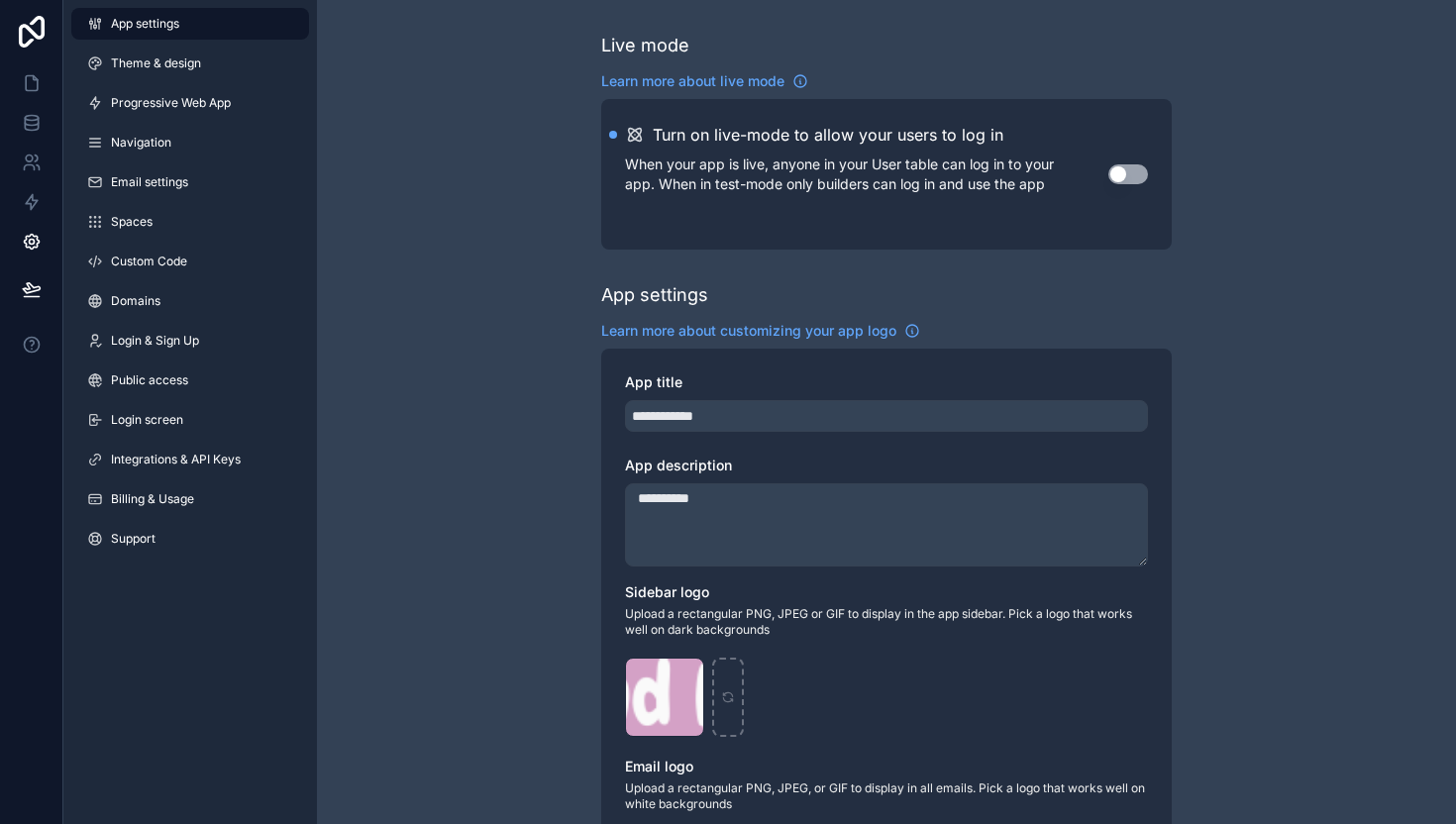click on "Use setting" at bounding box center [1128, 174] 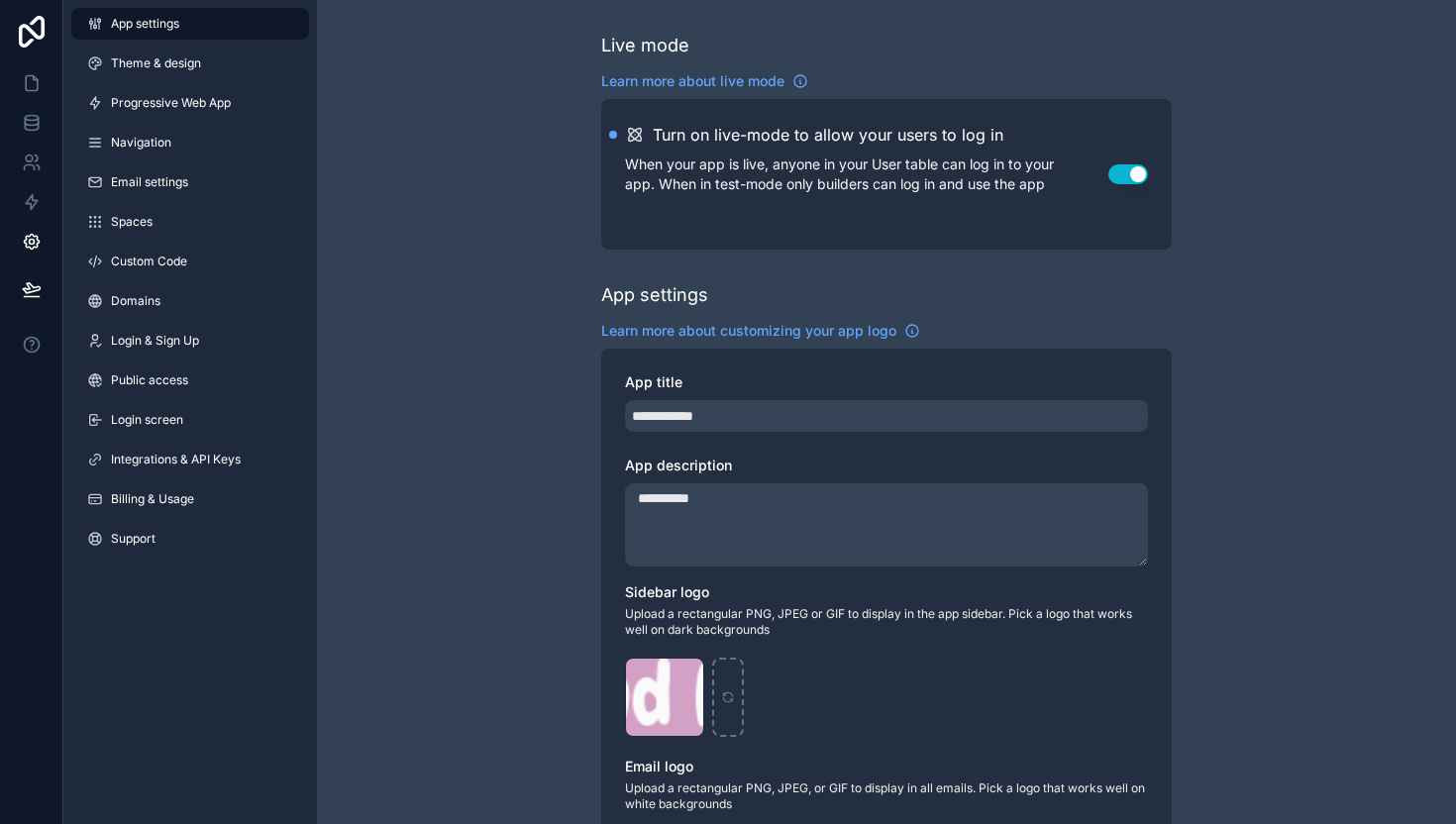 click on "**********" at bounding box center [886, 767] 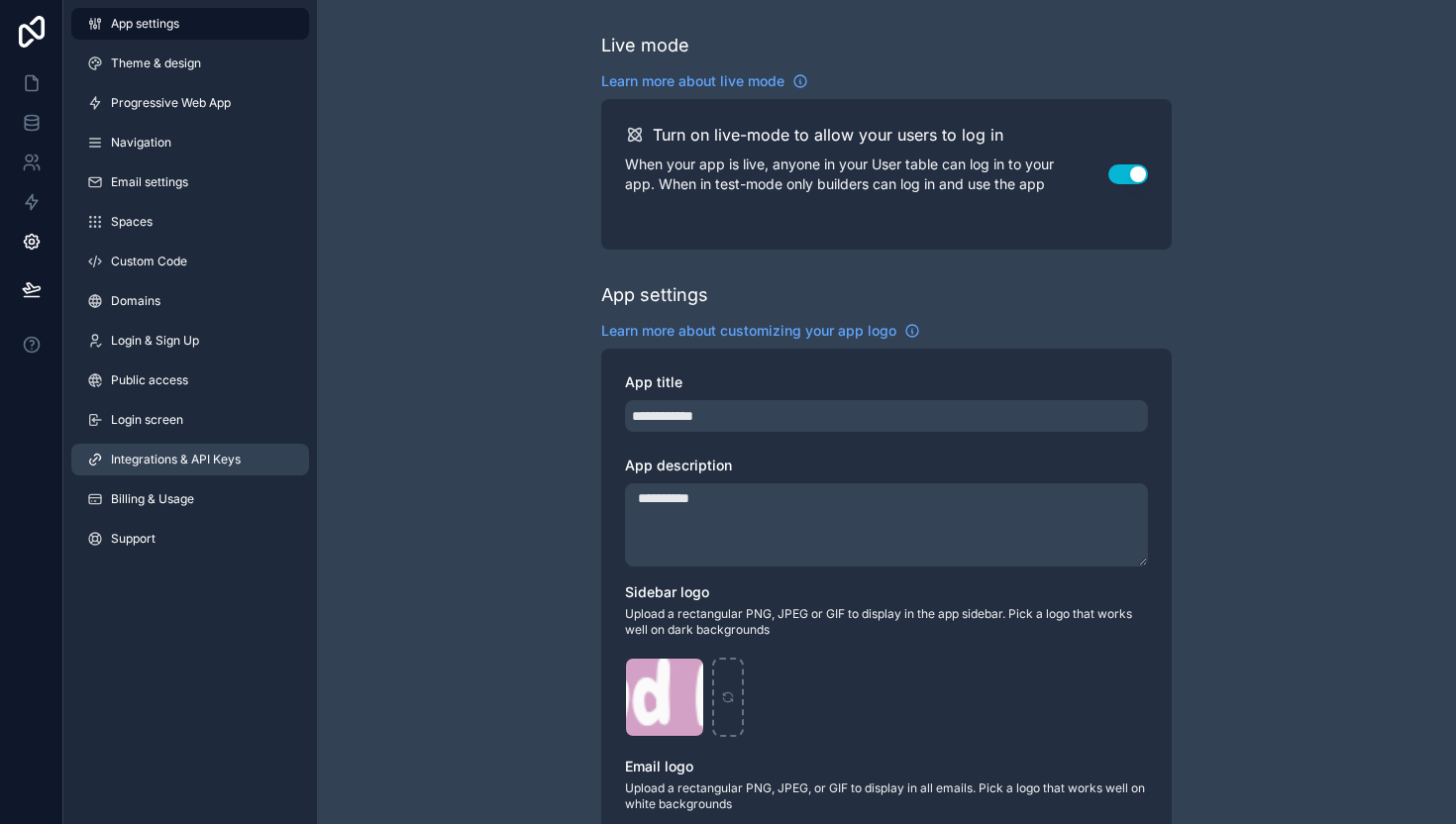 click on "Integrations & API Keys" at bounding box center (175, 460) 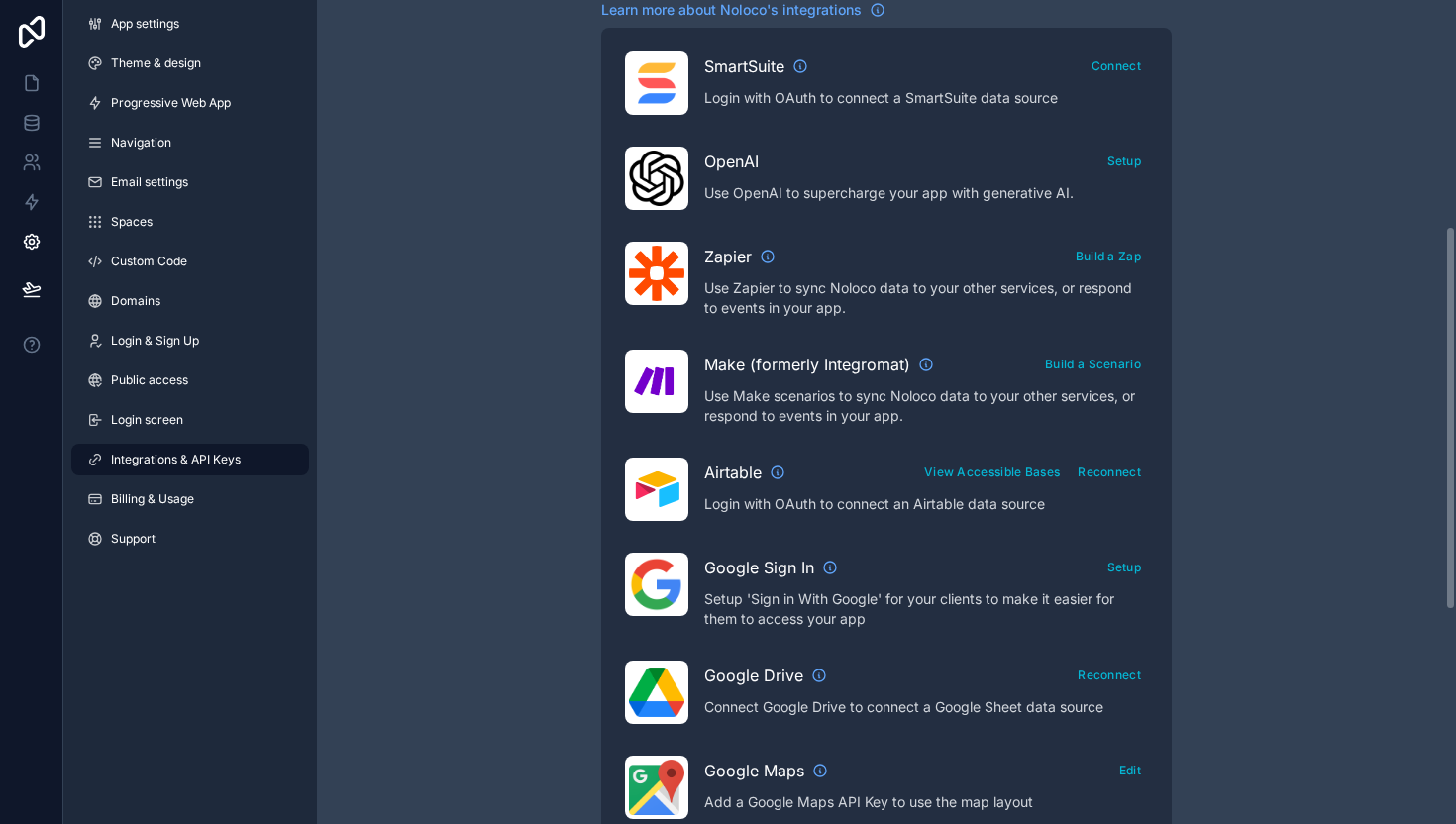 scroll, scrollTop: 483, scrollLeft: 0, axis: vertical 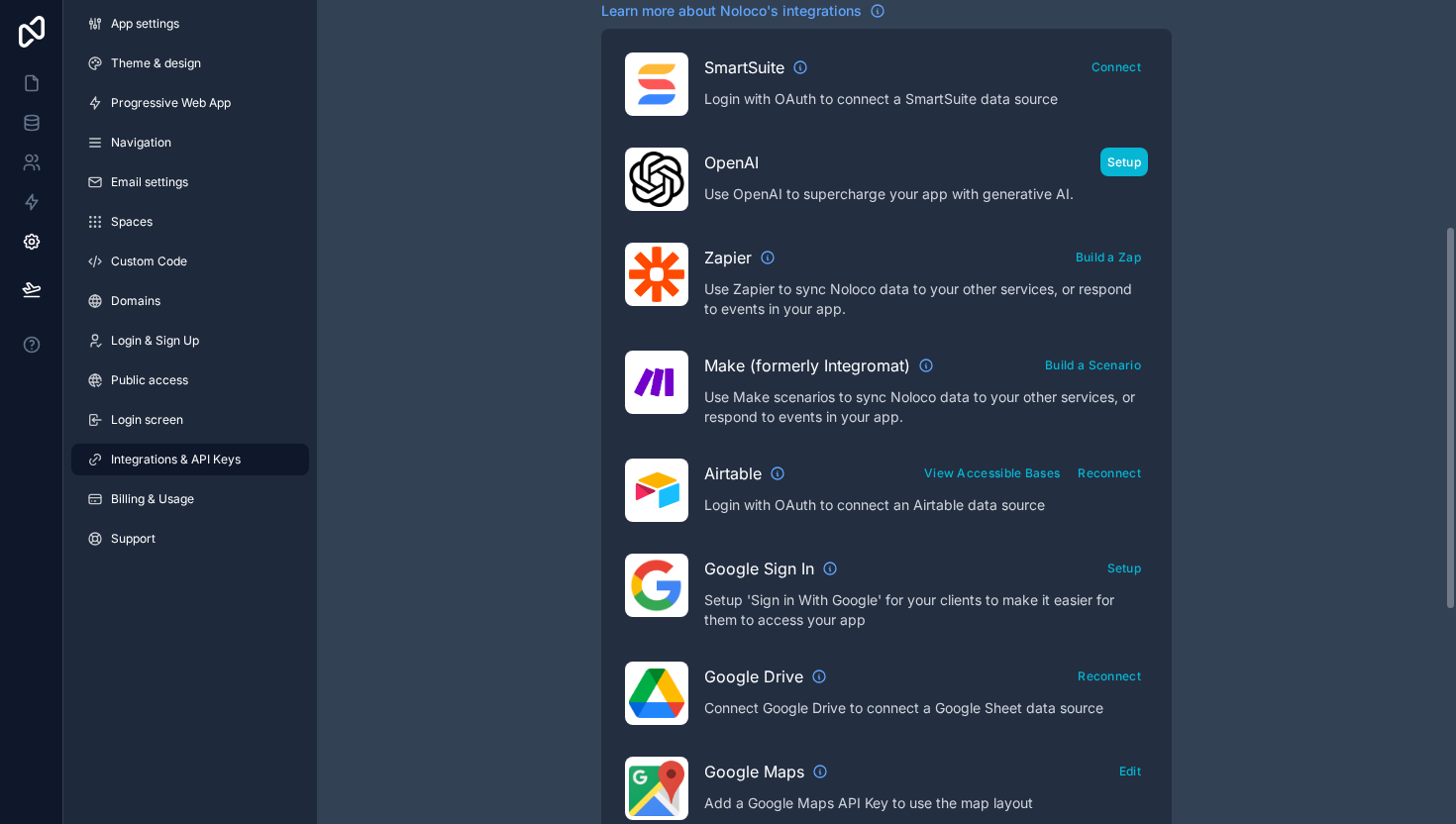 click on "Setup" at bounding box center [1124, 161] 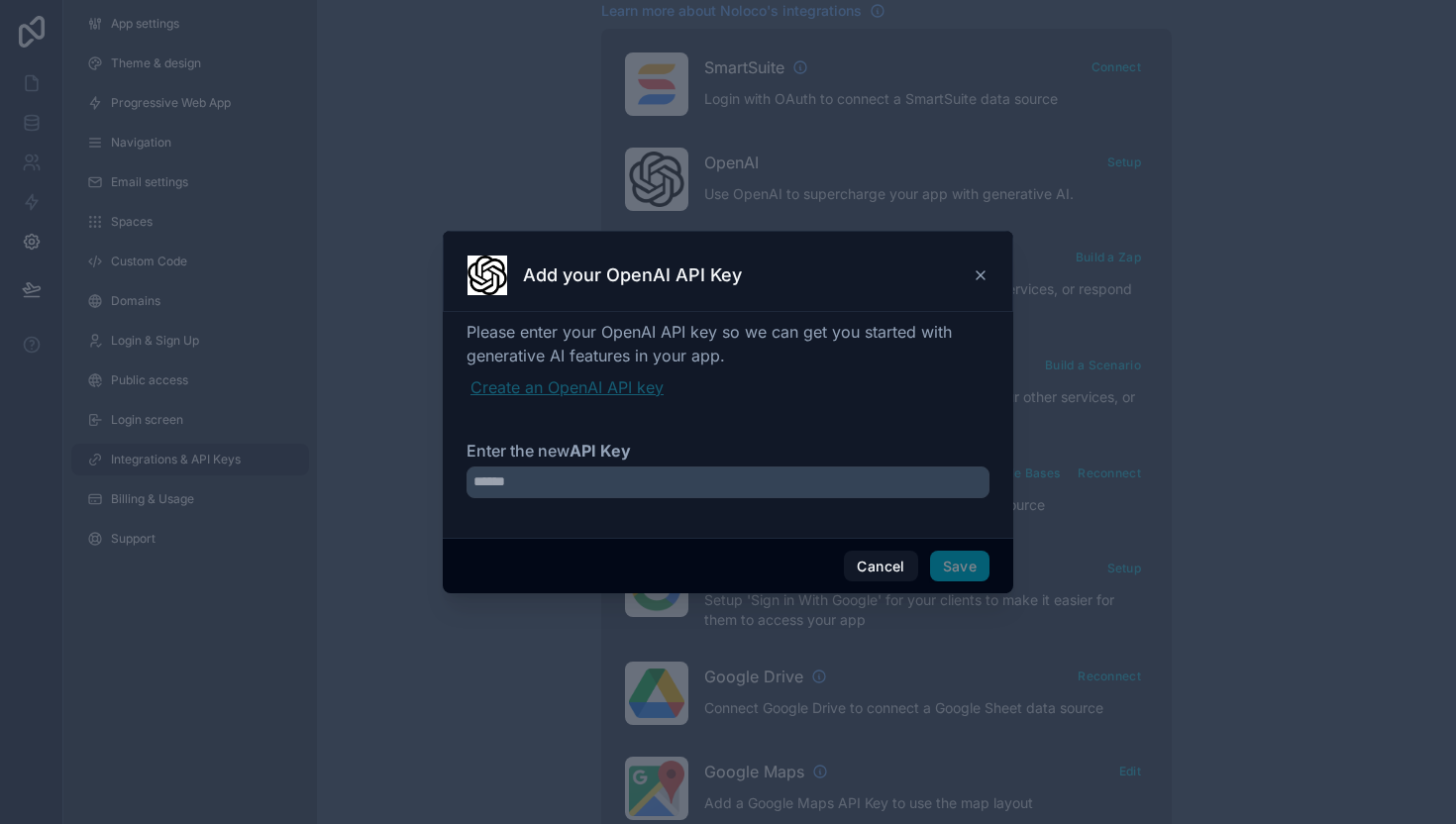 click on "Create an OpenAI API key" at bounding box center [730, 387] 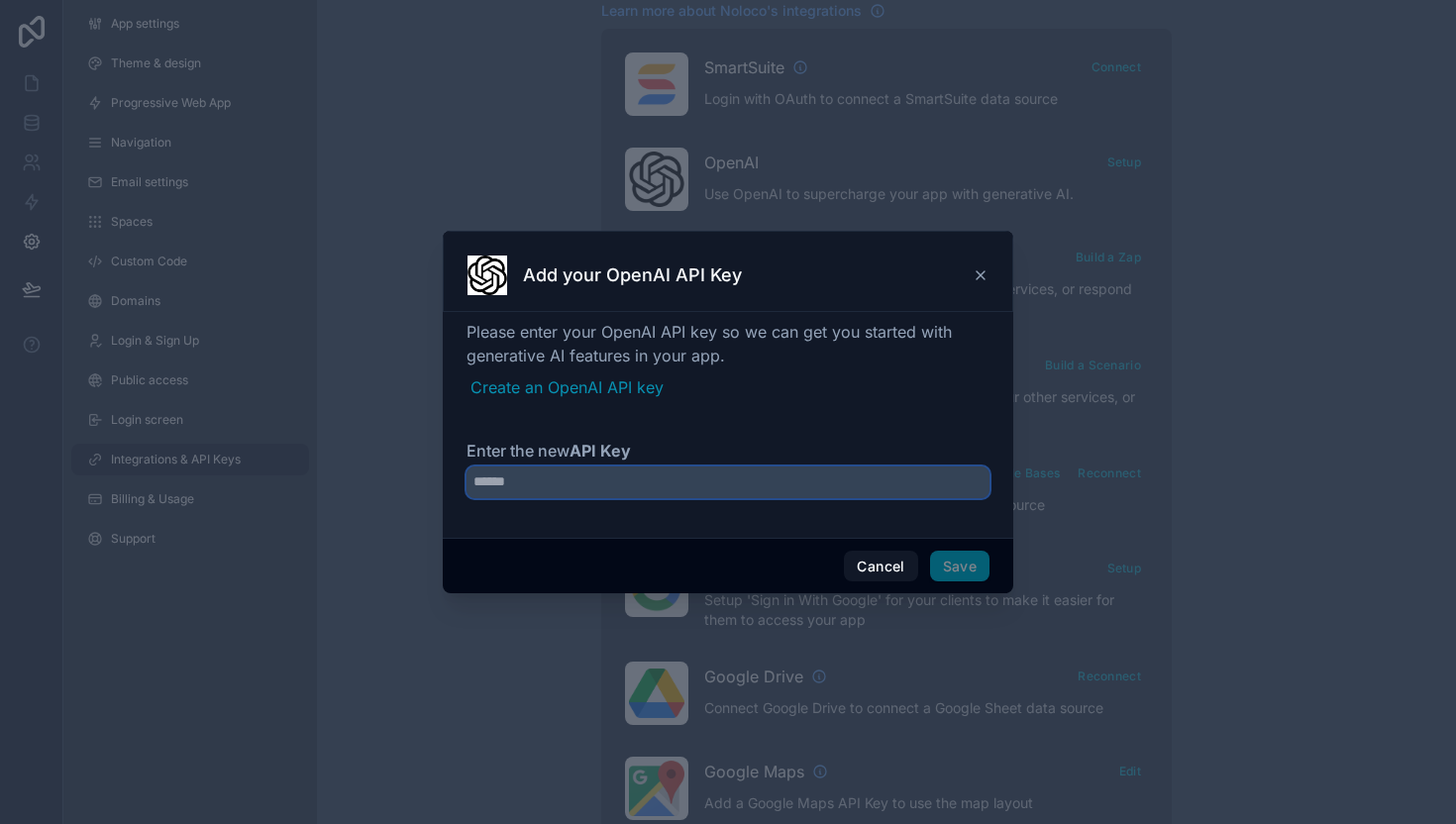 click on "Enter the new  API Key" at bounding box center (728, 482) 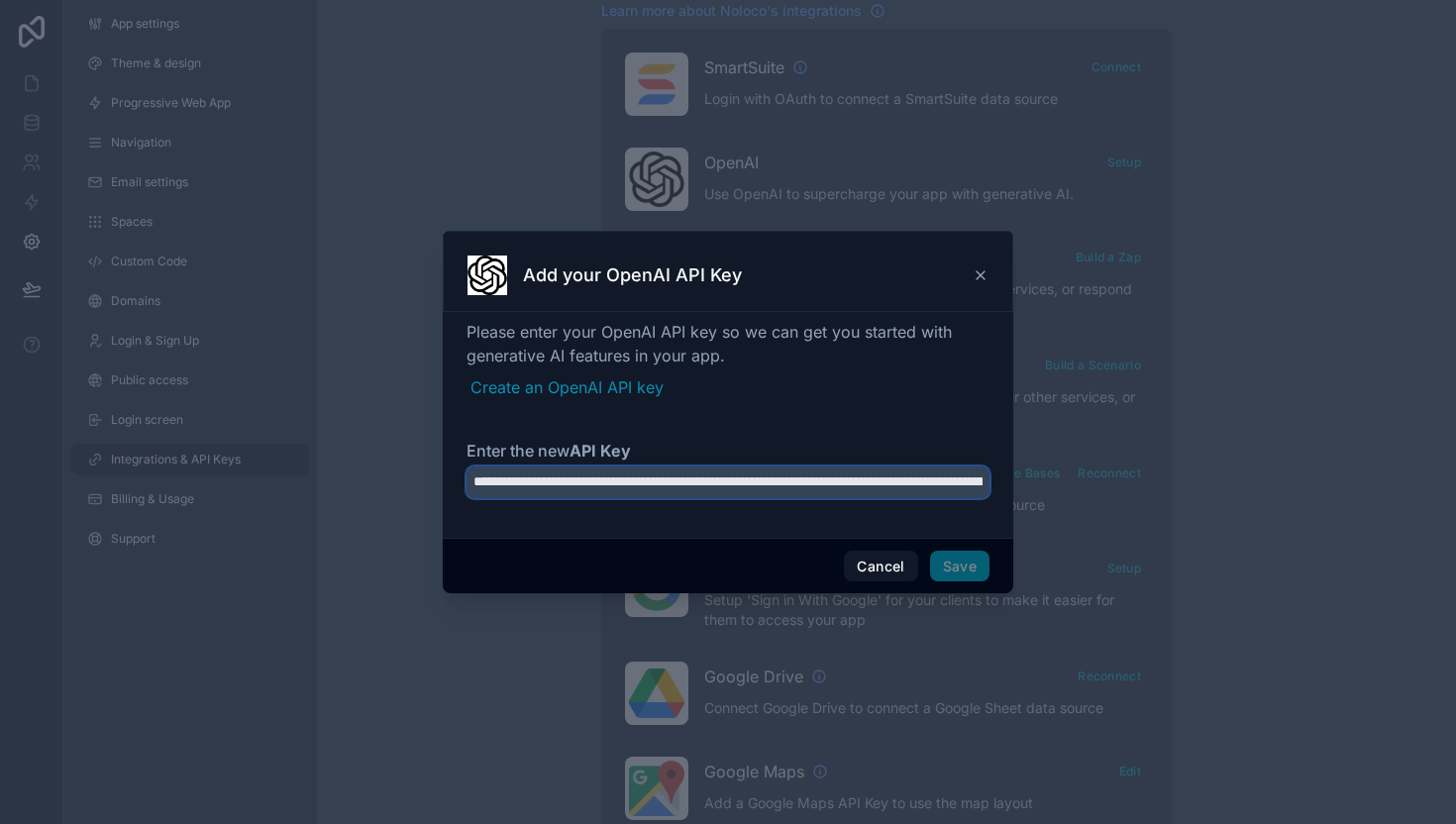 scroll, scrollTop: 0, scrollLeft: 852, axis: horizontal 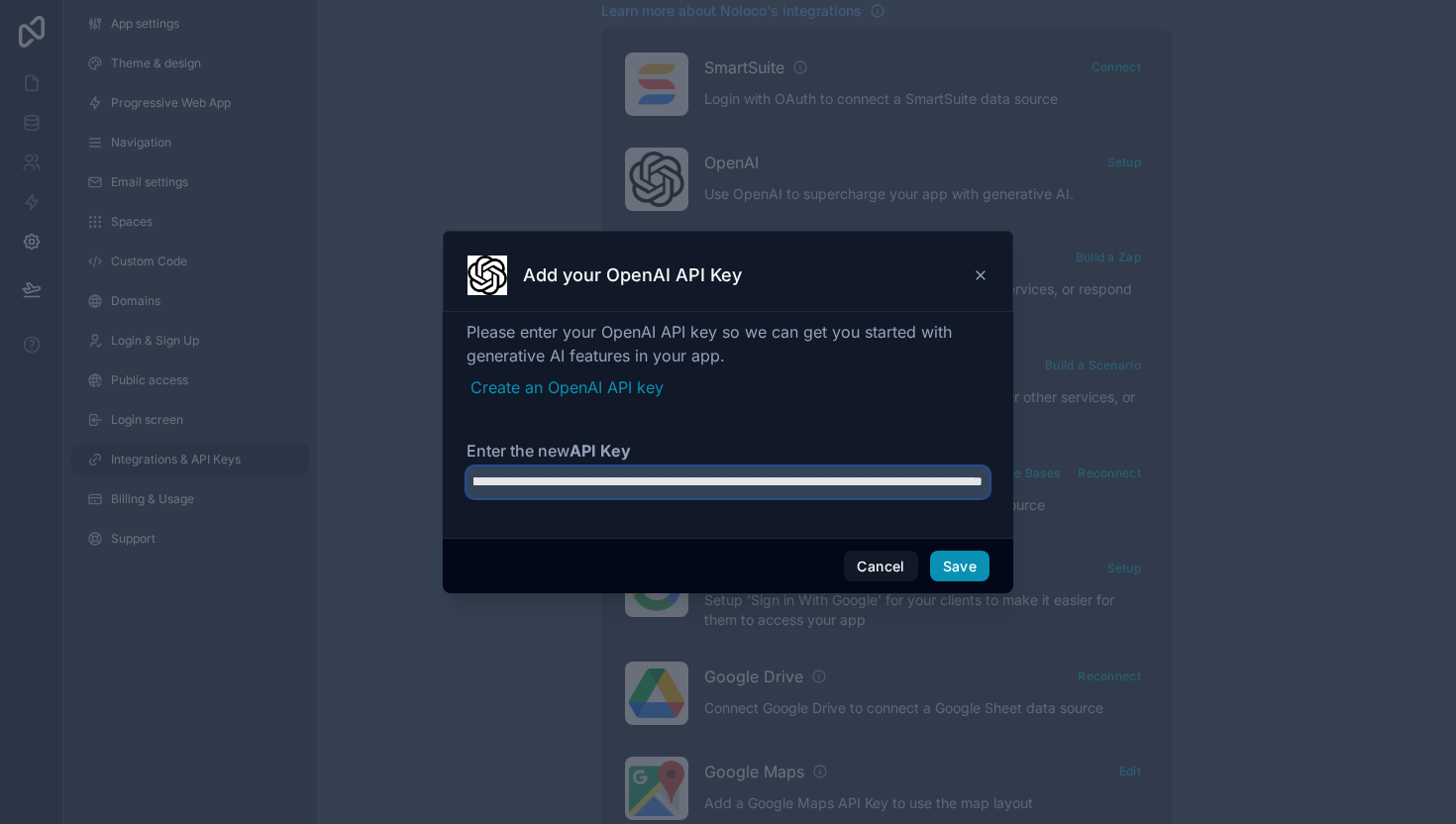 type on "**********" 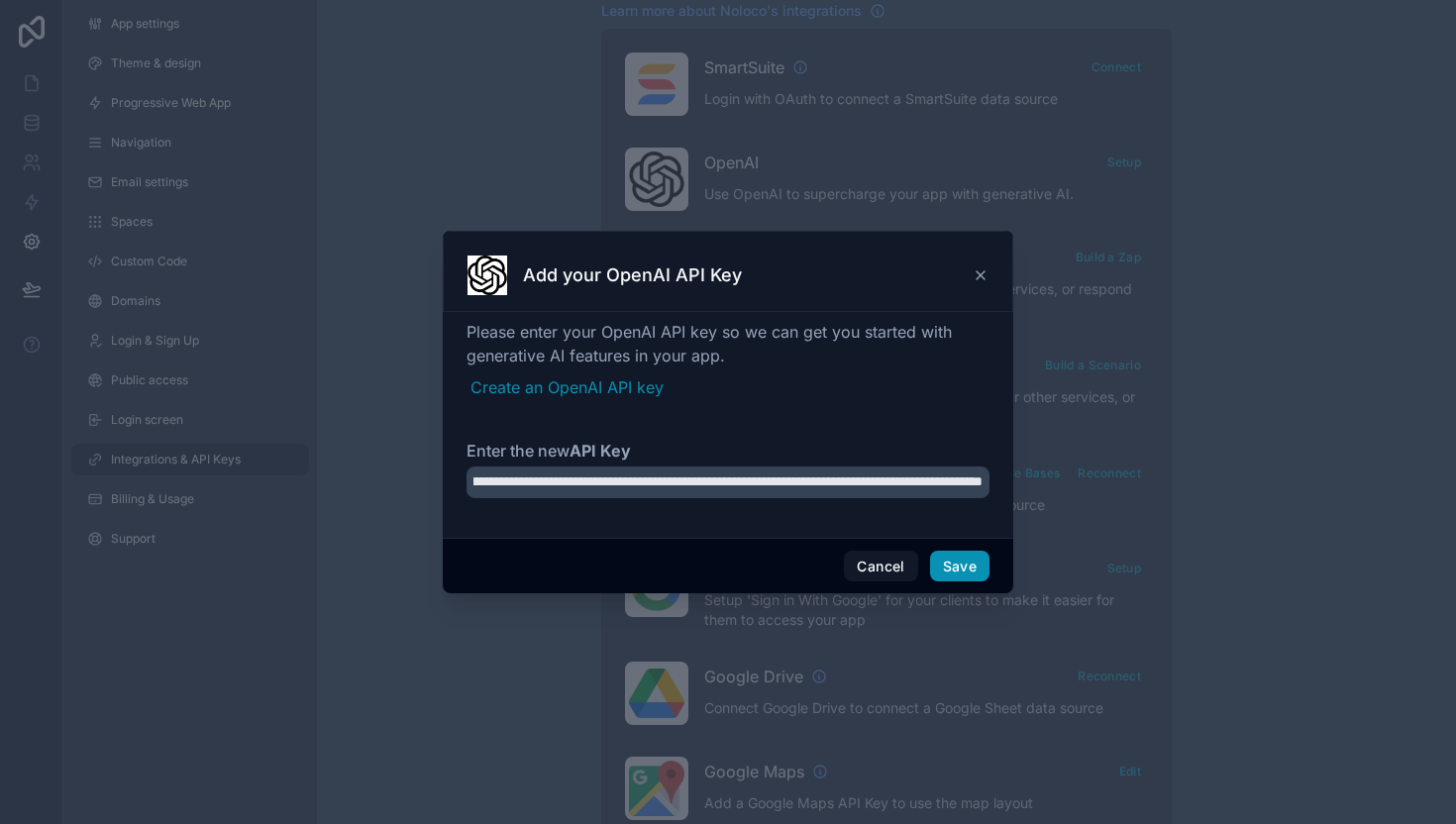 click on "Save" at bounding box center [960, 566] 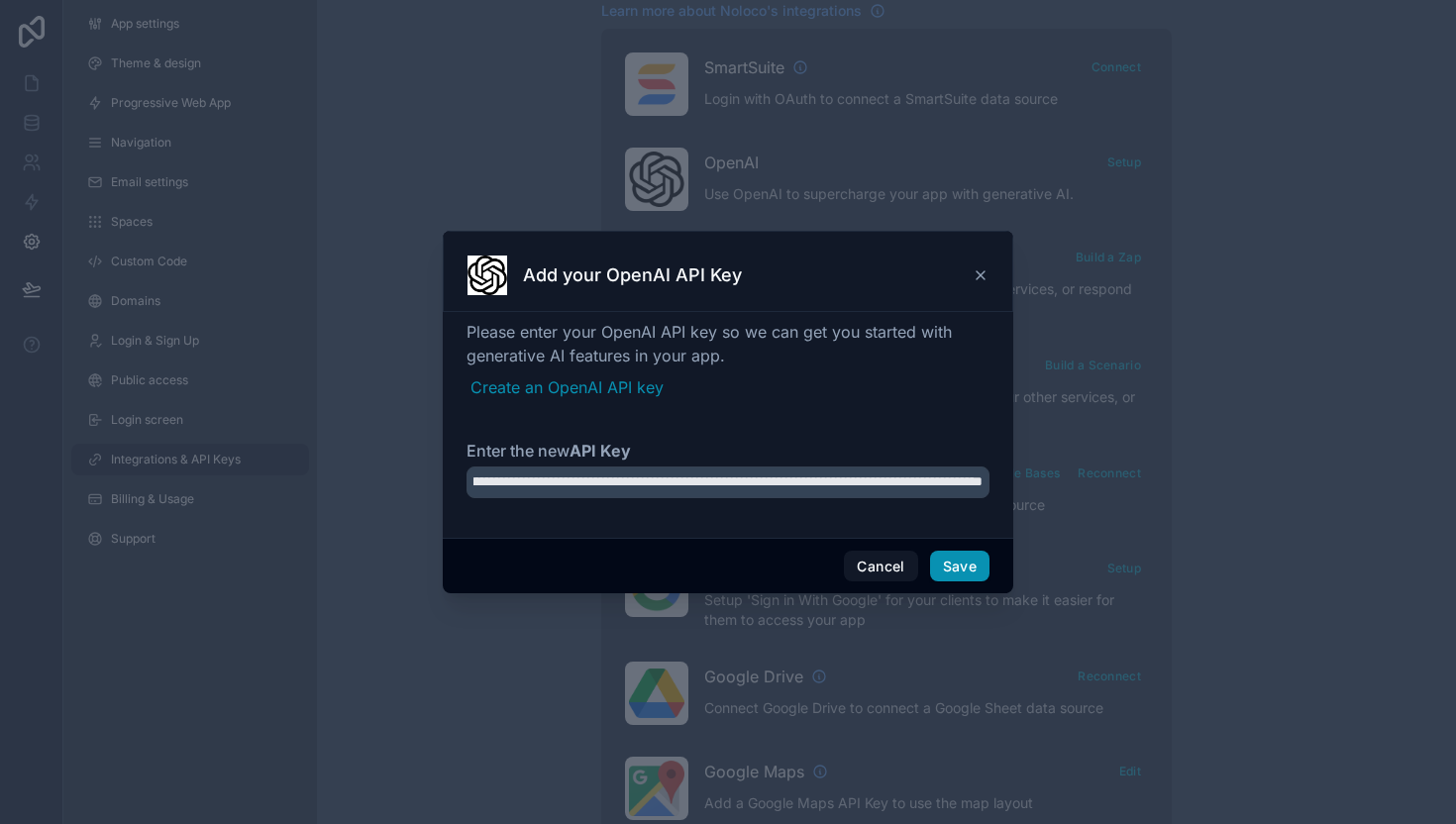 scroll, scrollTop: 0, scrollLeft: 0, axis: both 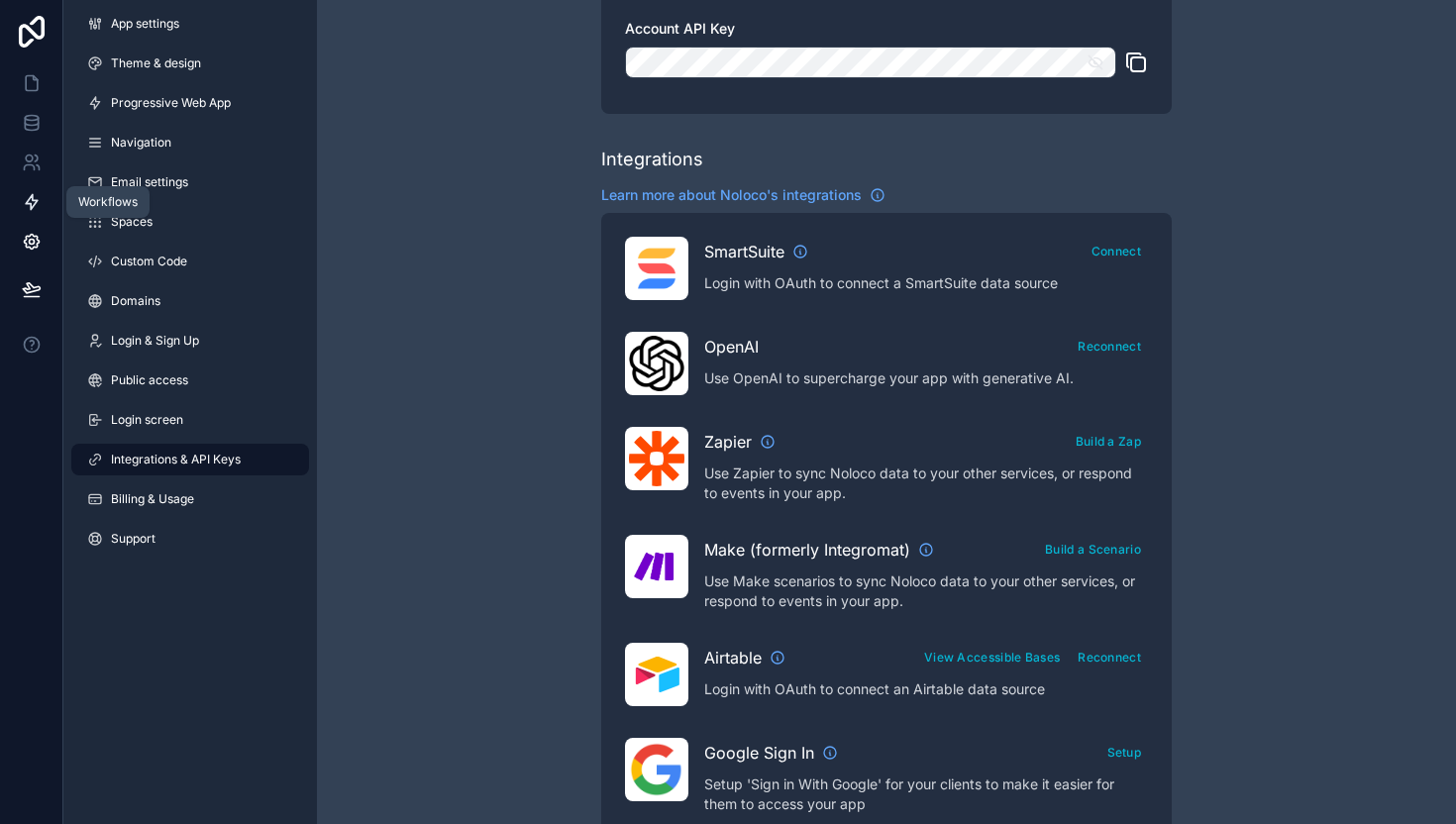 click 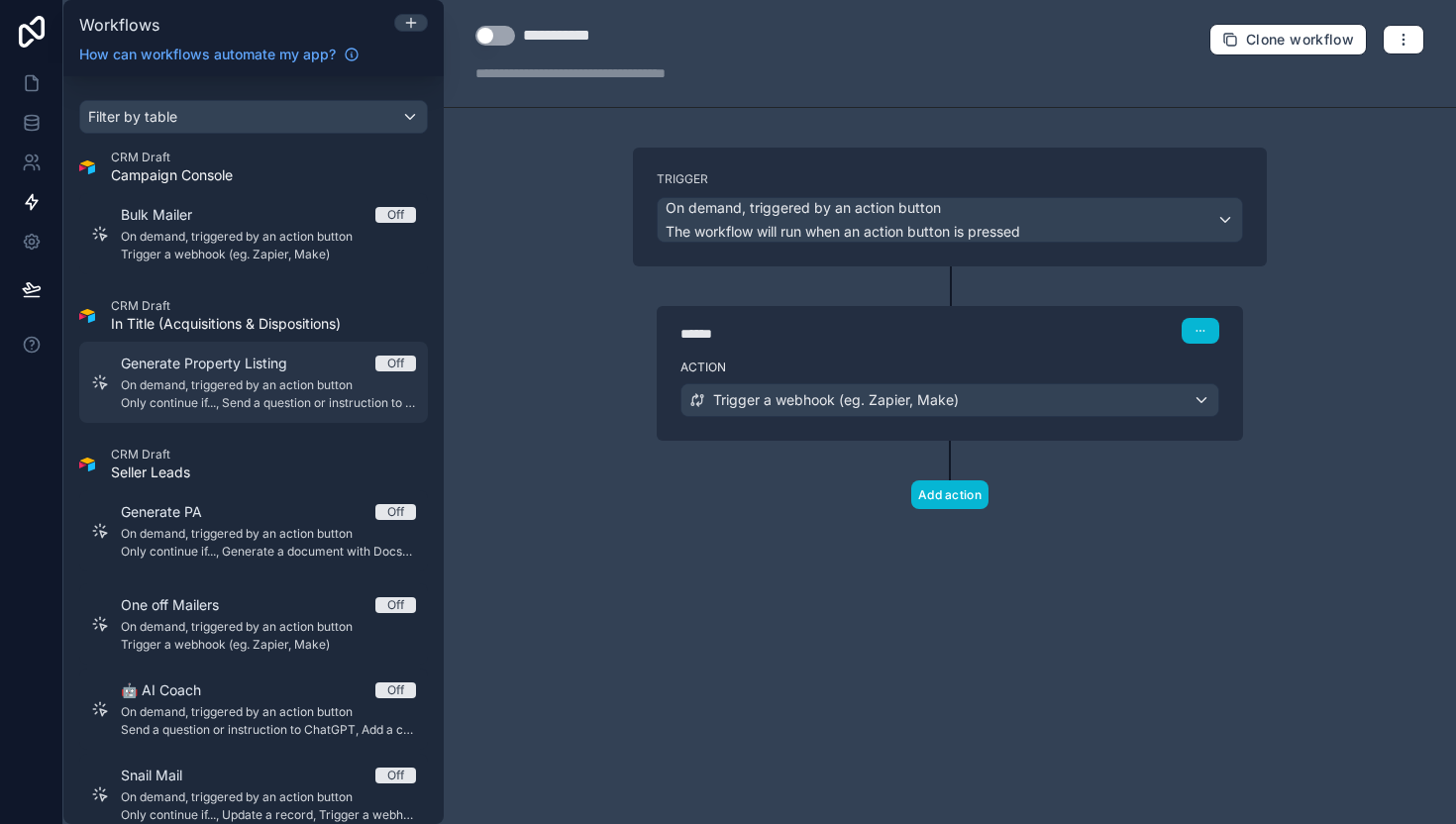 click on "Only continue if..., Send a question or instruction to ChatGPT, Add a comment to a record" at bounding box center [268, 403] 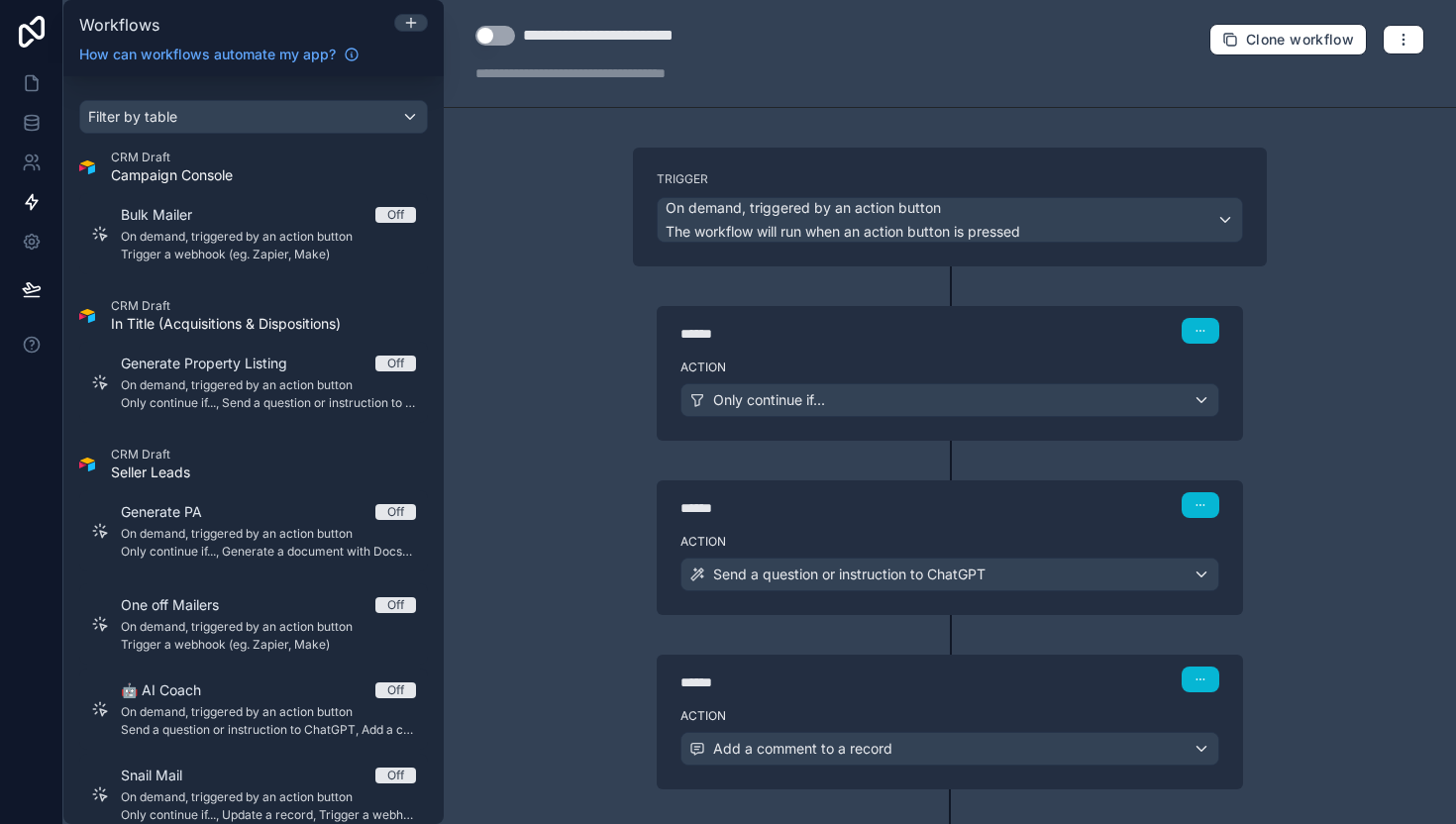click on "Use setting" at bounding box center [495, 36] 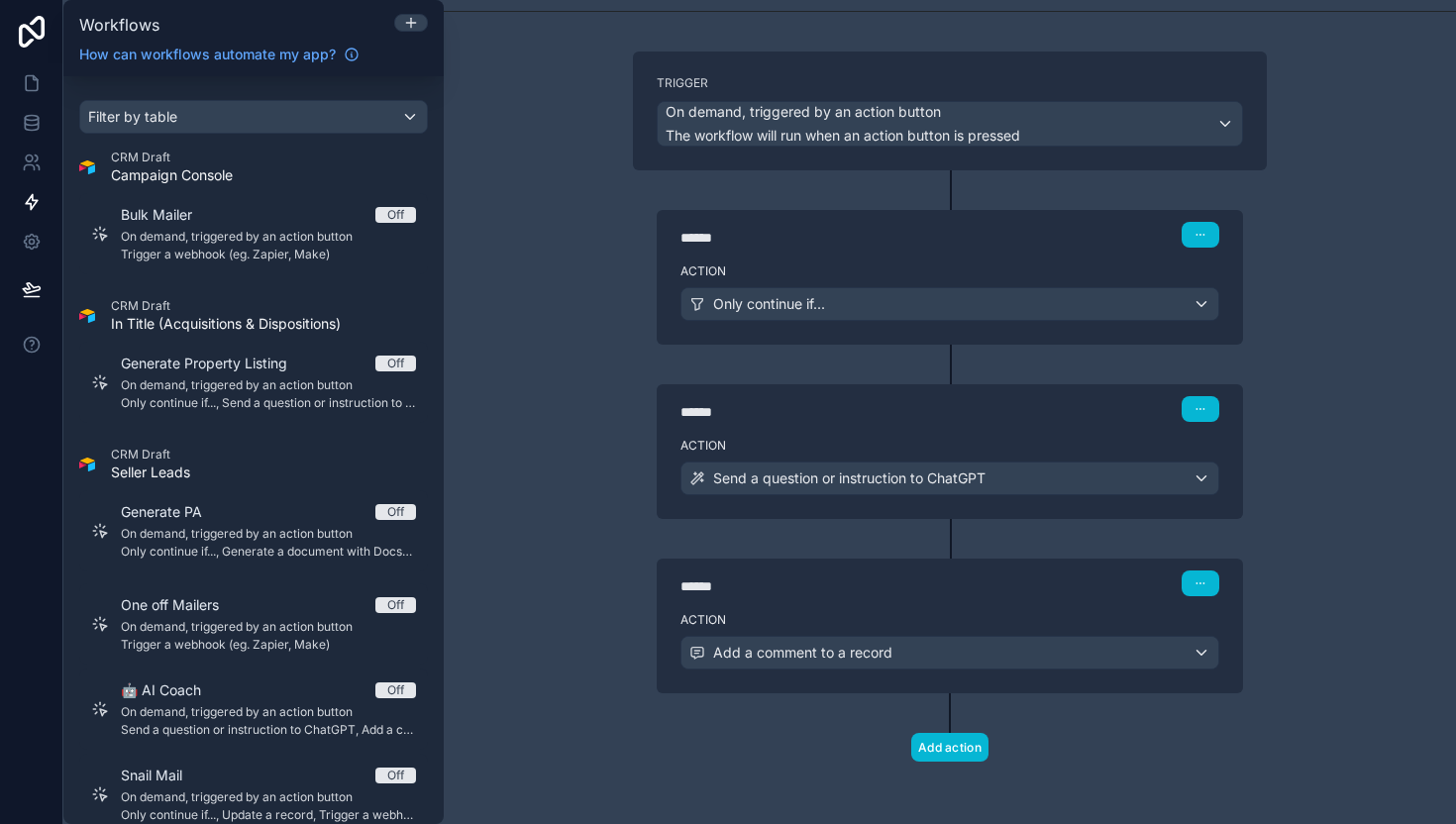 scroll, scrollTop: 96, scrollLeft: 0, axis: vertical 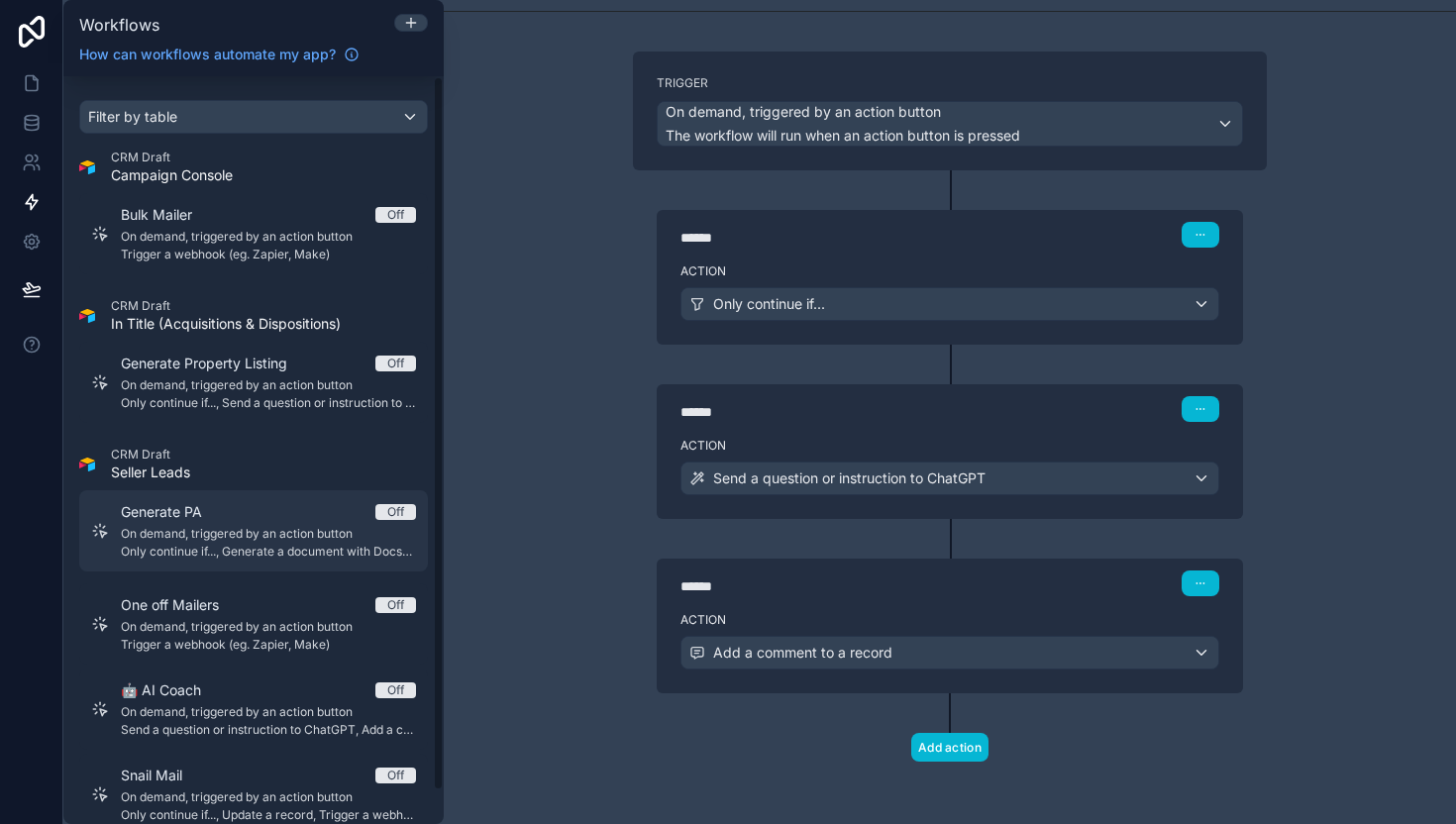 click on "Only continue if..., Generate a document with DocsAutomator, Add a comment to a record" at bounding box center [268, 552] 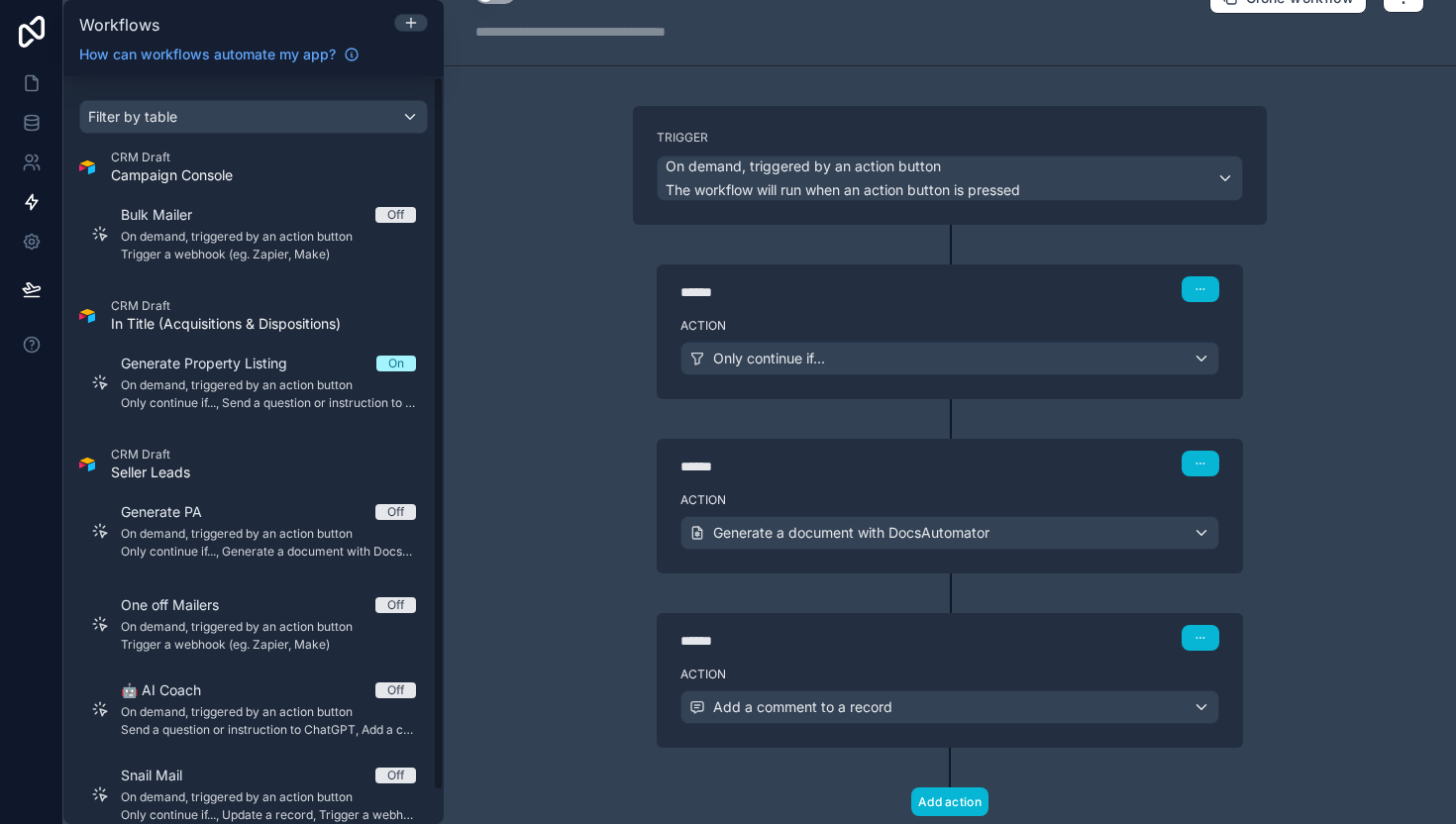 scroll, scrollTop: 0, scrollLeft: 0, axis: both 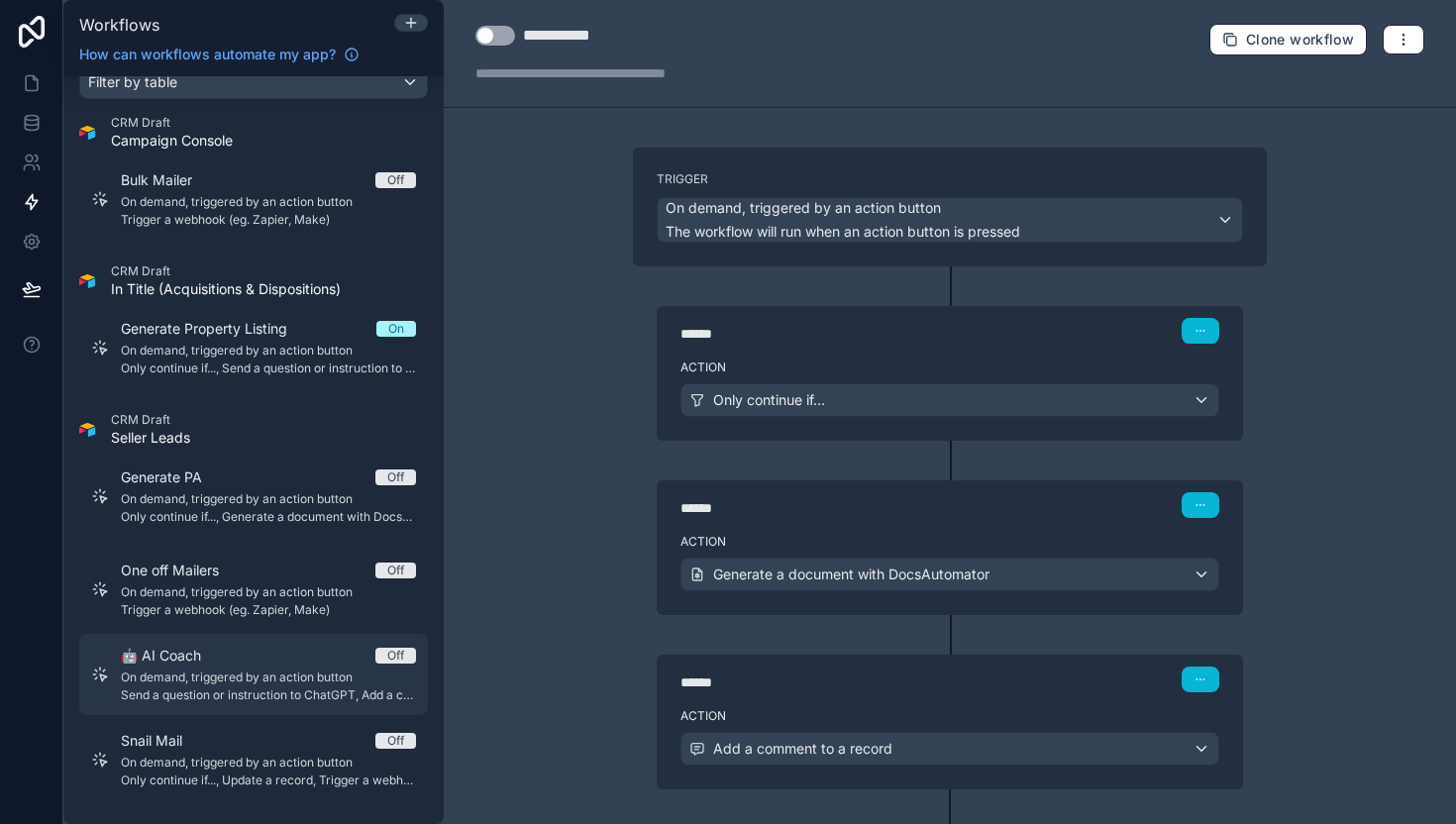 click on "🤖 AI Coach Off On demand, triggered by an action button Send a question or instruction to ChatGPT, Add a comment to a record" at bounding box center [268, 674] 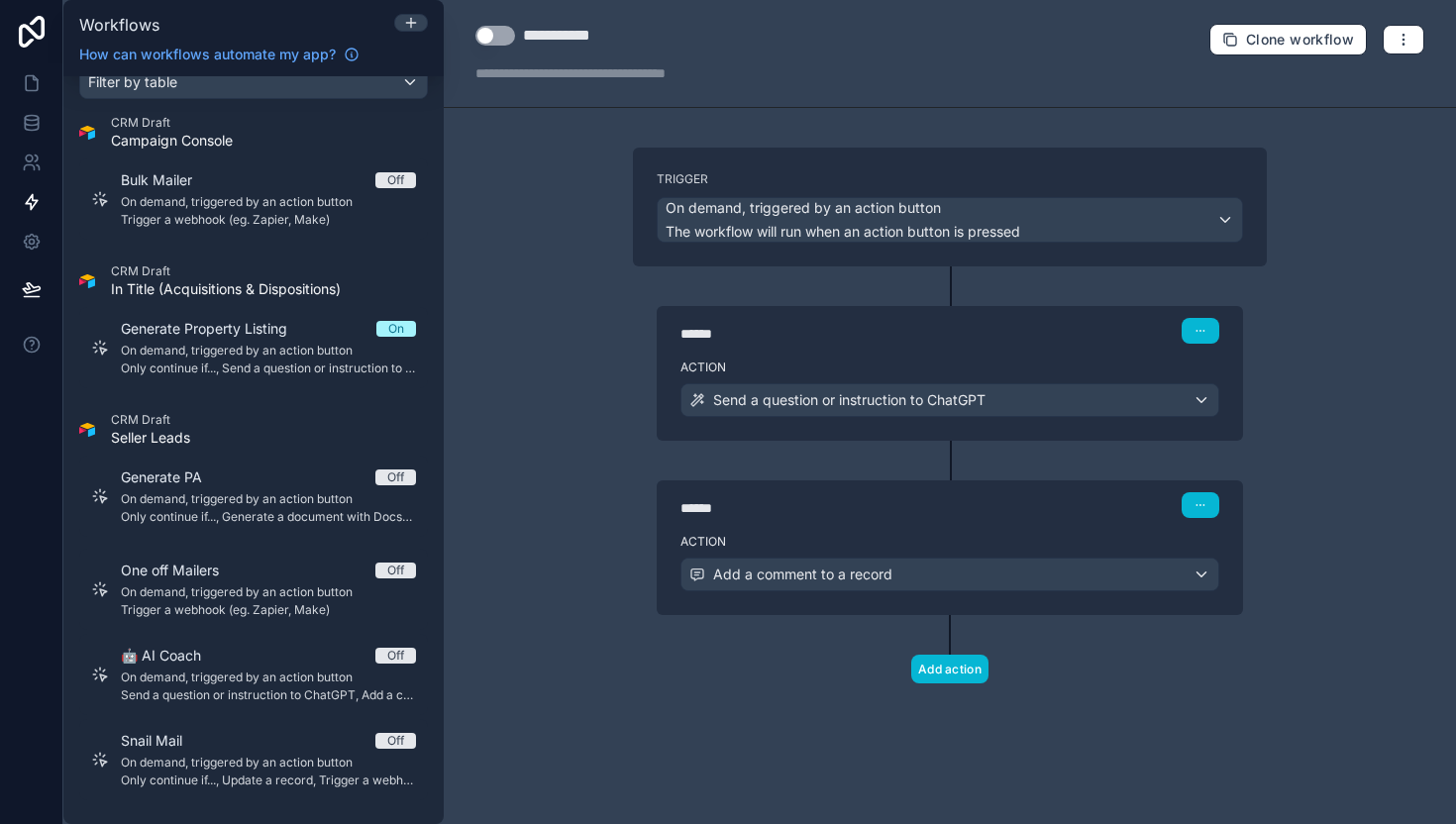 click on "Use setting" at bounding box center [495, 36] 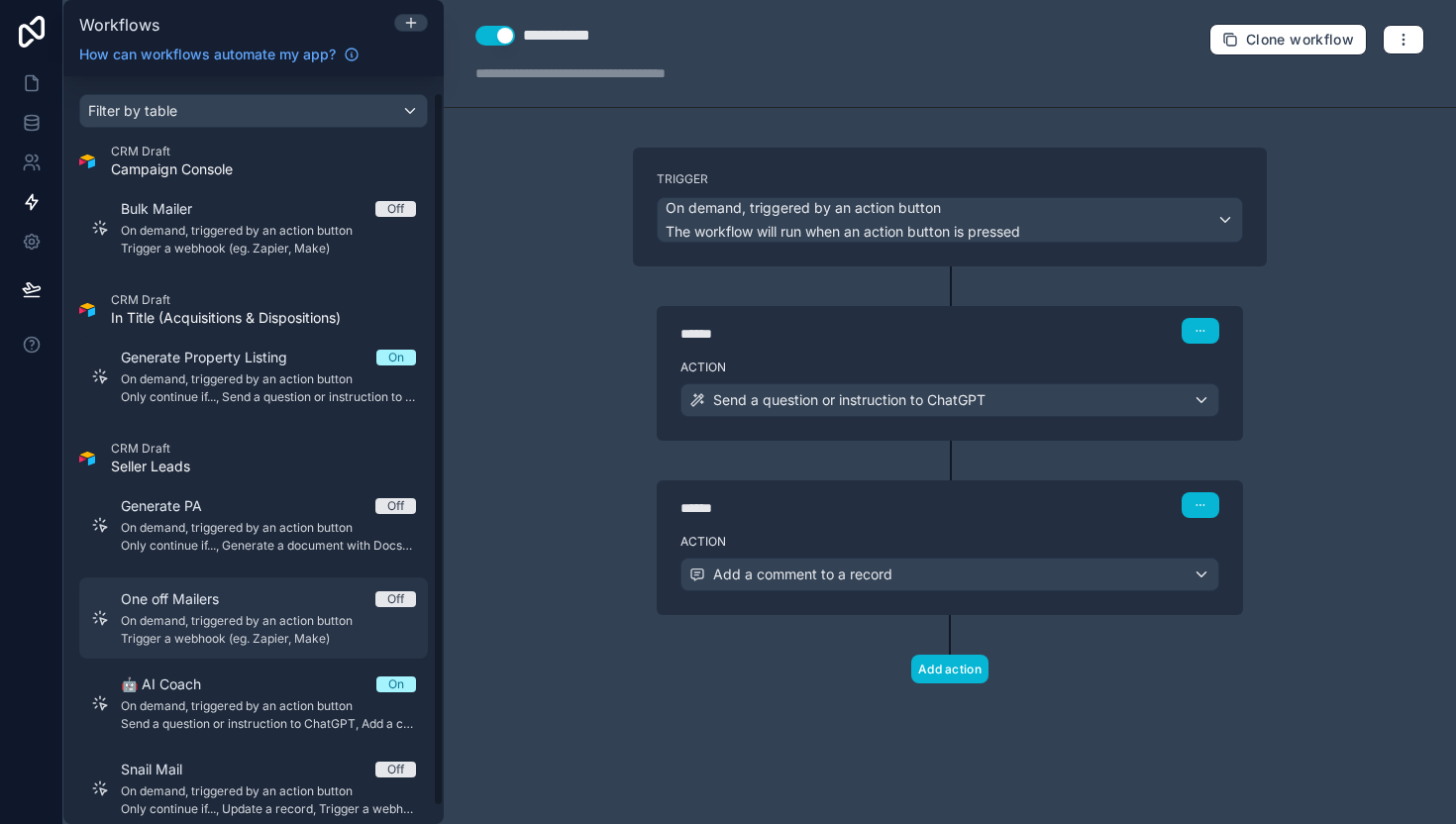 scroll, scrollTop: 3, scrollLeft: 0, axis: vertical 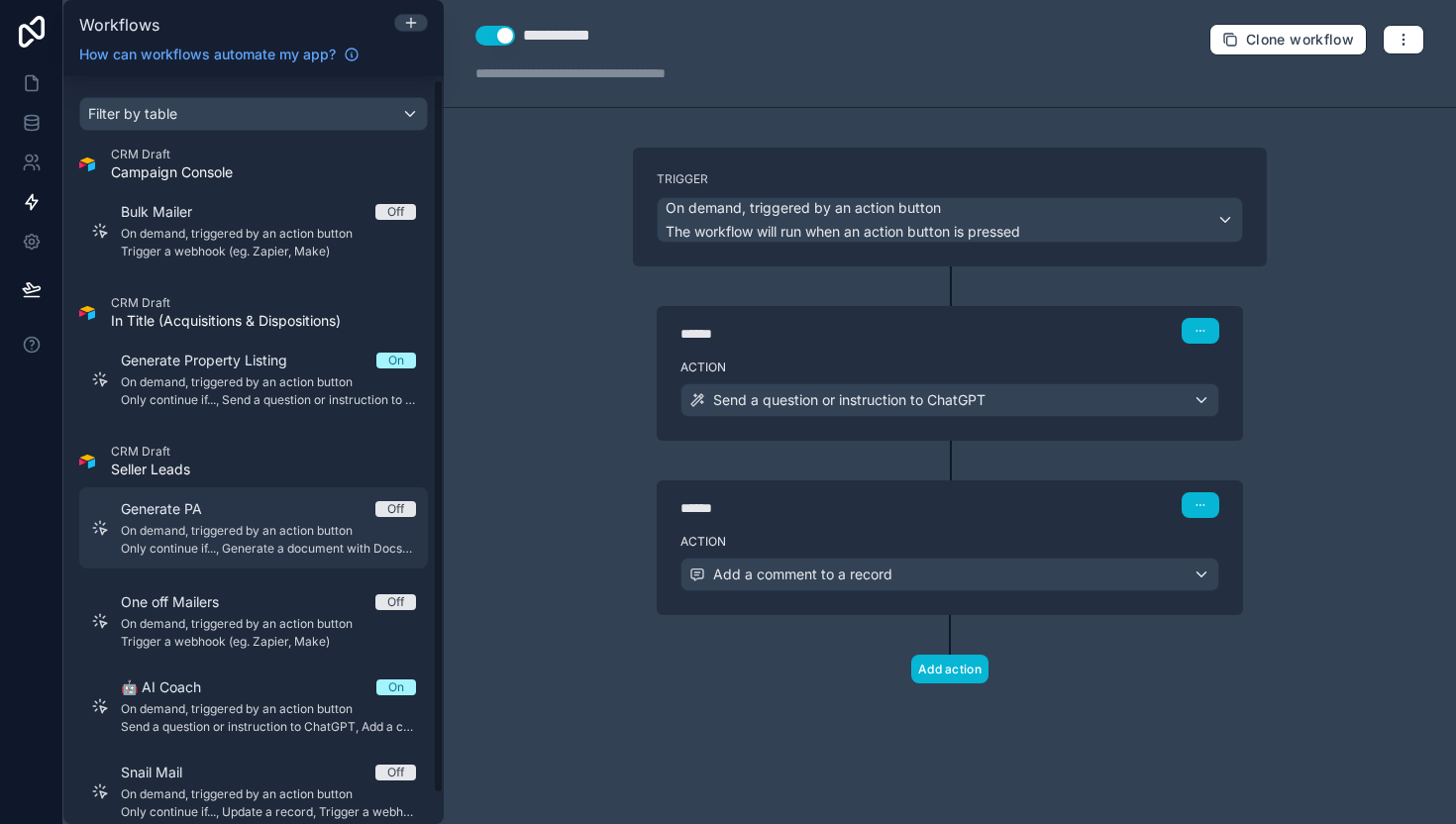 click on "On demand, triggered by an action button" at bounding box center (268, 531) 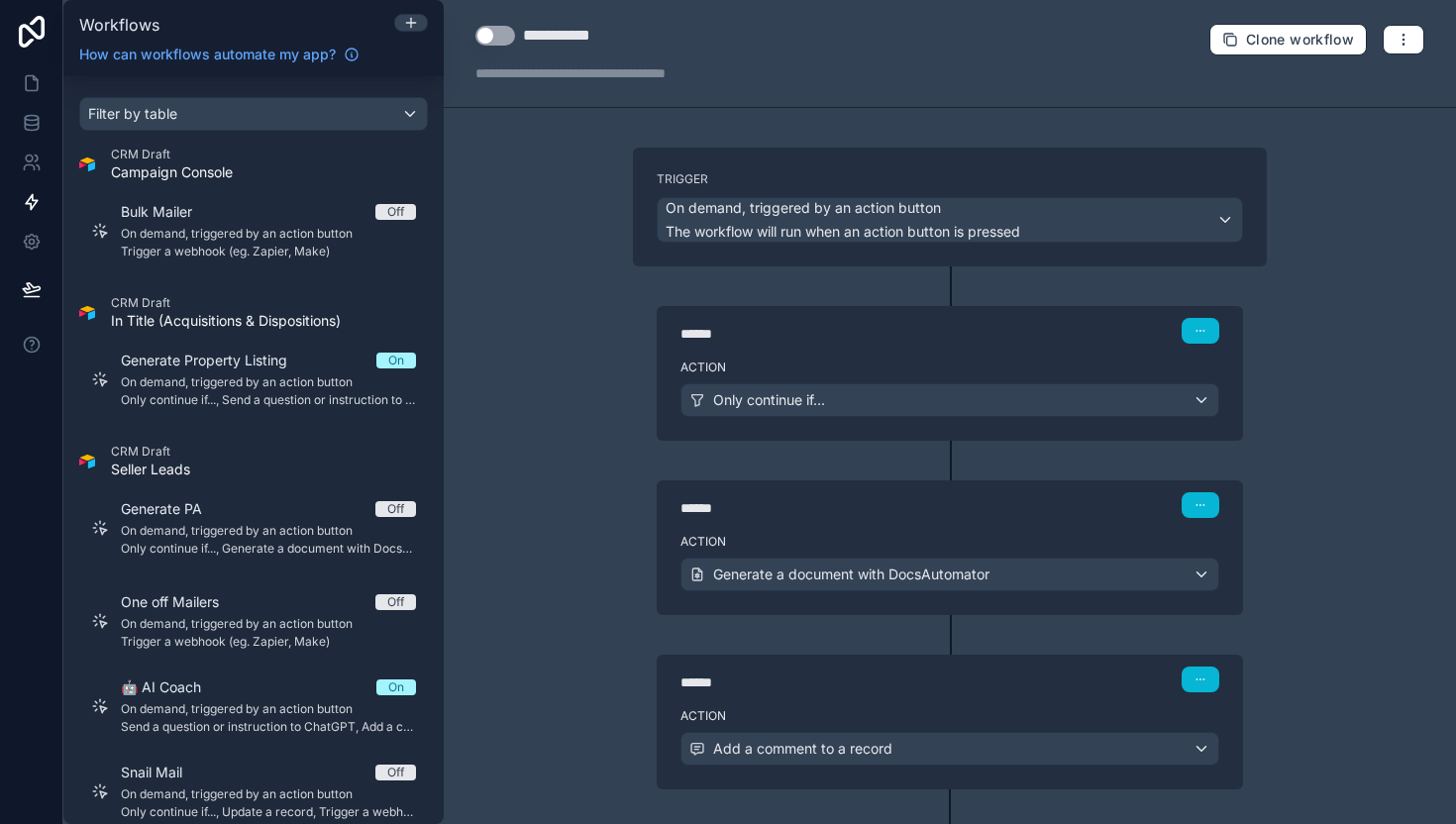 click on "Use setting" at bounding box center (495, 36) 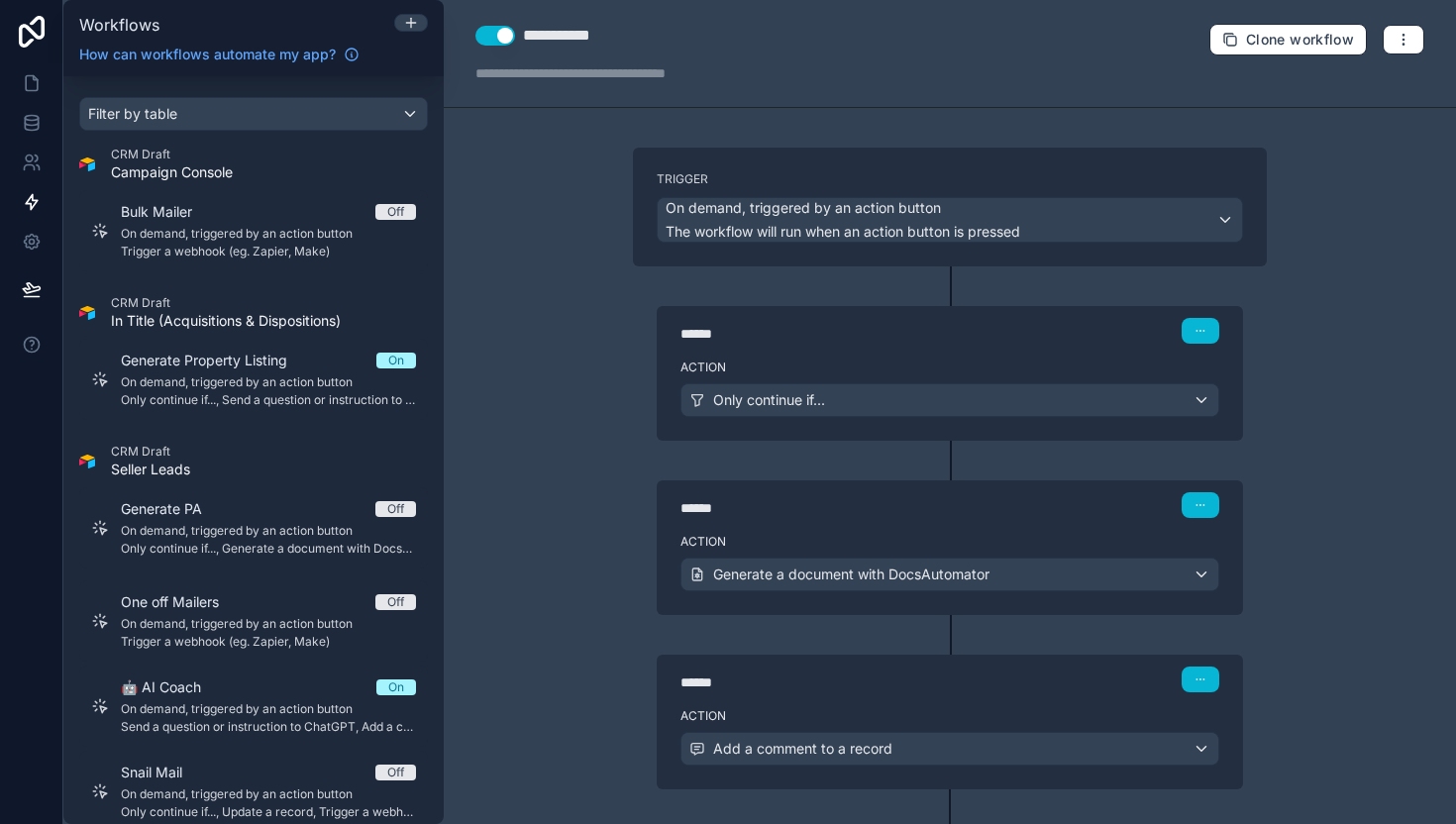 click on "**********" at bounding box center [950, 412] 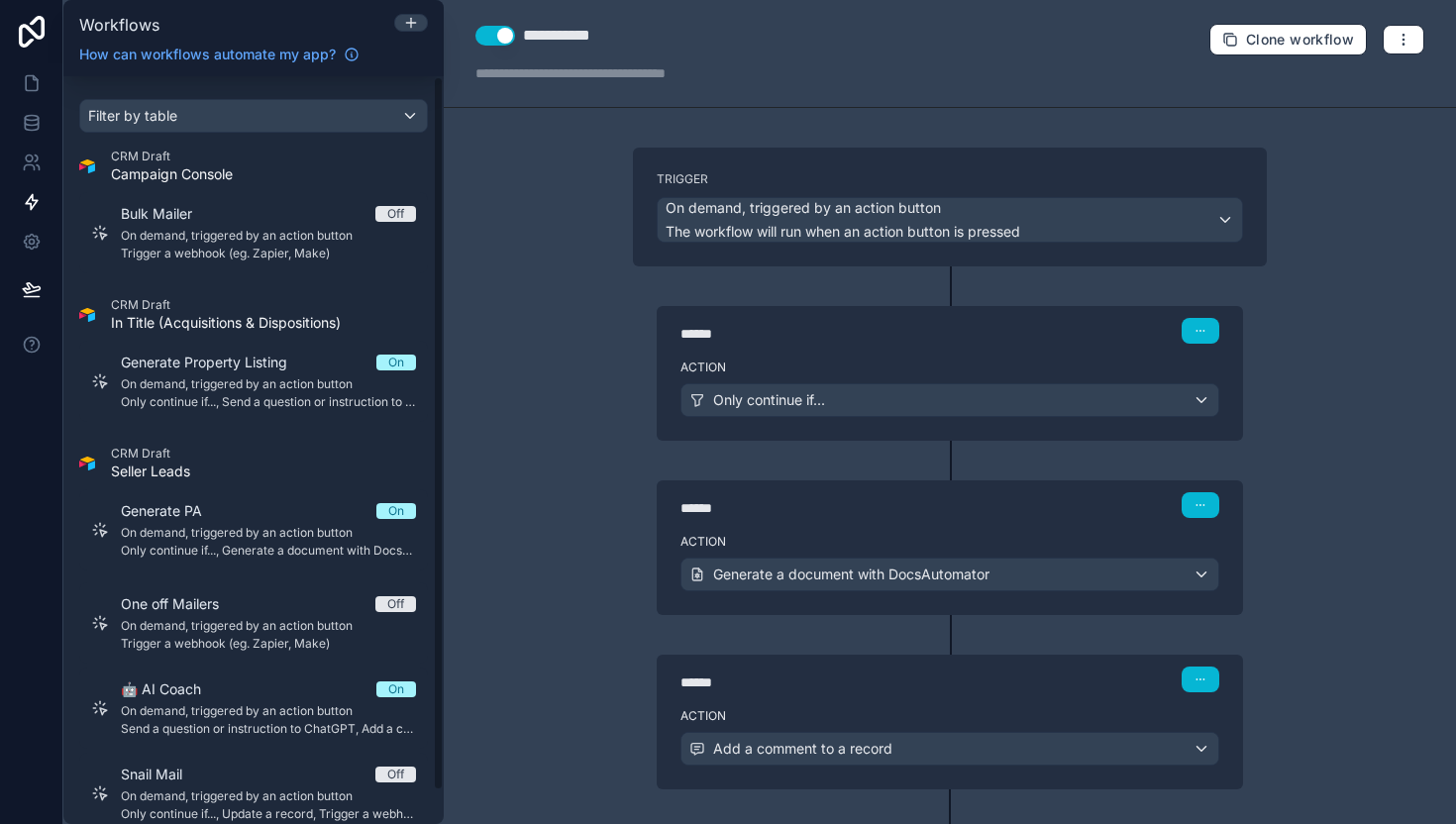 scroll, scrollTop: 0, scrollLeft: 0, axis: both 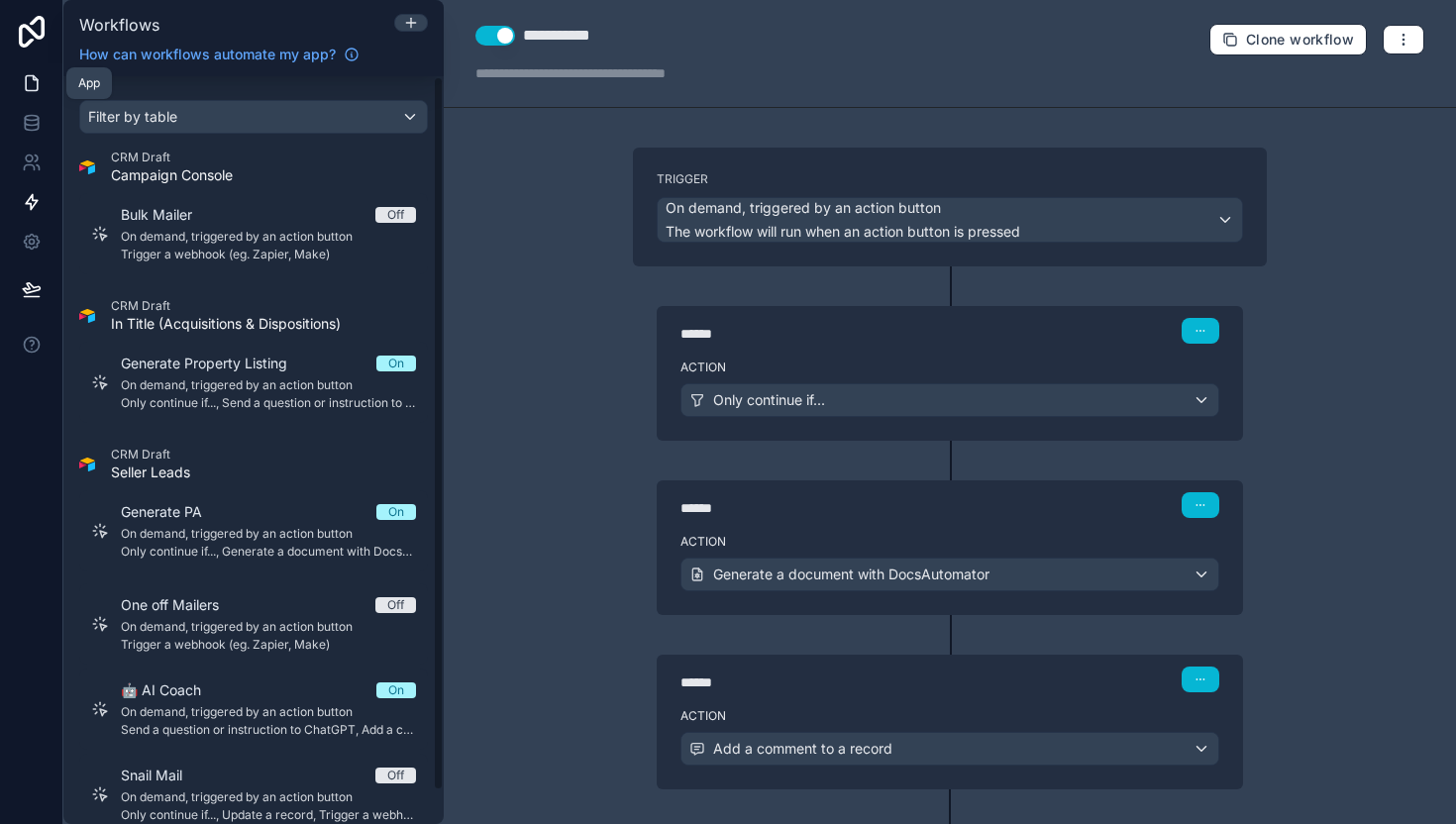 click 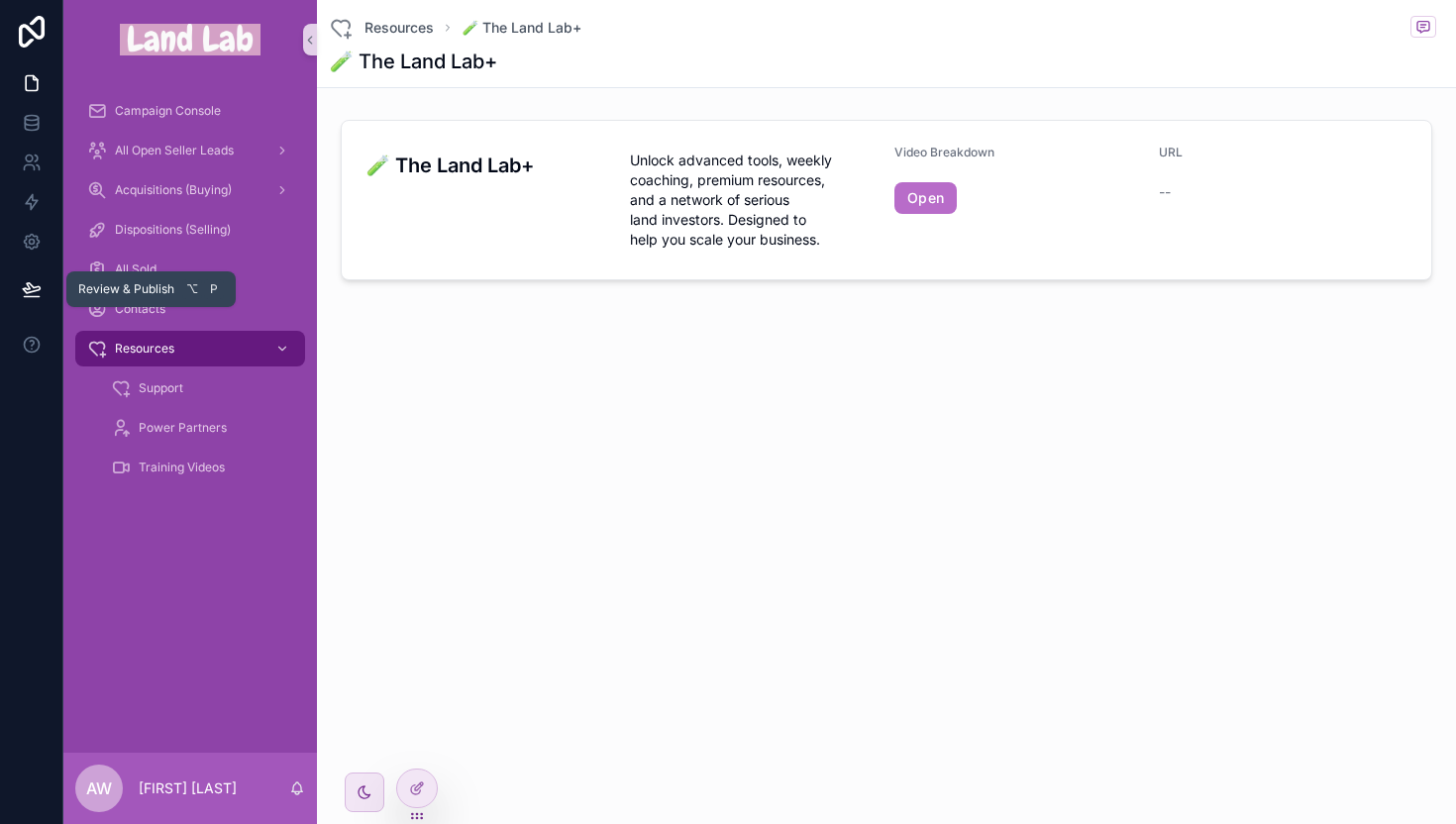 click 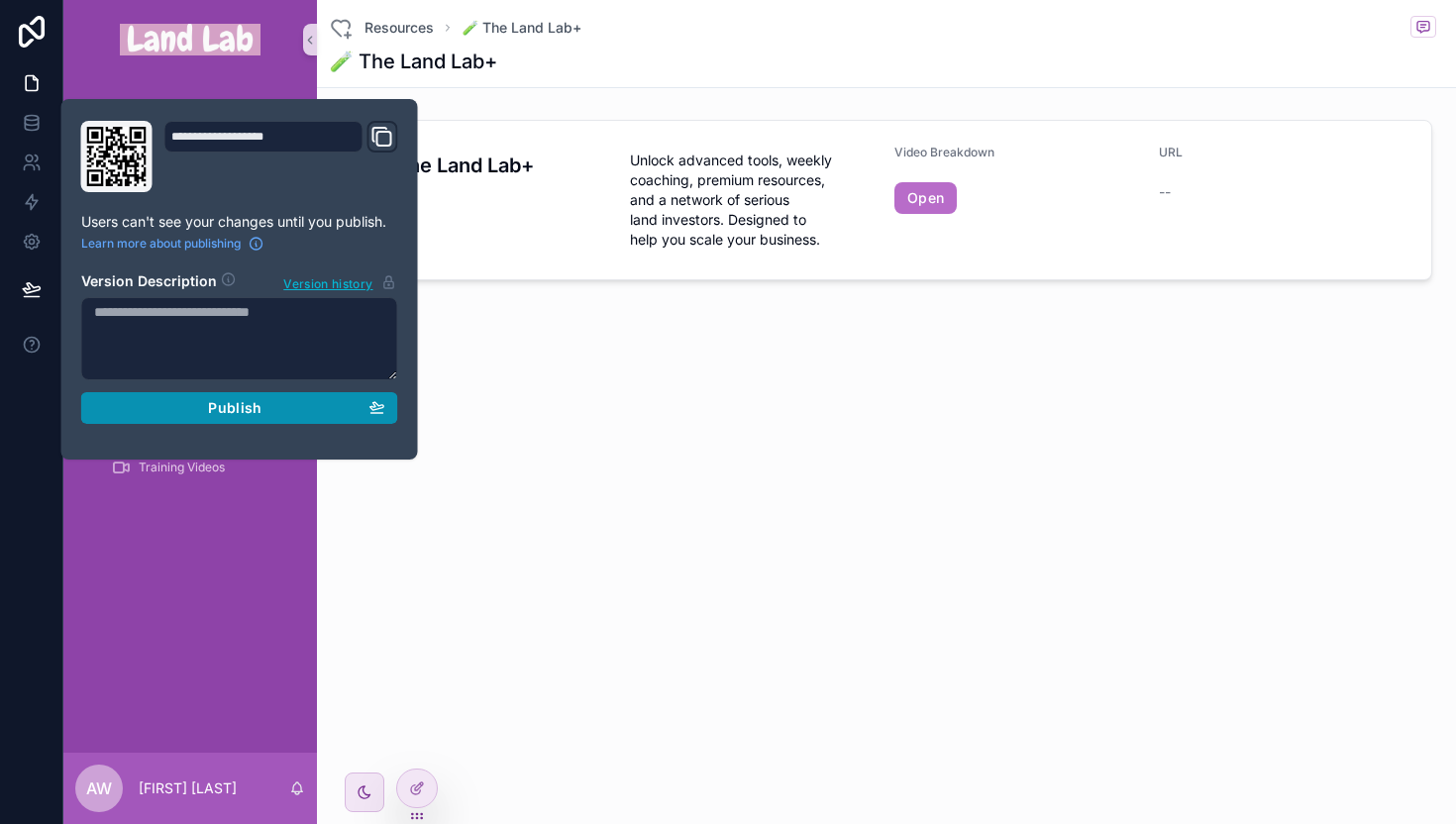 drag, startPoint x: 224, startPoint y: 402, endPoint x: 237, endPoint y: 404, distance: 13.152946 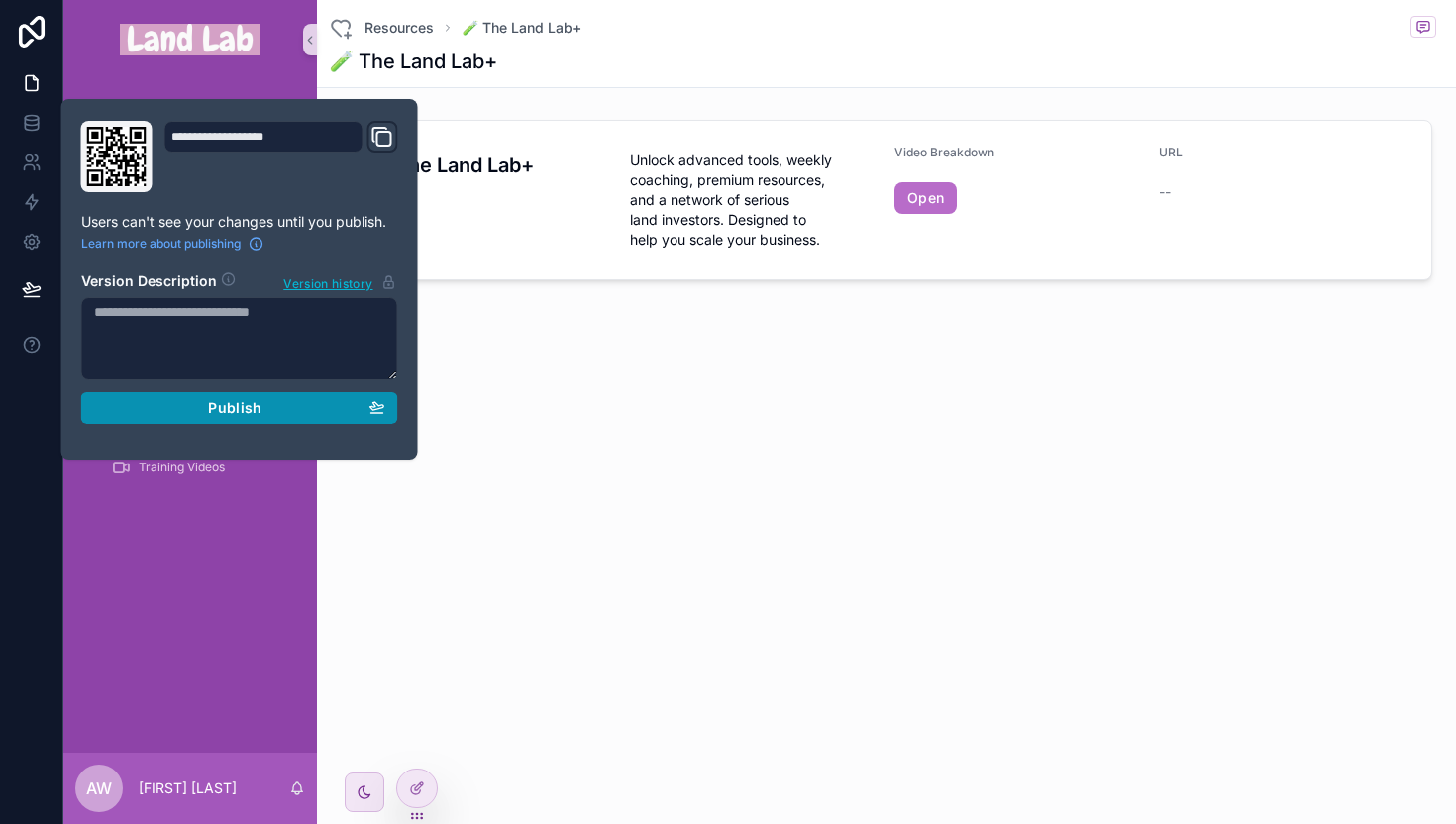 click on "Publish" at bounding box center [235, 408] 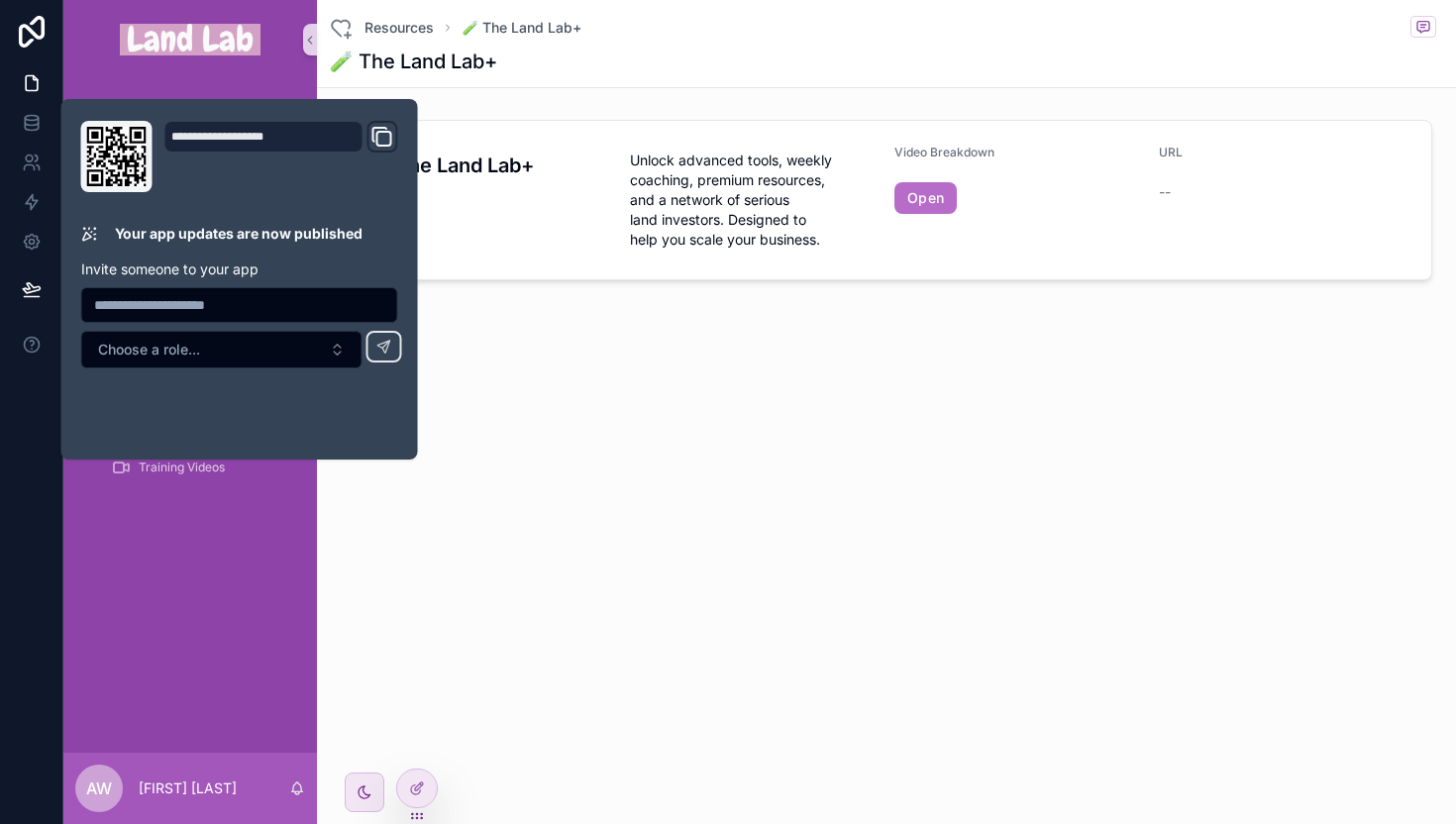 click on "Resources 🧪 The Land Lab+ 🧪 The Land Lab+ 🧪 The Land Lab+ Unlock advanced tools, weekly coaching, premium resources, and a network of serious land investors. Designed to help you scale your business. Video Breakdown Open URL --" at bounding box center [886, 207] 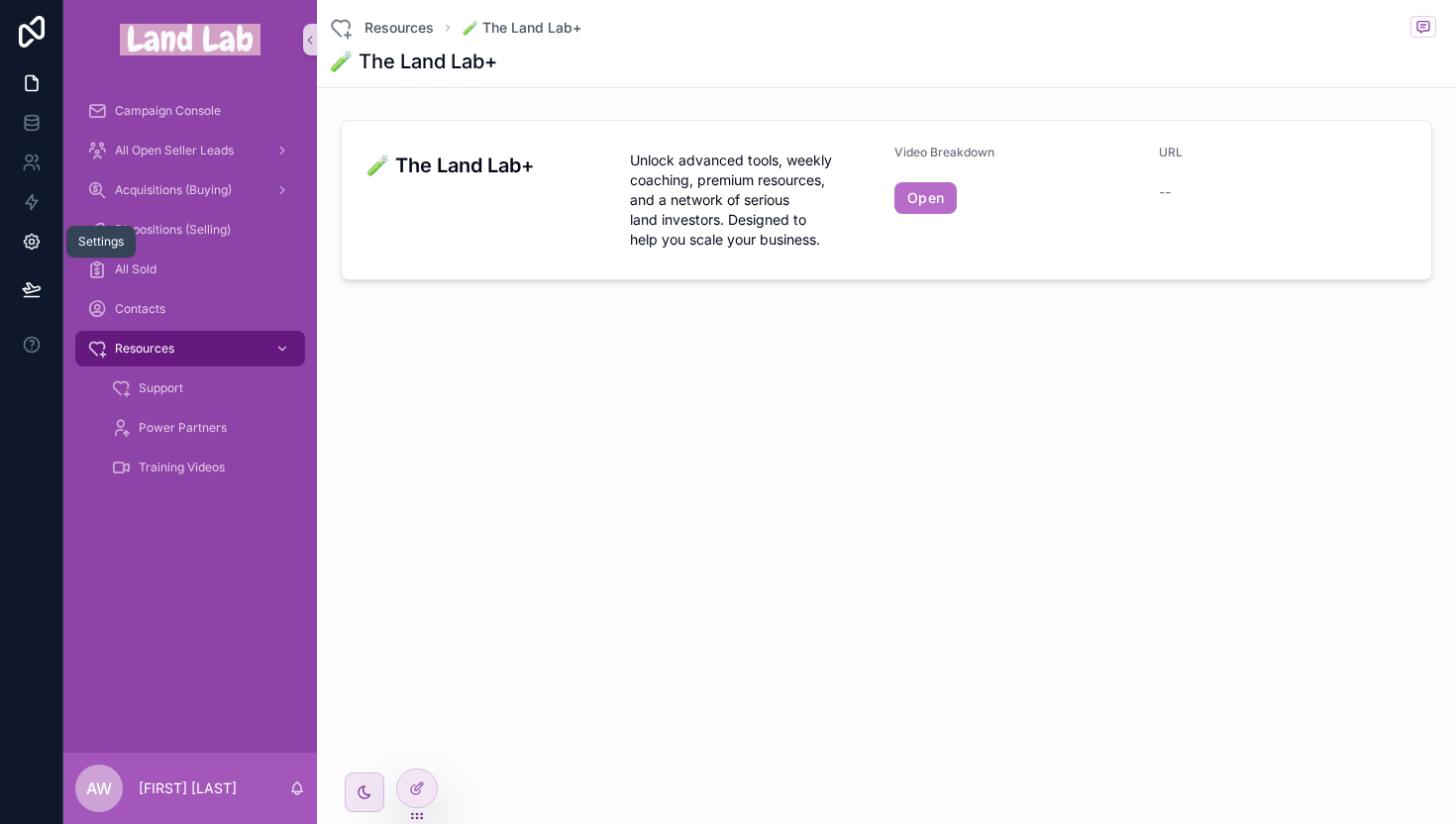 click 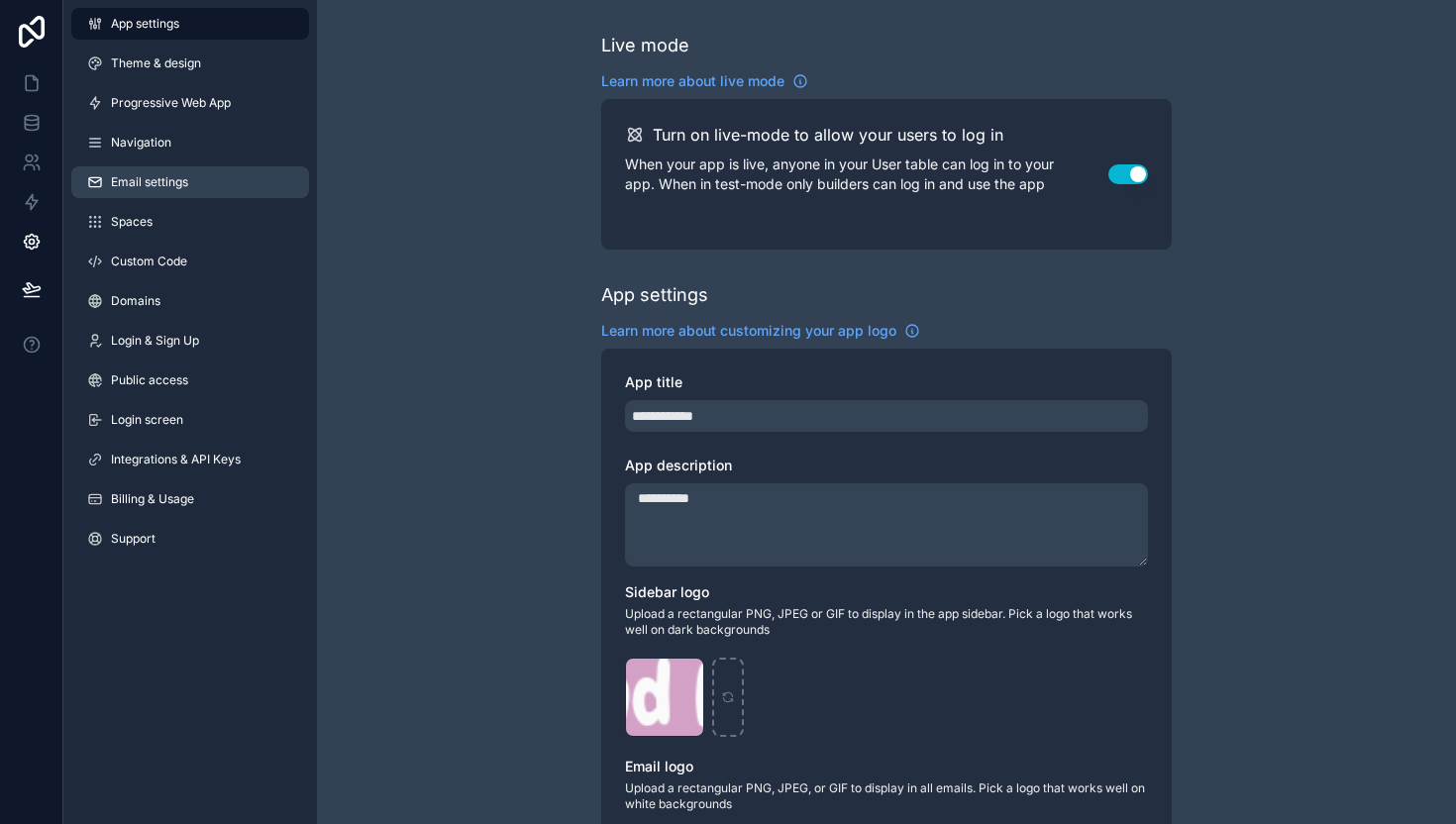 click on "Email settings" at bounding box center (150, 182) 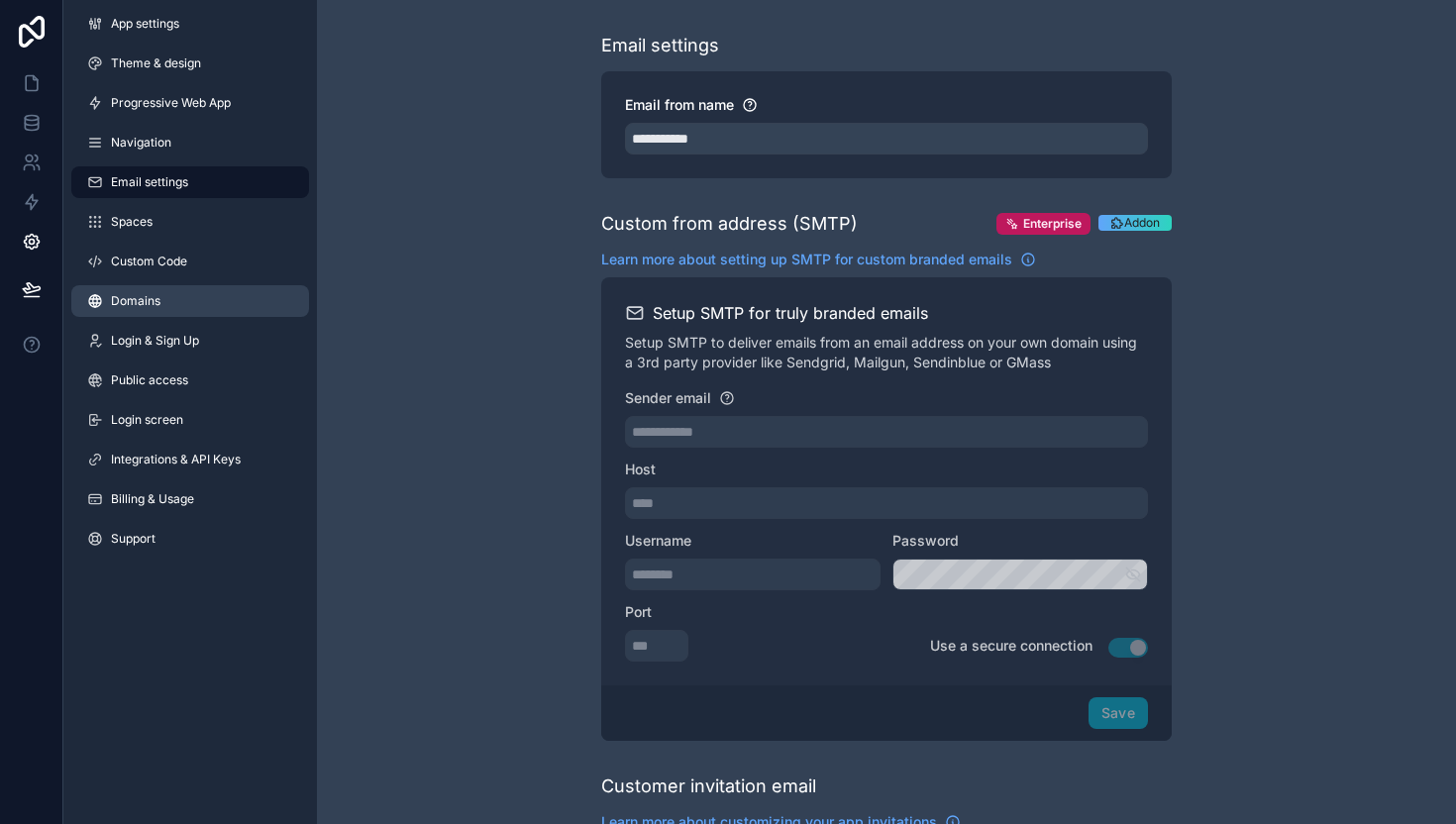 click on "Domains" at bounding box center (190, 301) 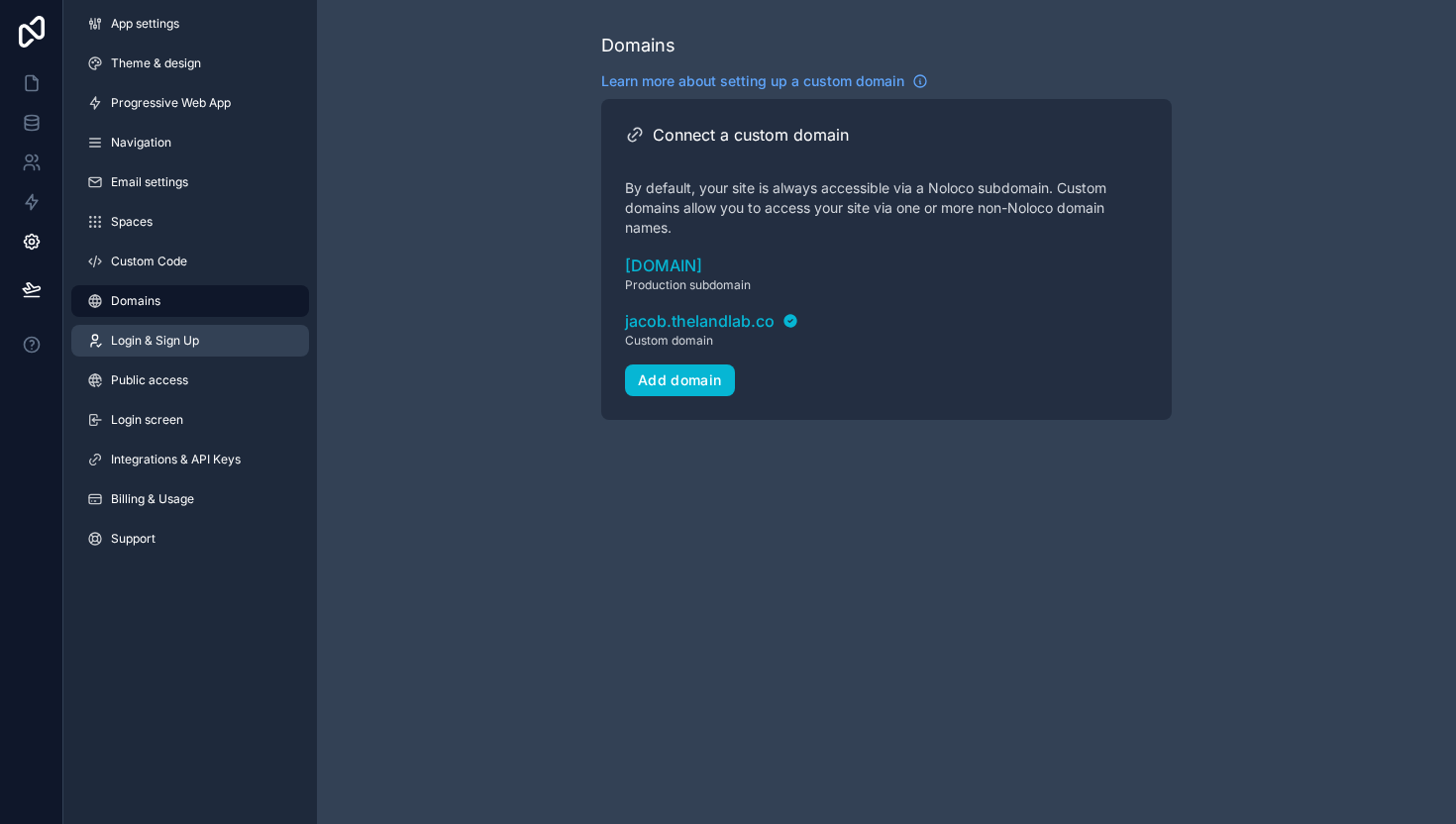 click on "Login & Sign Up" at bounding box center [155, 341] 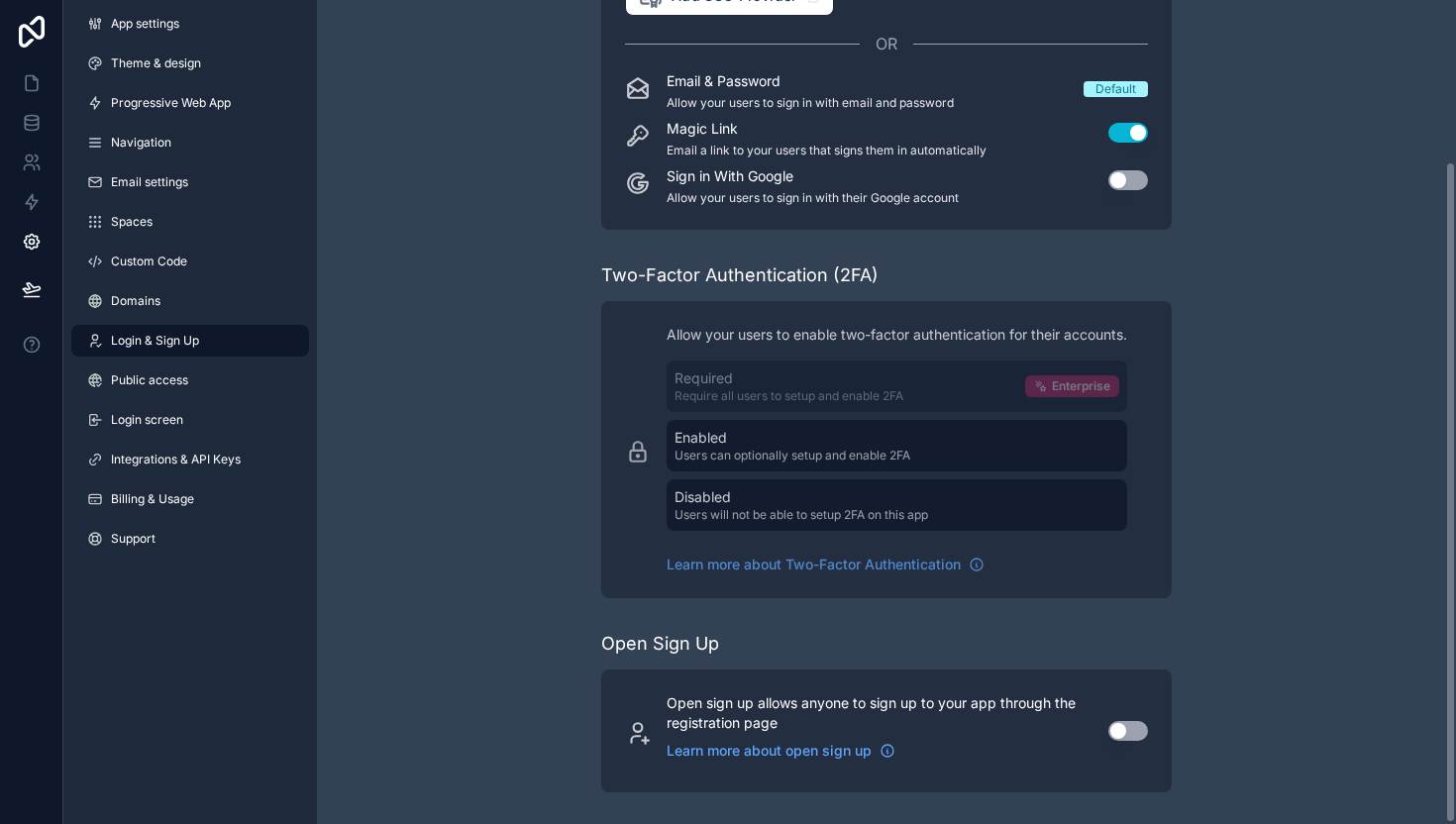 scroll, scrollTop: 0, scrollLeft: 0, axis: both 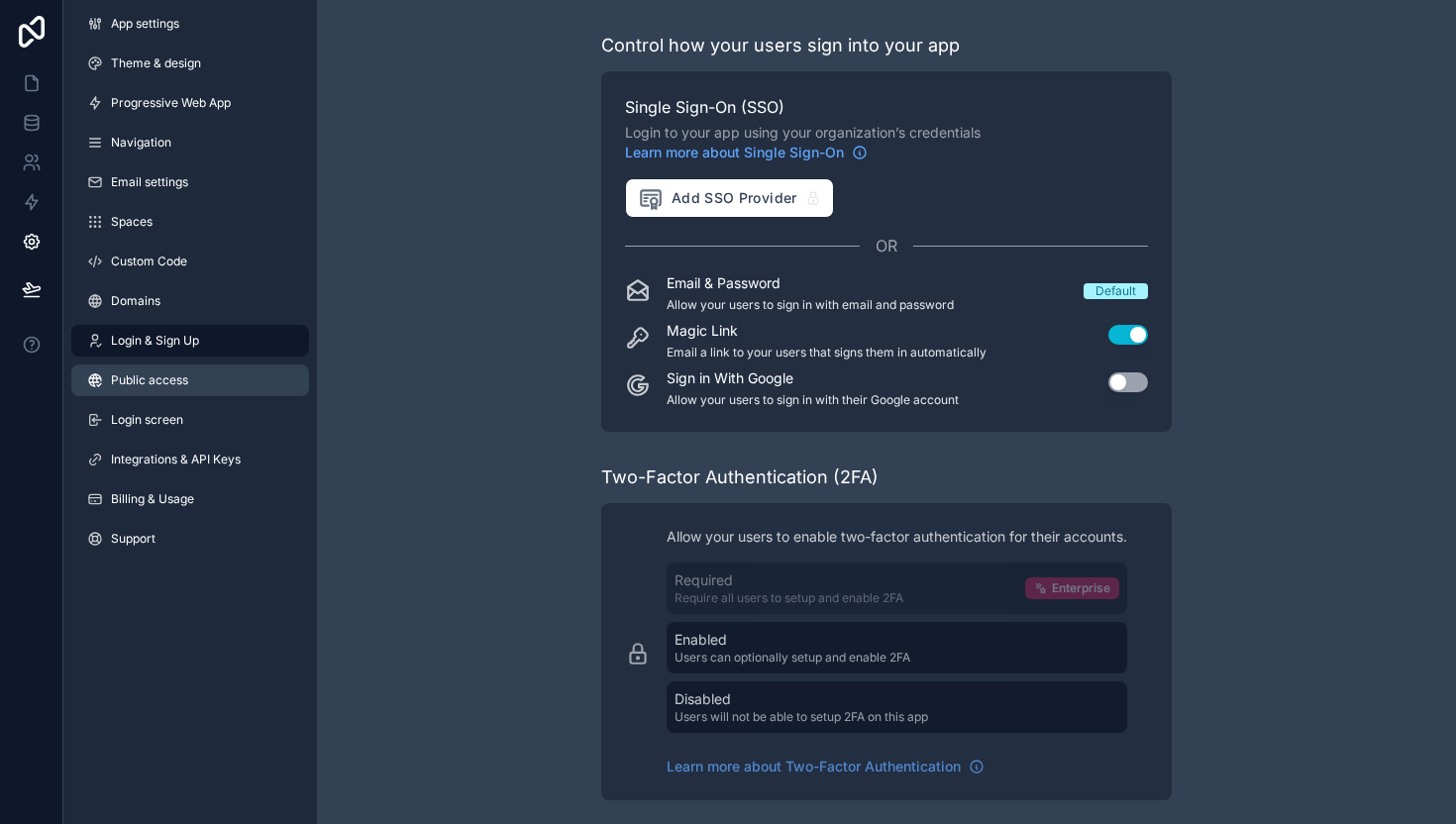 click on "Public access" at bounding box center (150, 380) 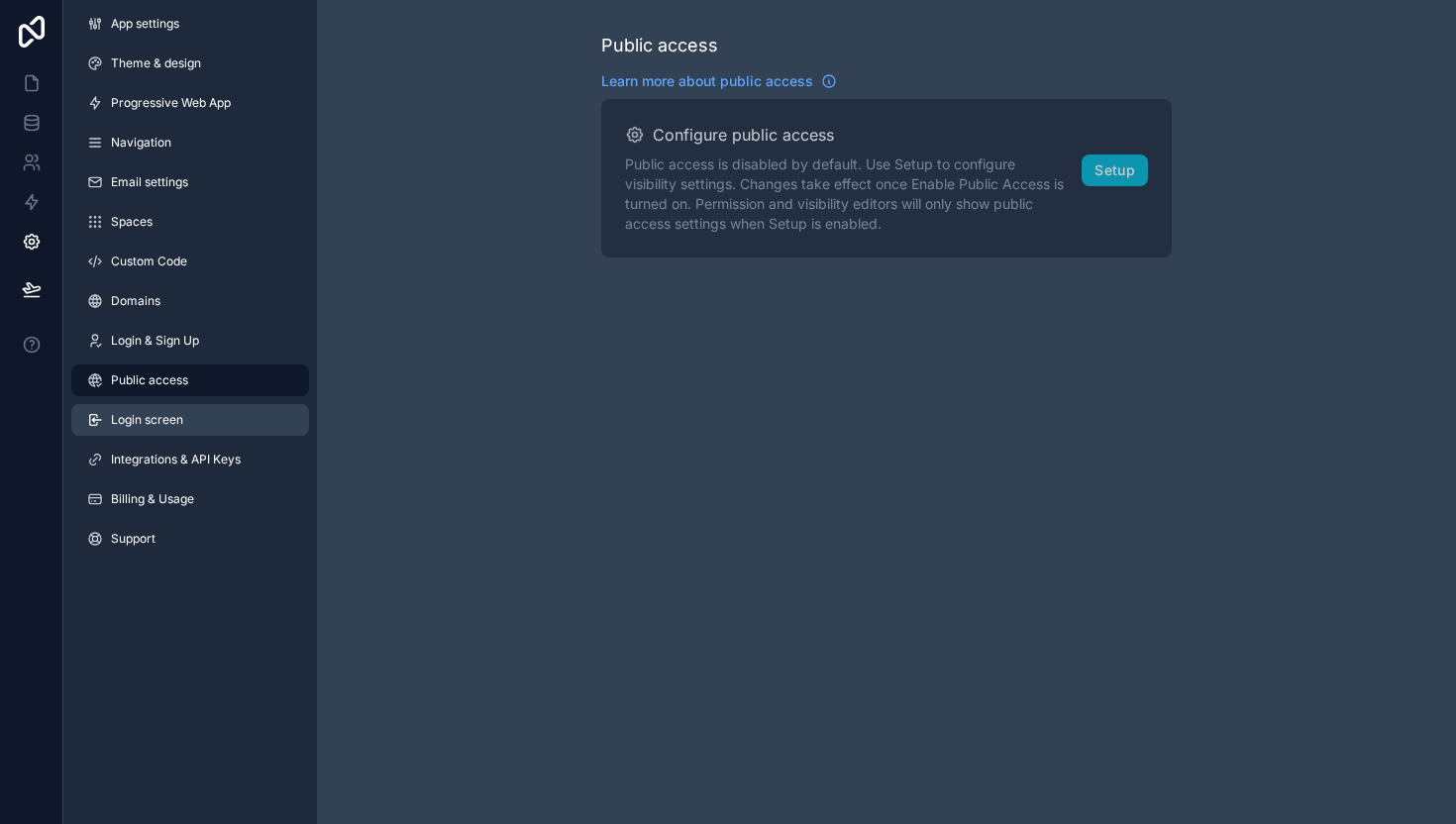 click on "Login screen" at bounding box center (147, 420) 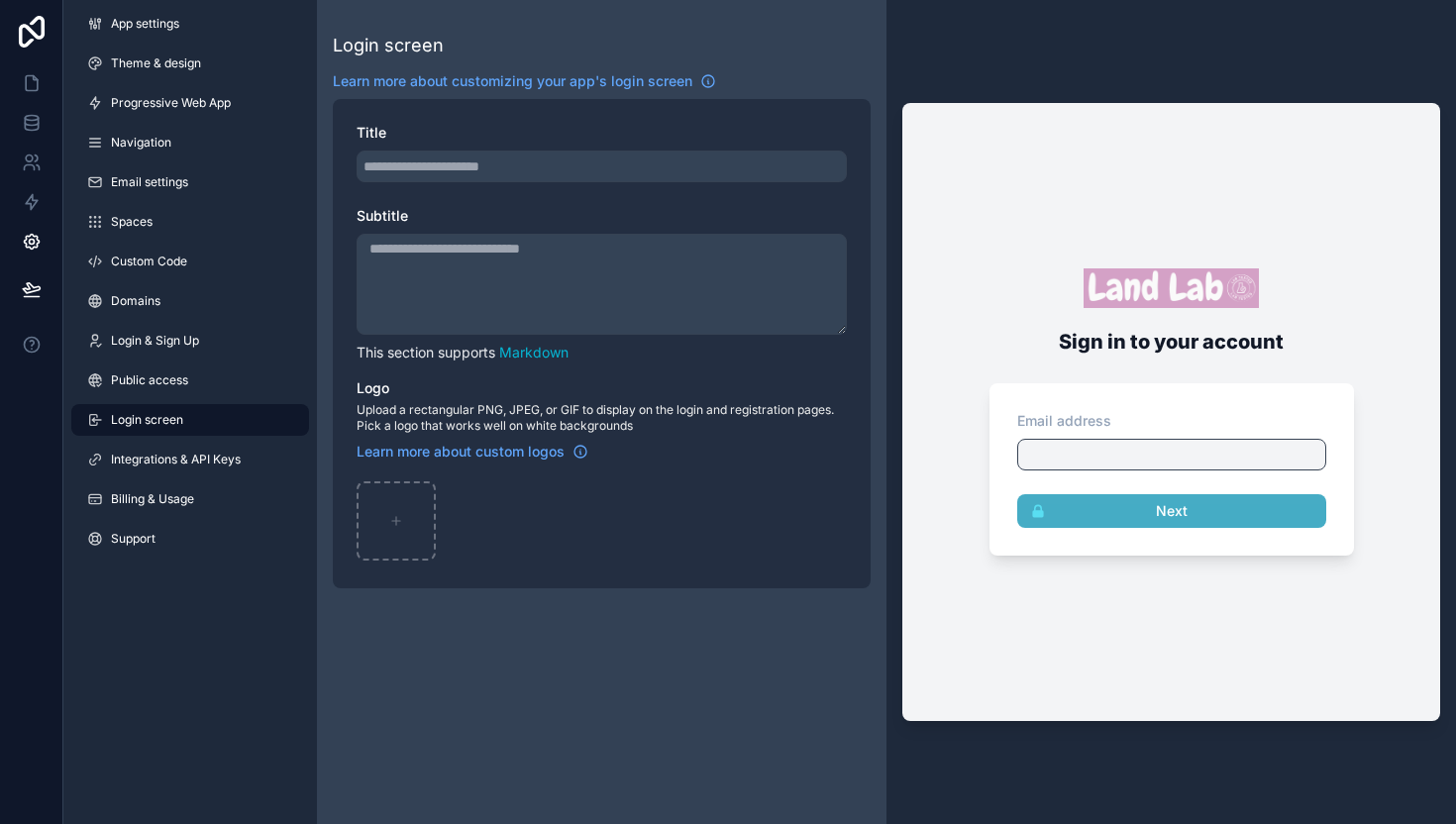 click on "Subtitle" at bounding box center (601, 284) 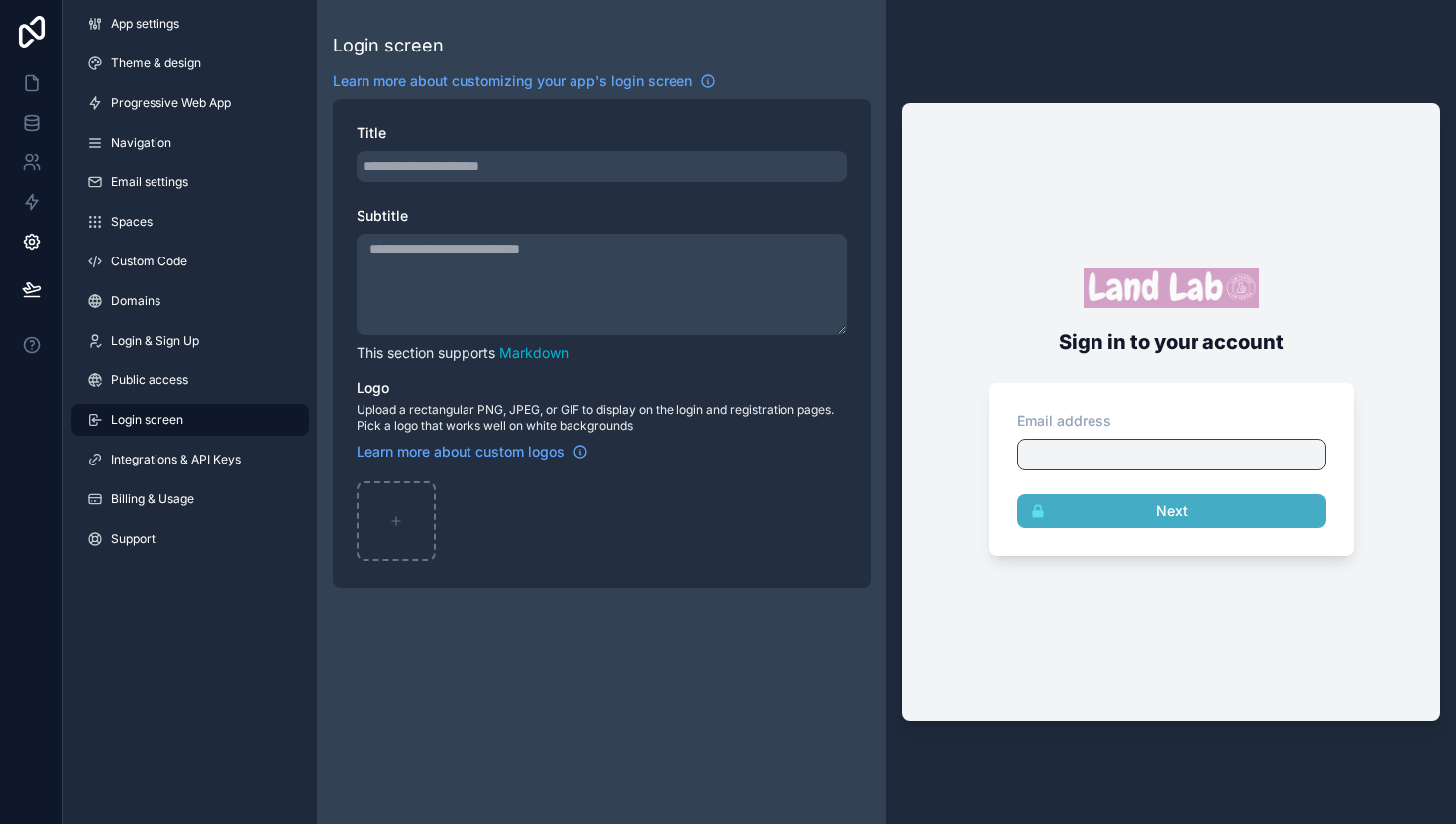 click on "Title Subtitle This section supports Markdown Logo Upload a rectangular PNG, JPEG, or GIF to display on the login and registration pages. Pick a logo that works well on white backgrounds Learn more about custom logos" at bounding box center [601, 344] 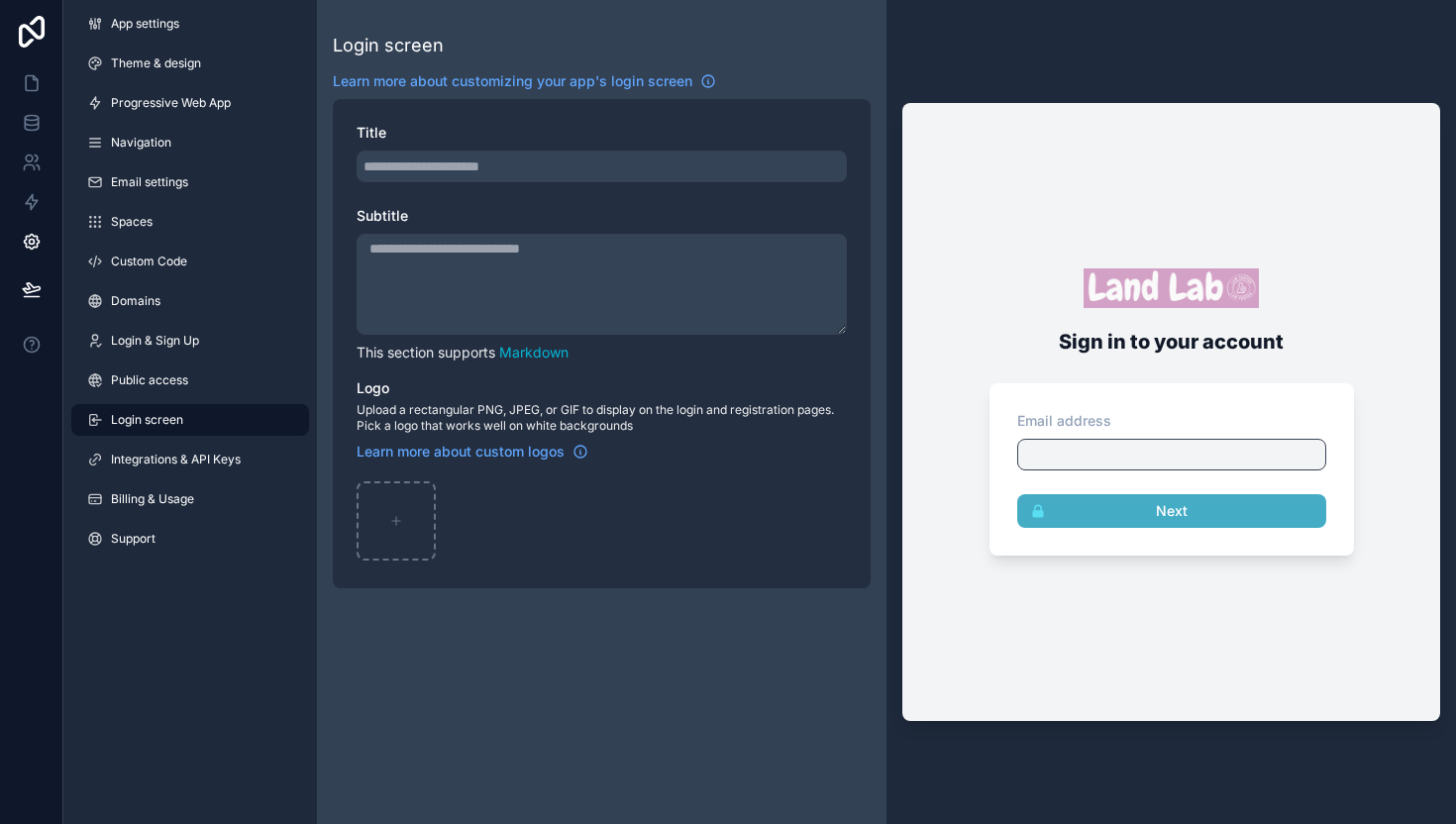 click on "Subtitle" at bounding box center (601, 284) 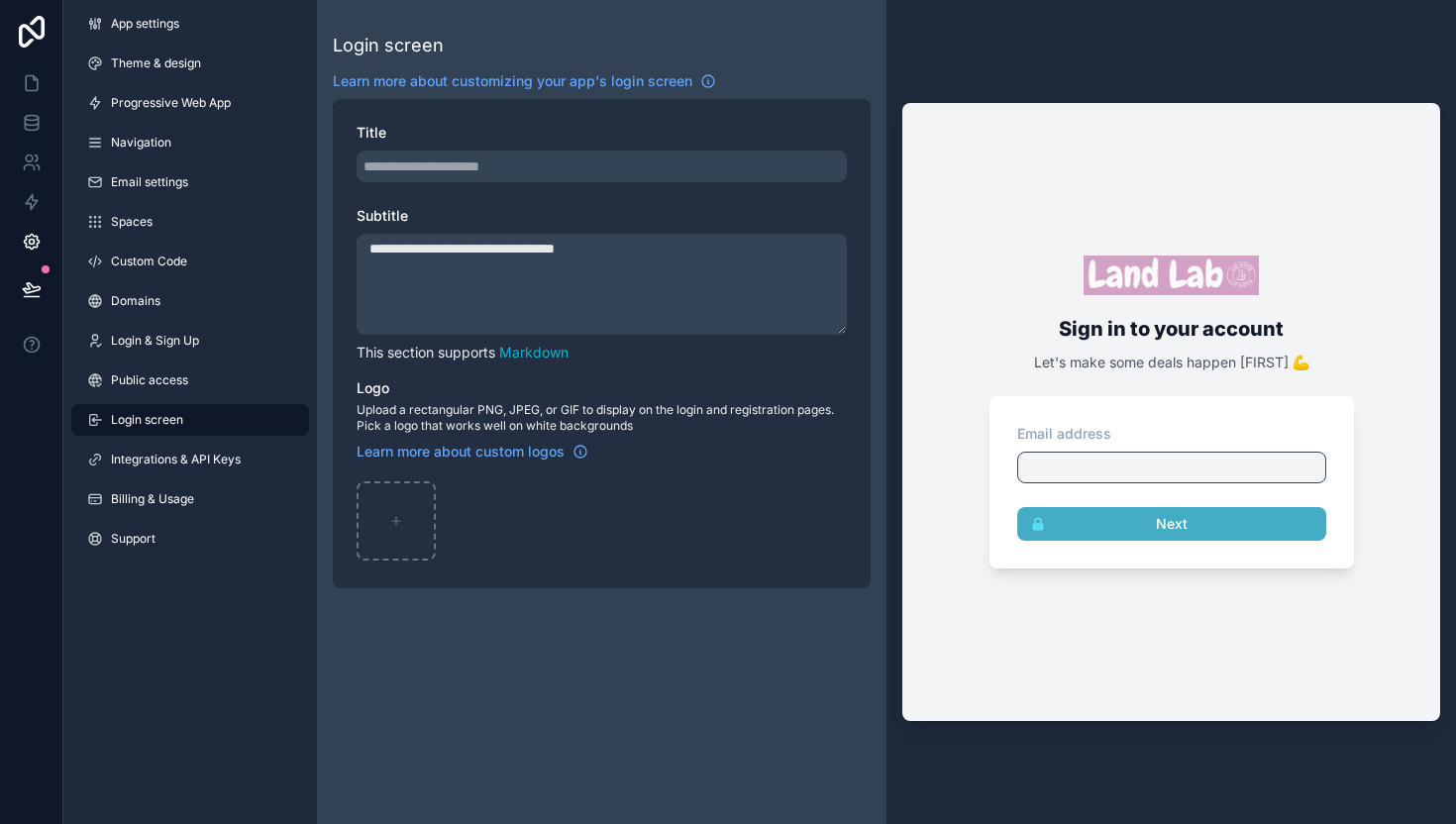 type on "**********" 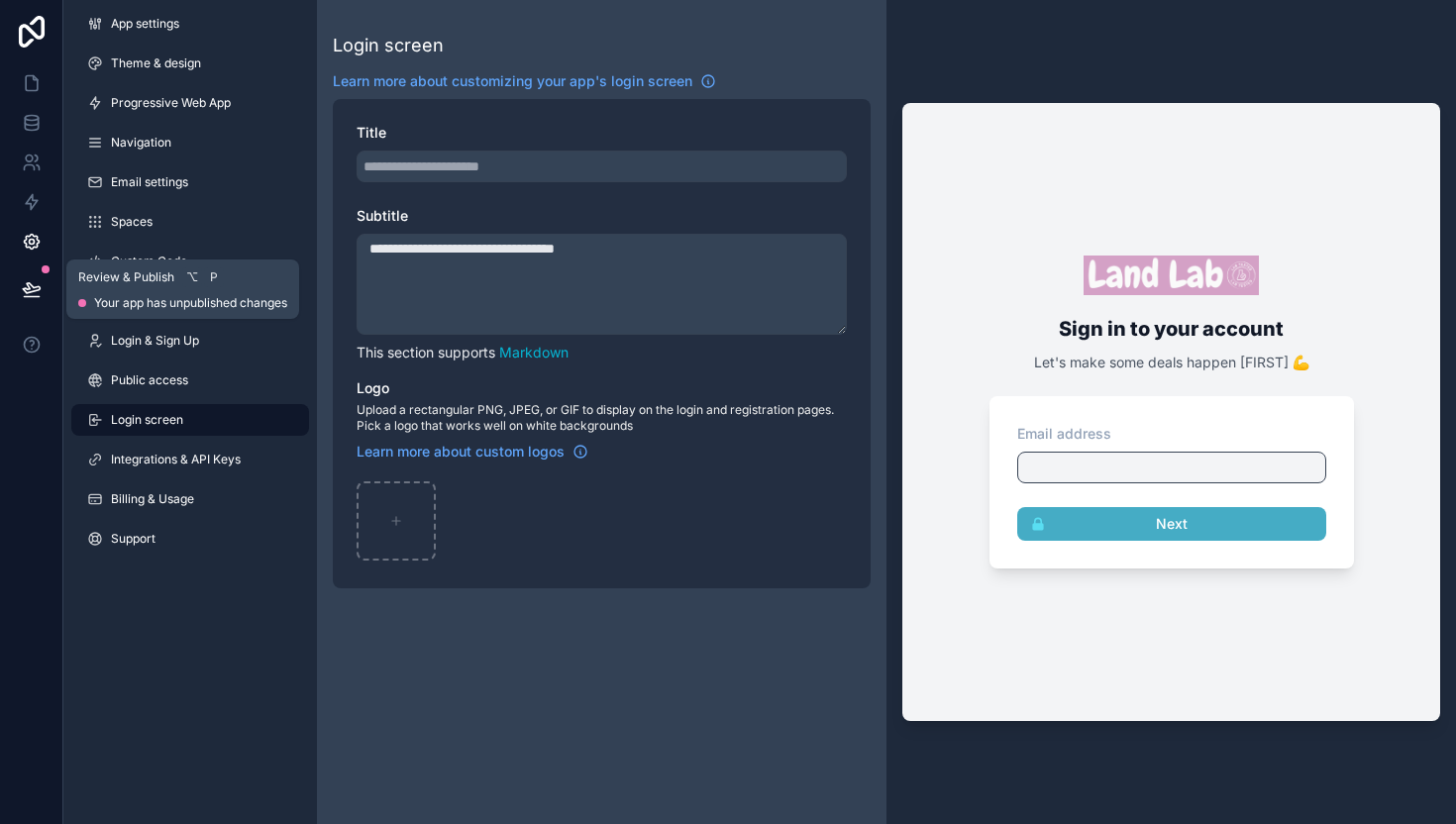click 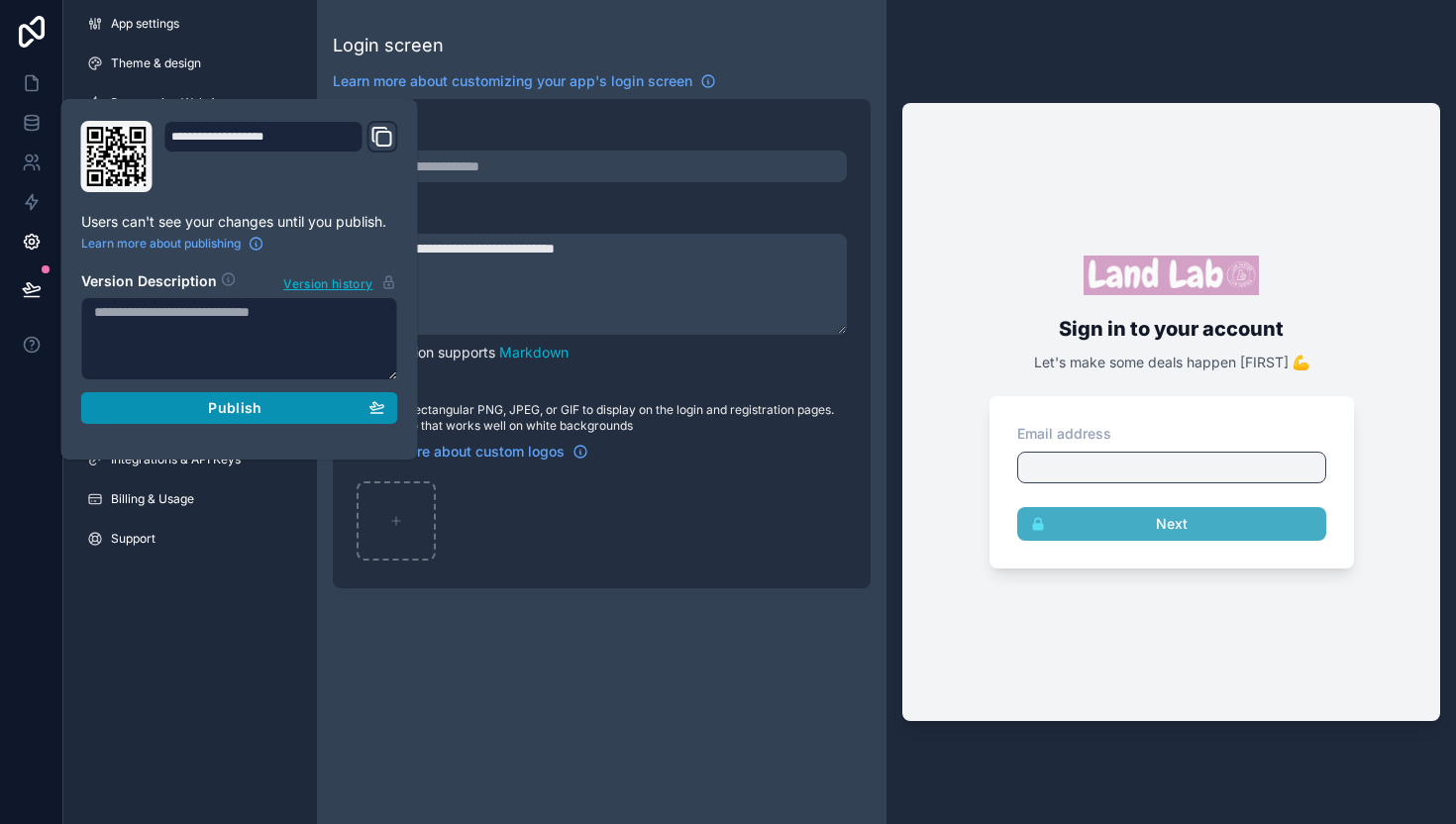 click on "Publish" at bounding box center (235, 408) 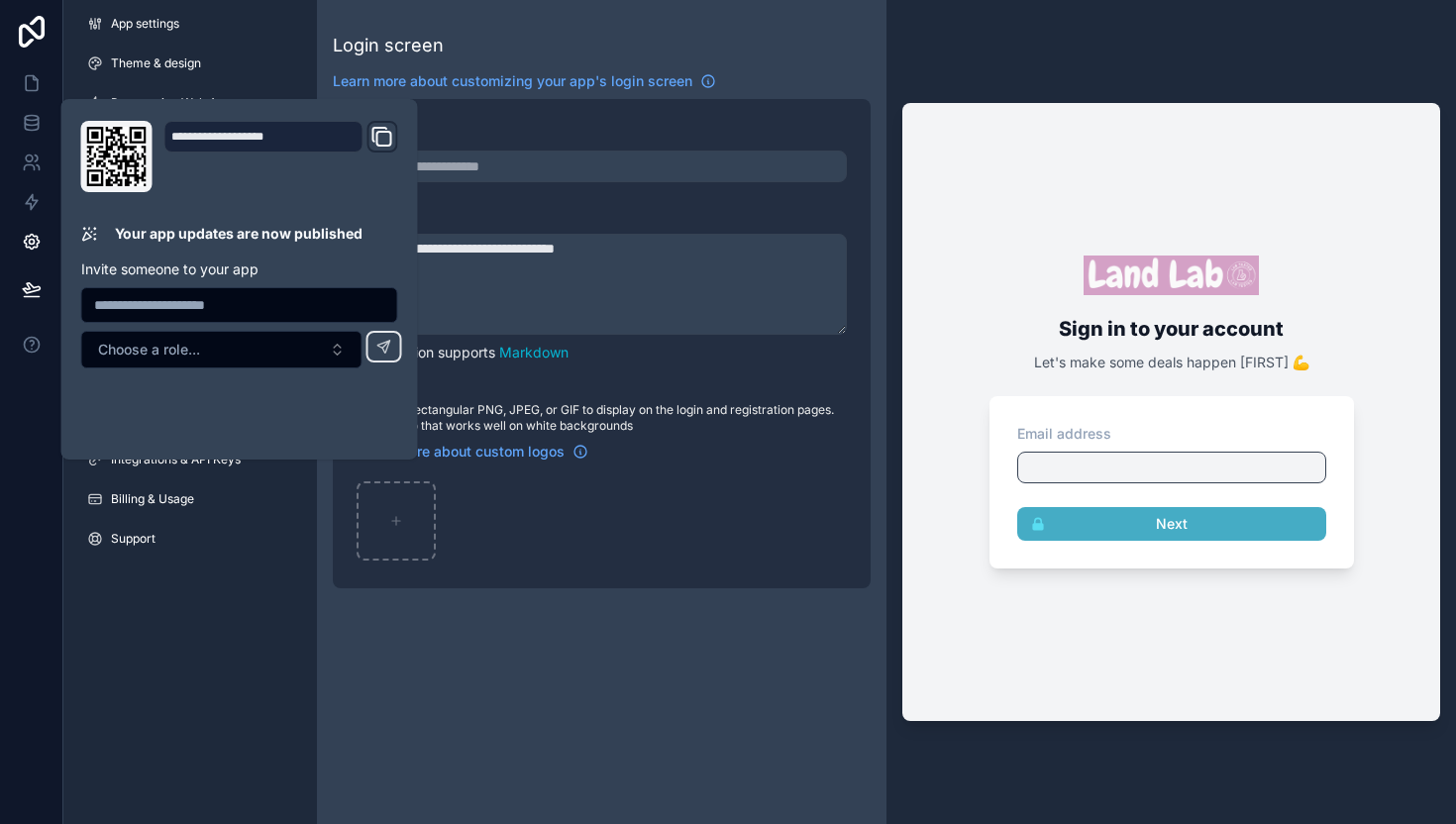 click on "**********" at bounding box center (601, 412) 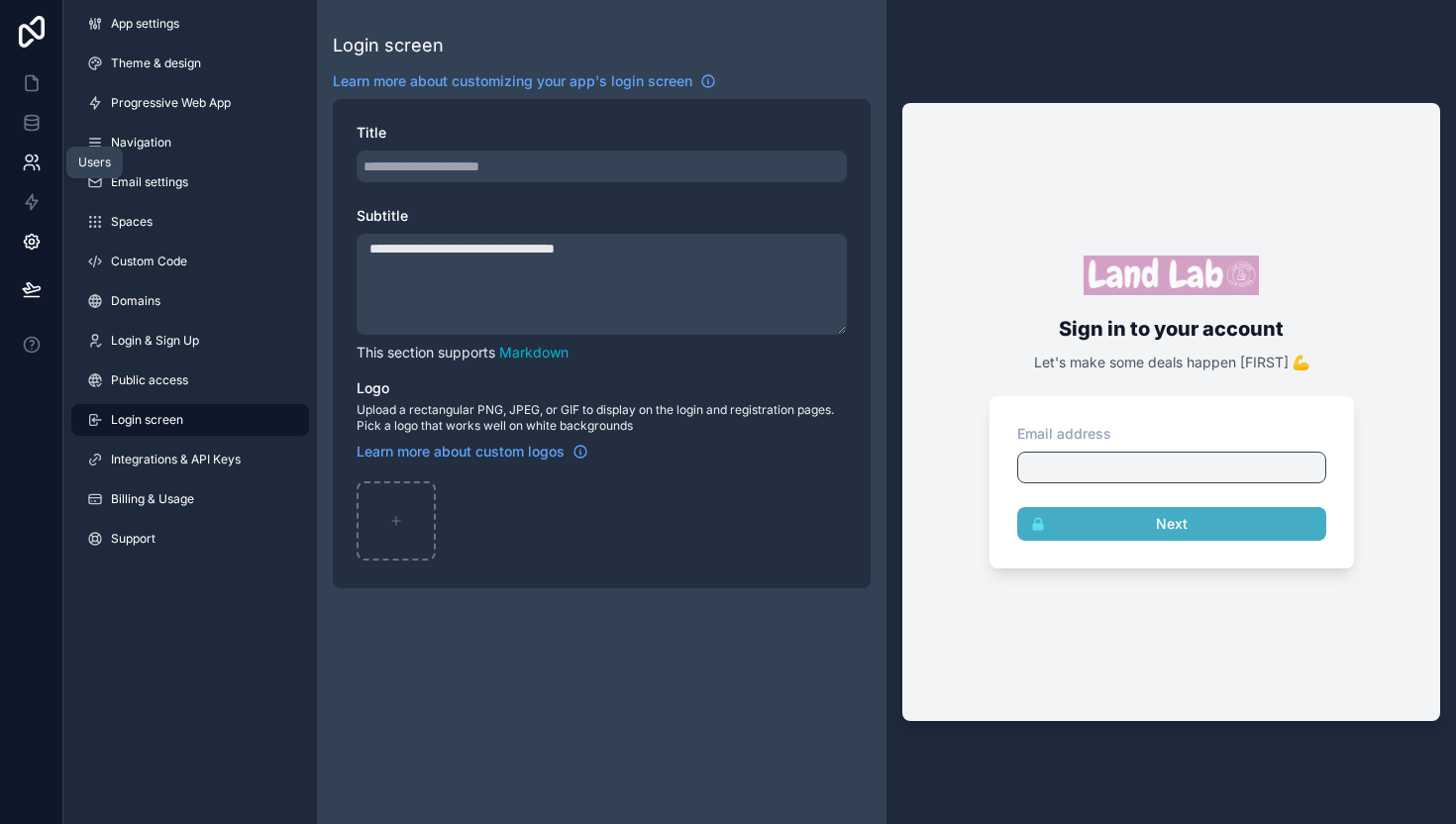 click 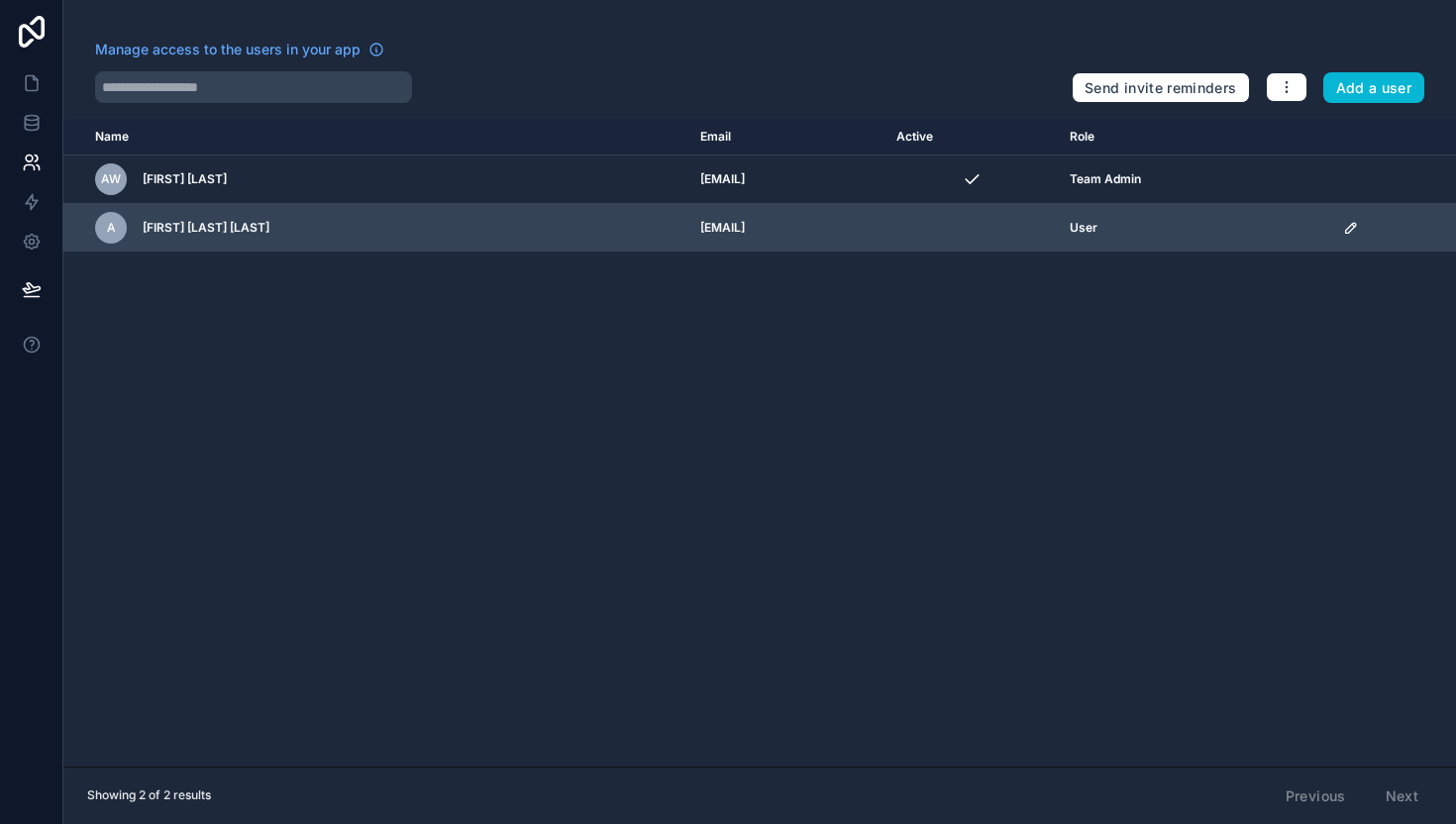 click 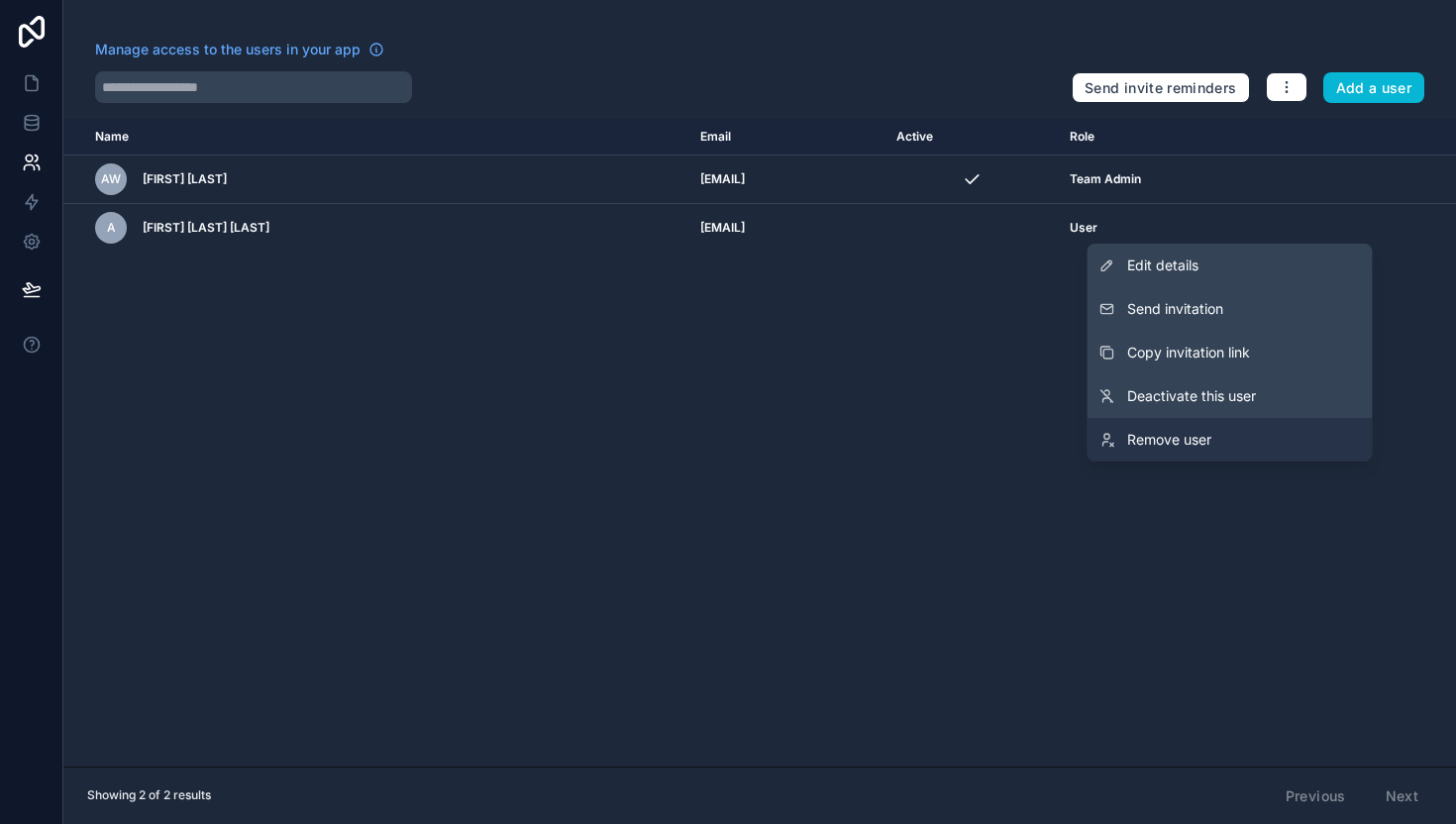 click on "Remove user" at bounding box center (1169, 440) 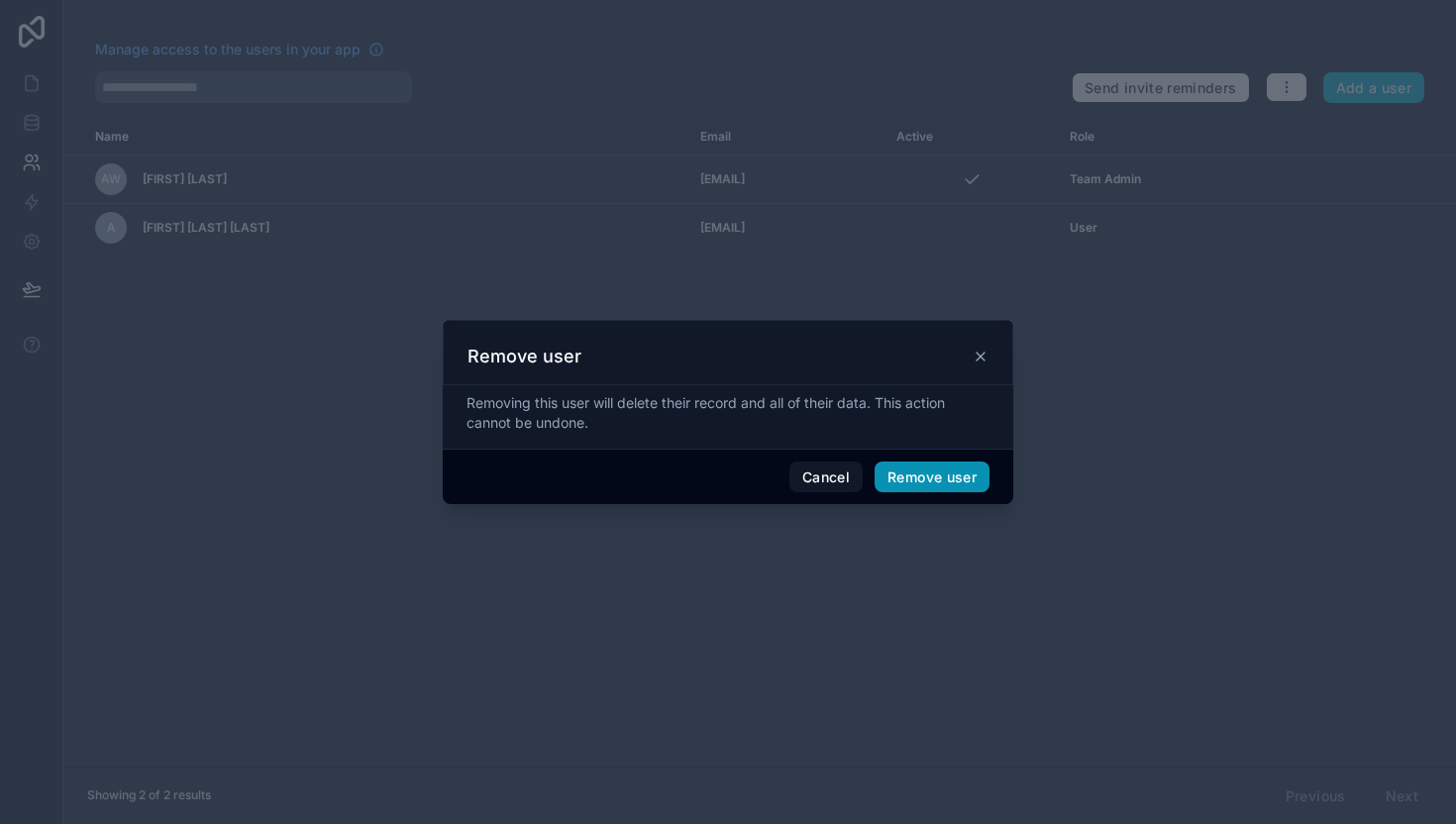 click on "Remove user" at bounding box center [932, 477] 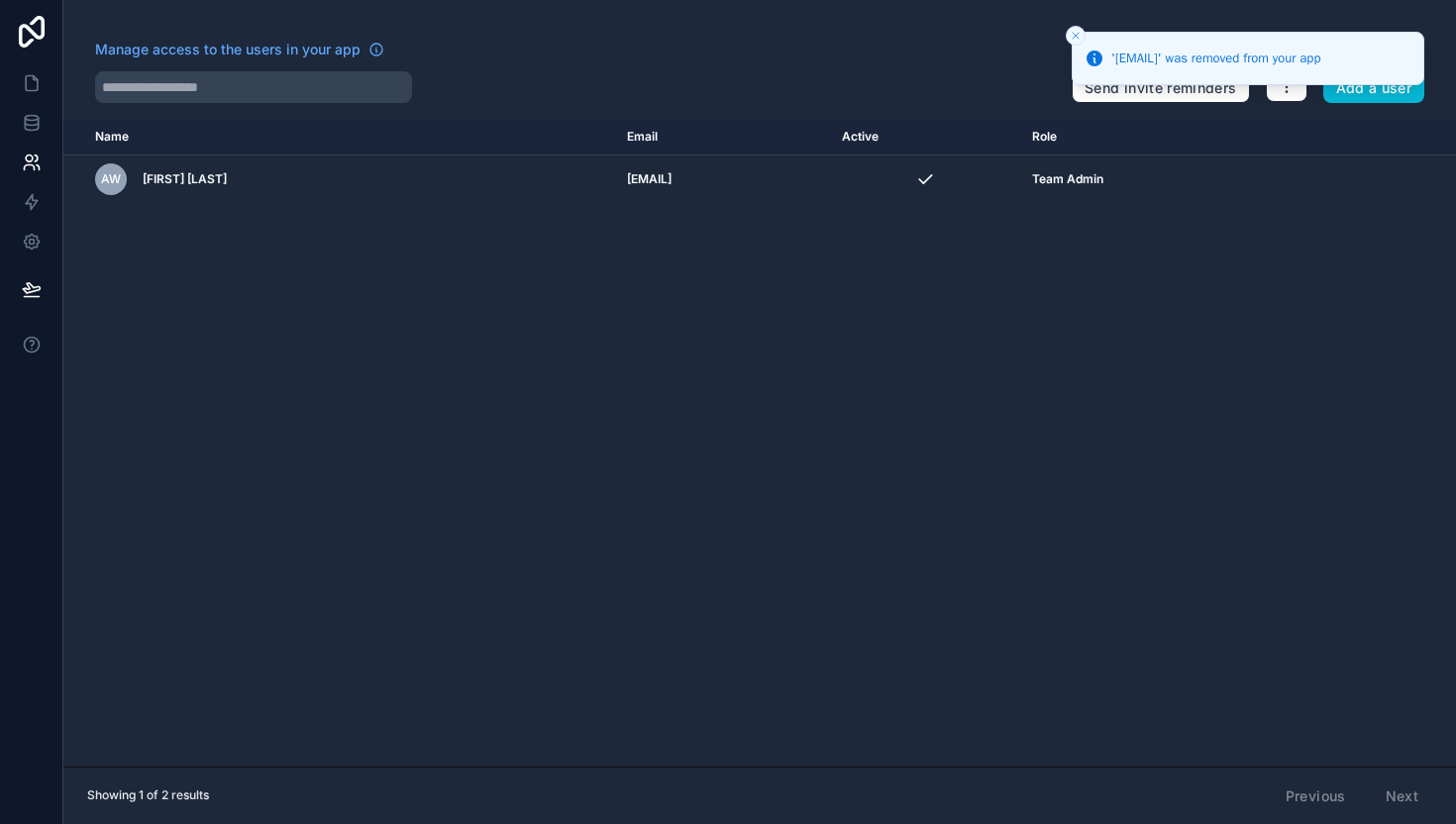 click on "Add a user Name Email Active Role userTable.email AW [FIRST] [LAST] [EMAIL] Team Admin Showing 1 of 2 results Previous Next" at bounding box center (760, 412) 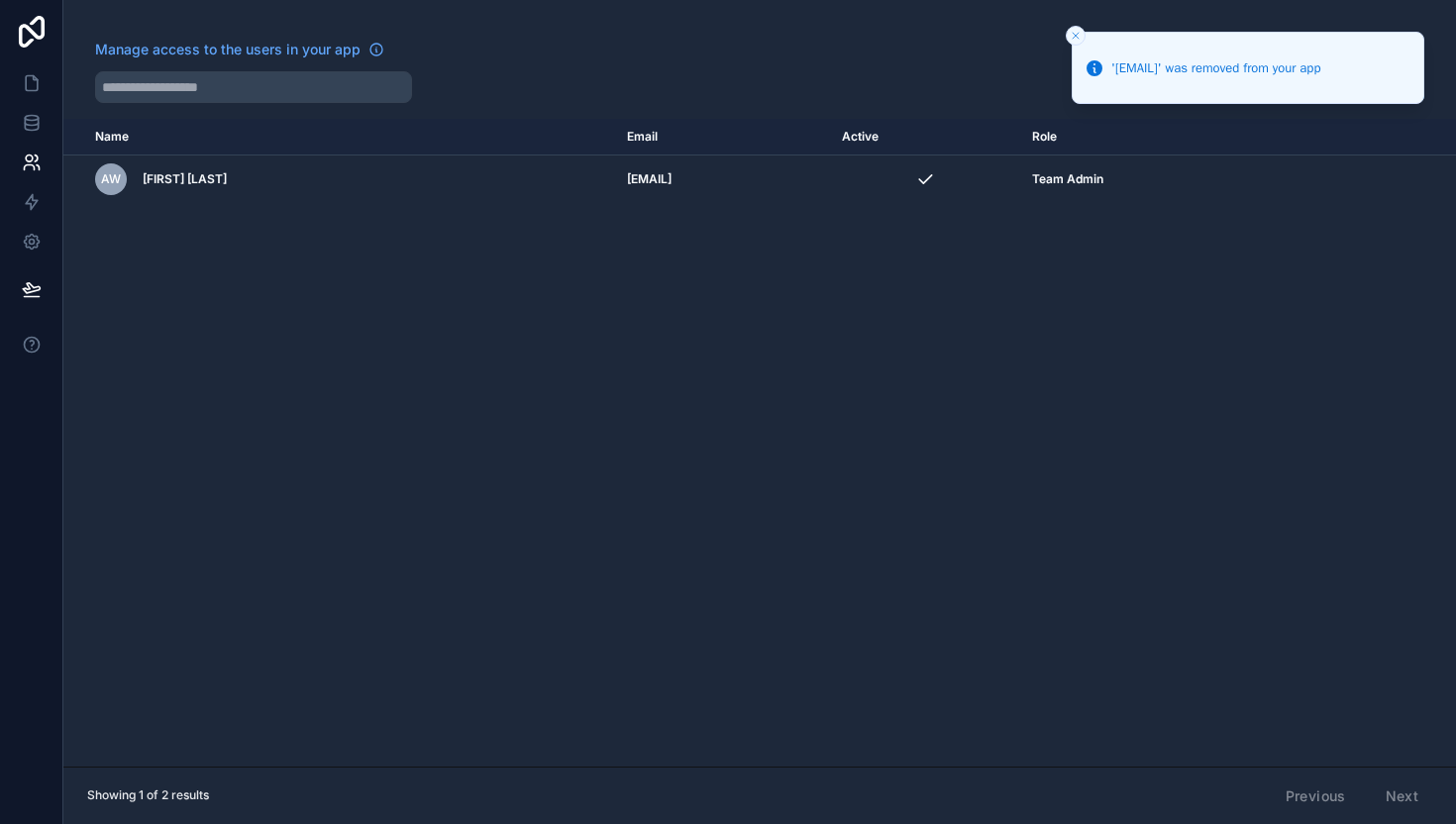 click 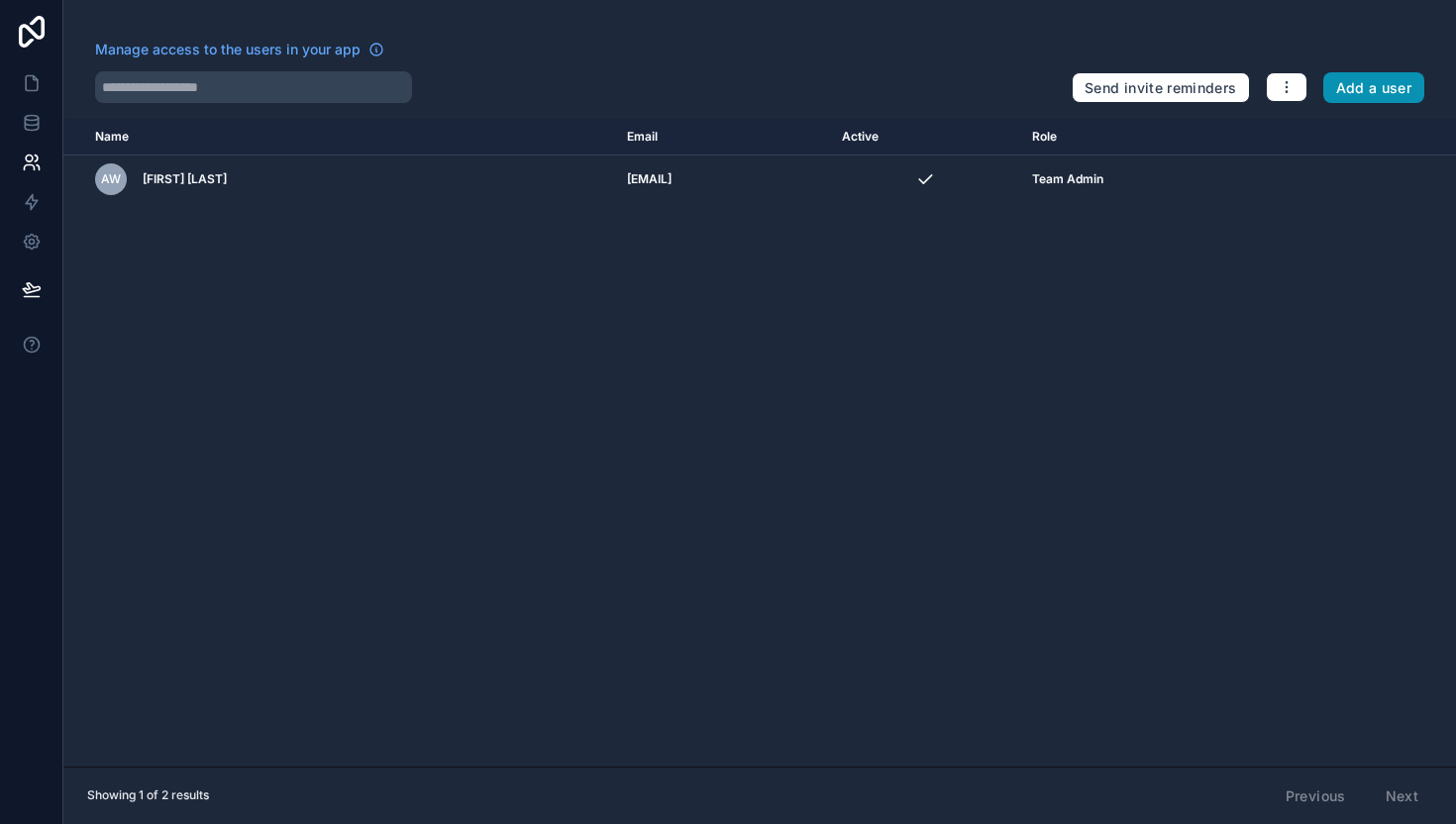 click on "Add a user" at bounding box center [1374, 88] 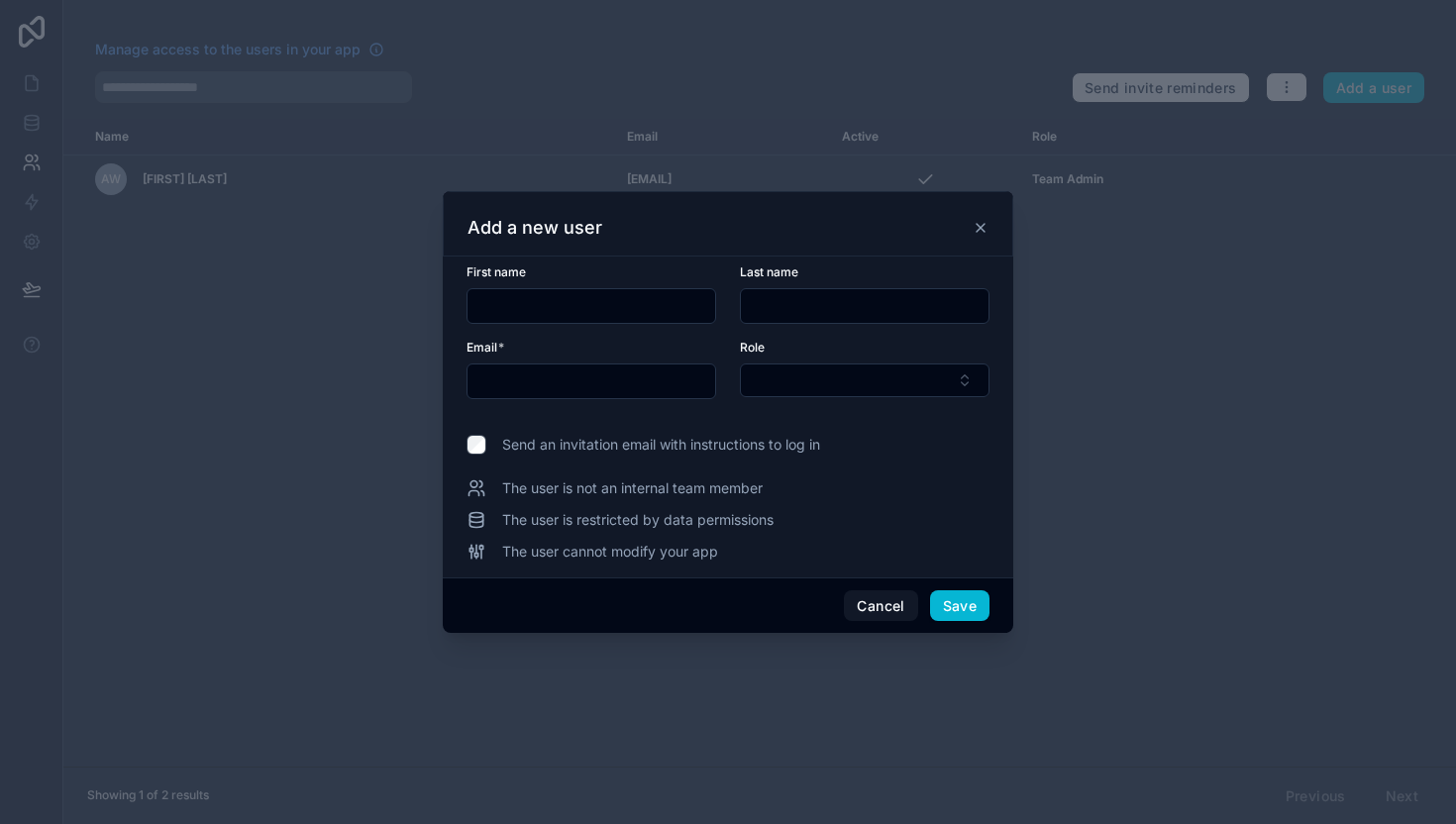 click at bounding box center (591, 306) 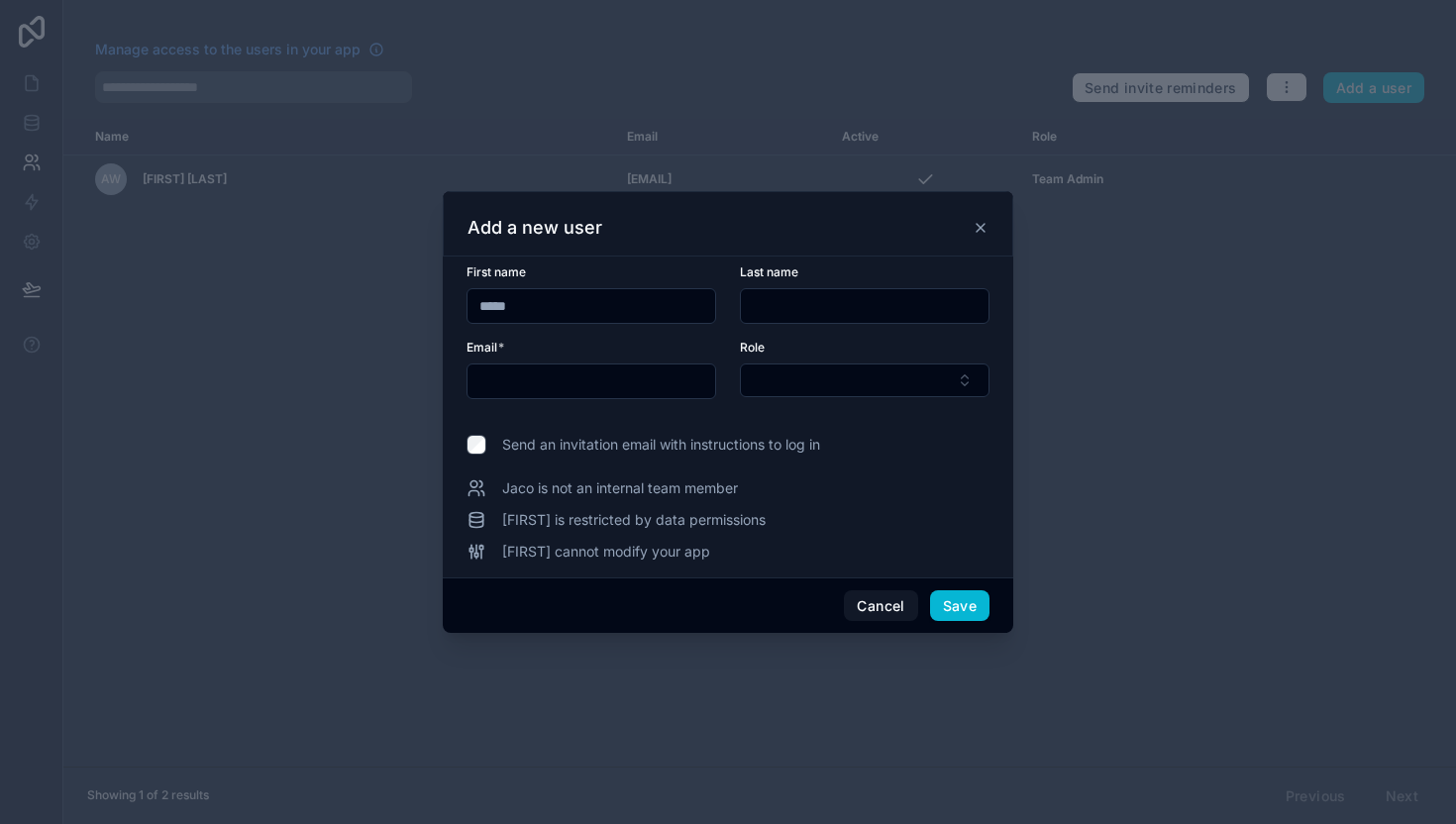 type on "*****" 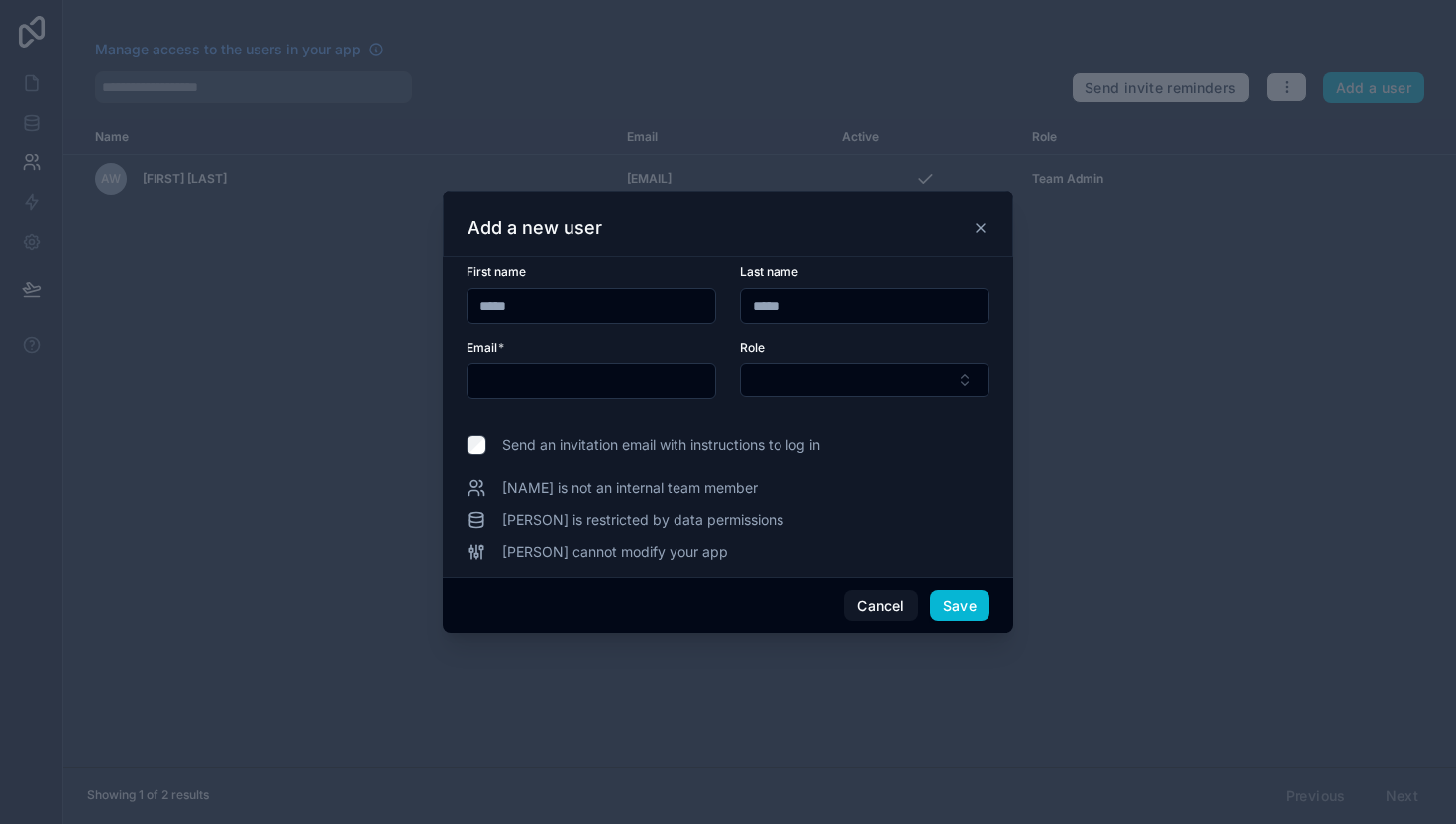 type on "*****" 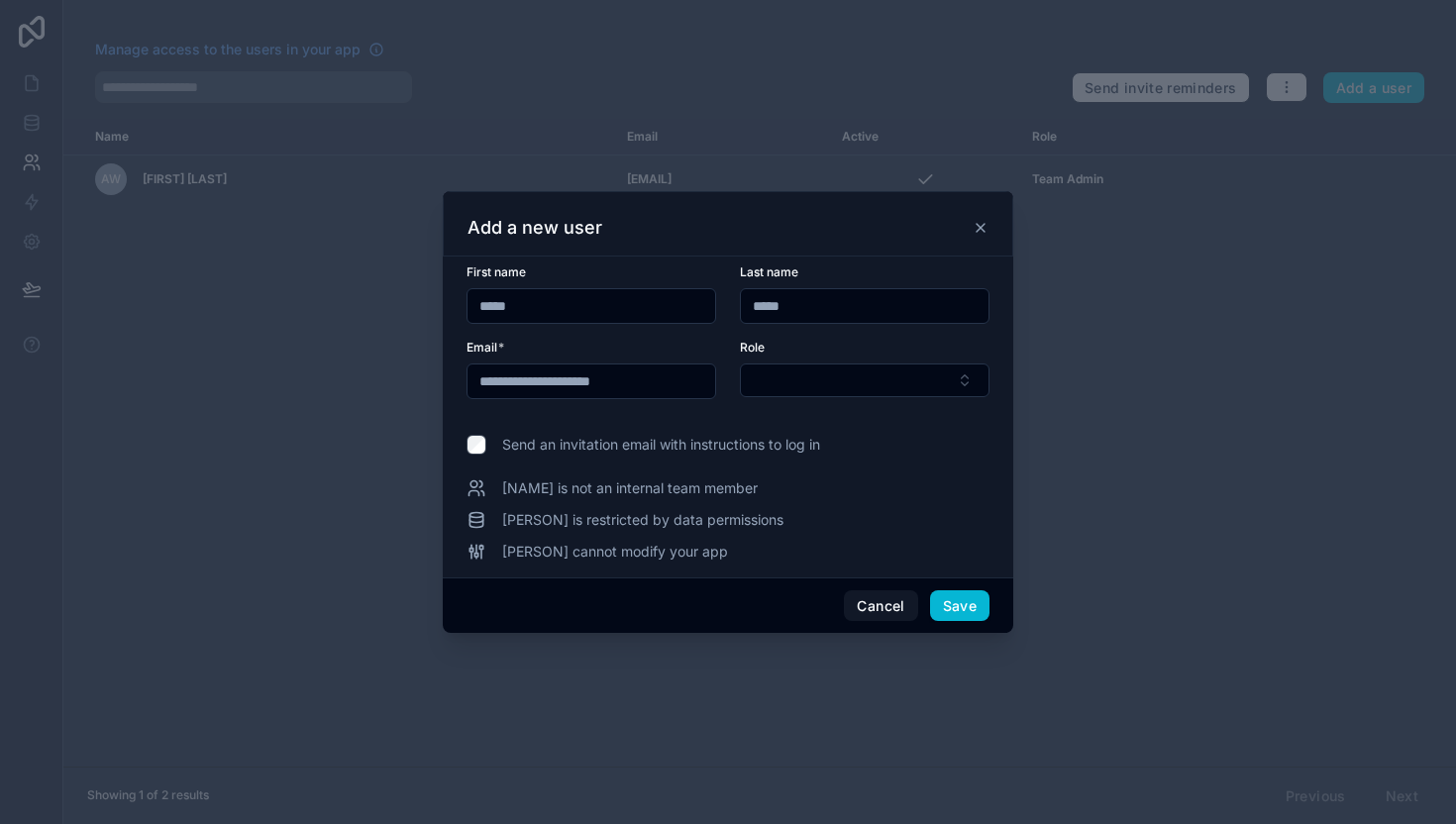 type on "**********" 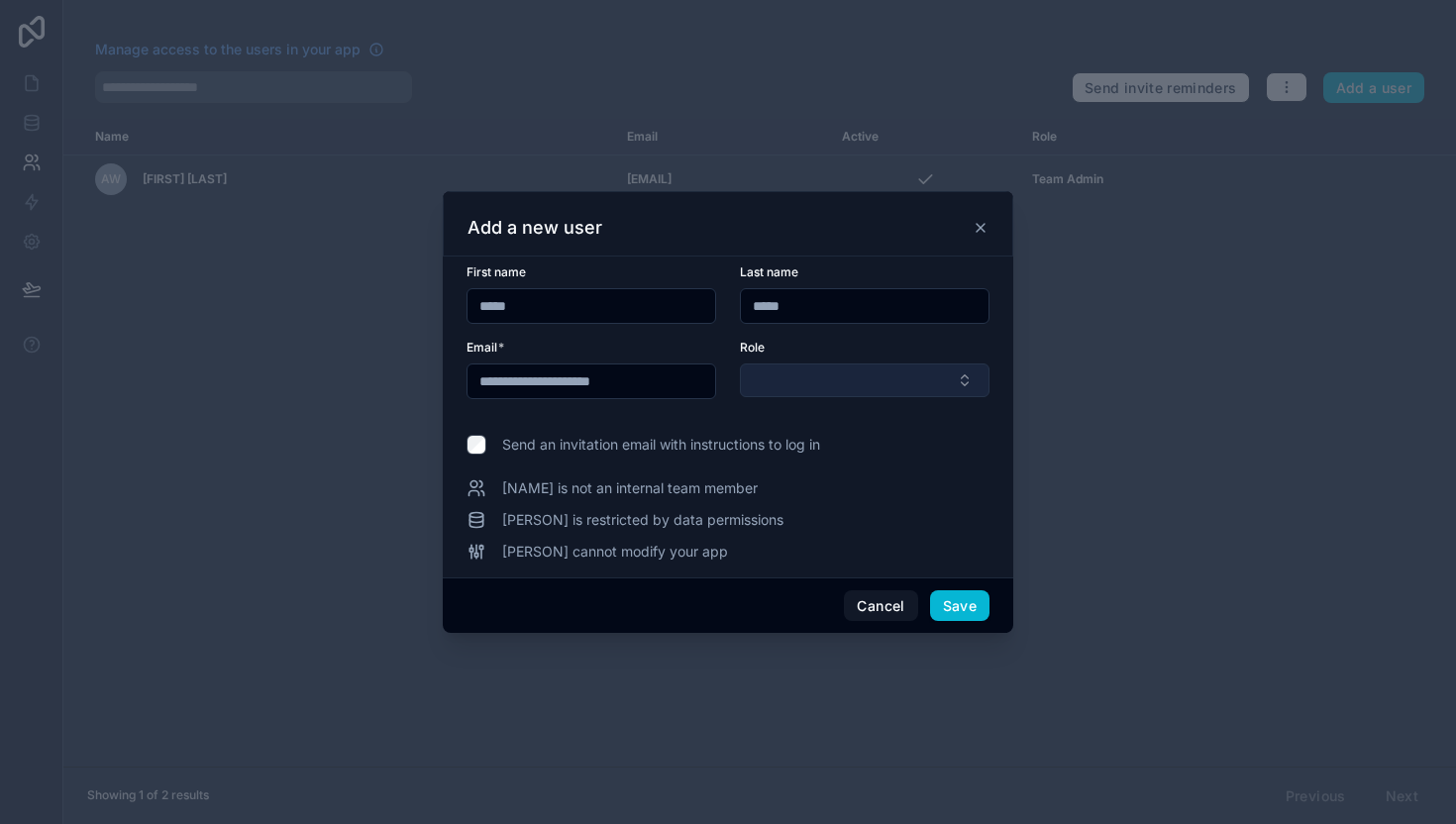click at bounding box center (865, 380) 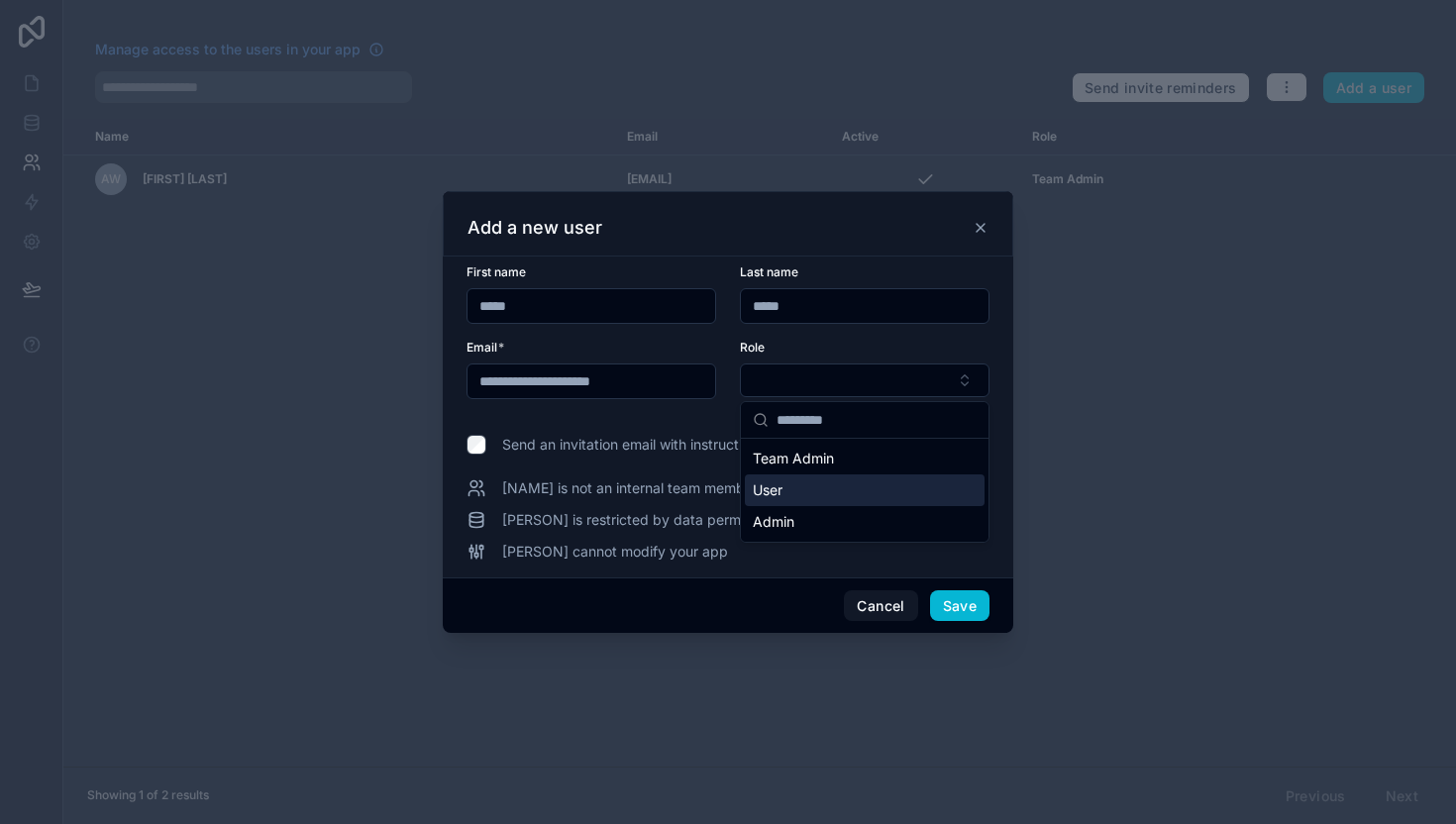 click on "User" at bounding box center (865, 490) 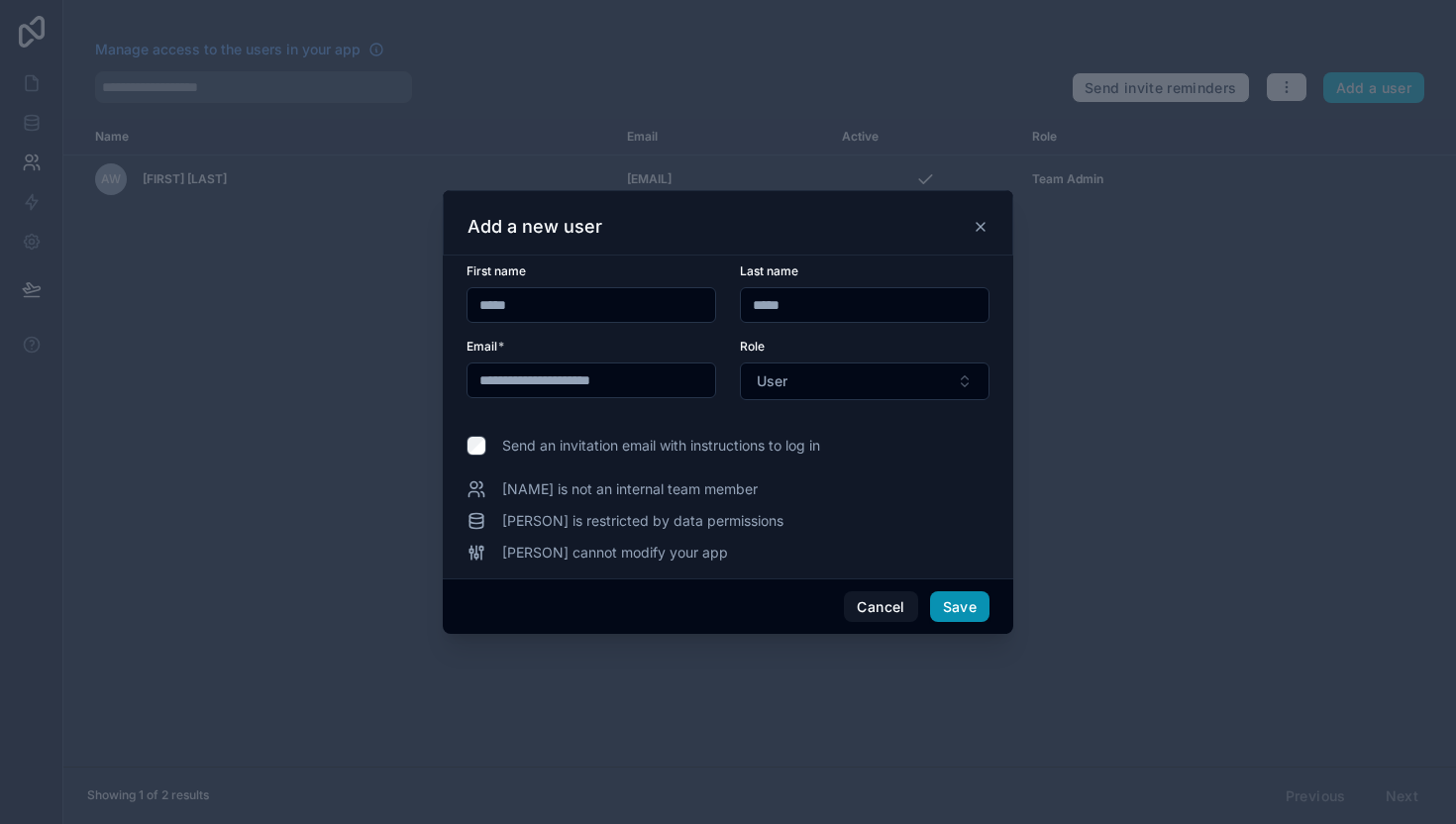 click on "Save" at bounding box center [960, 607] 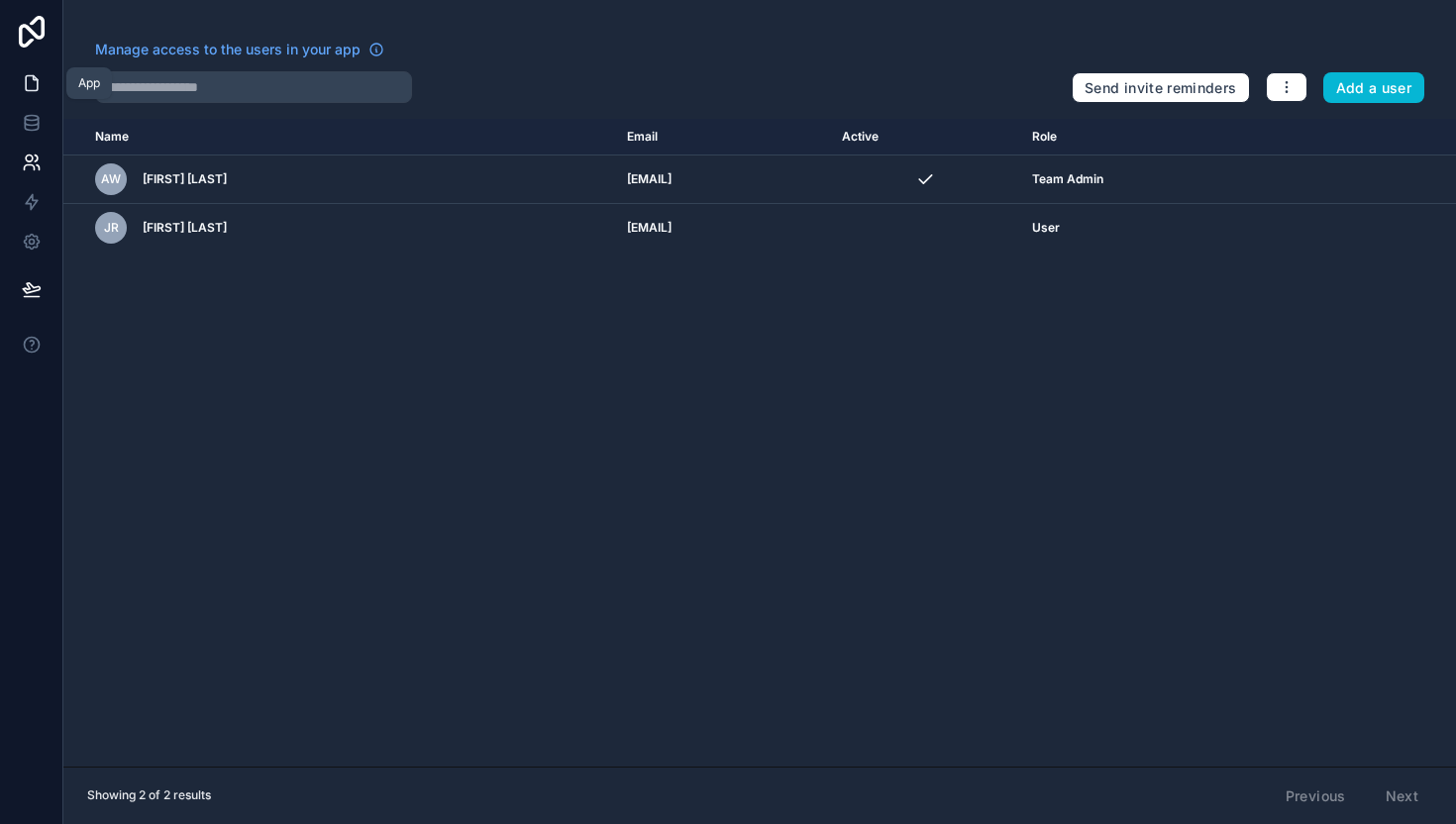 click 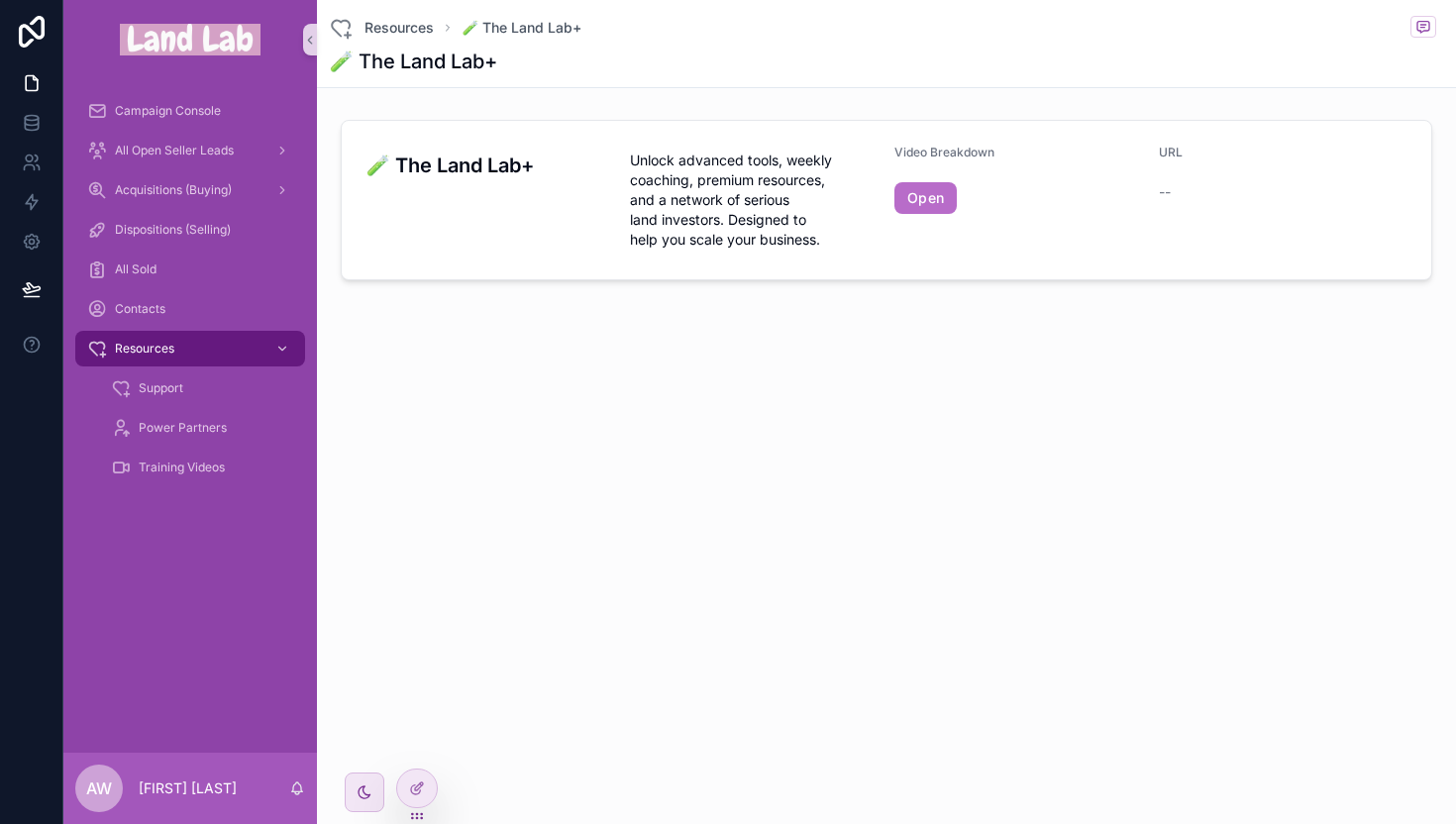 click at bounding box center (190, 40) 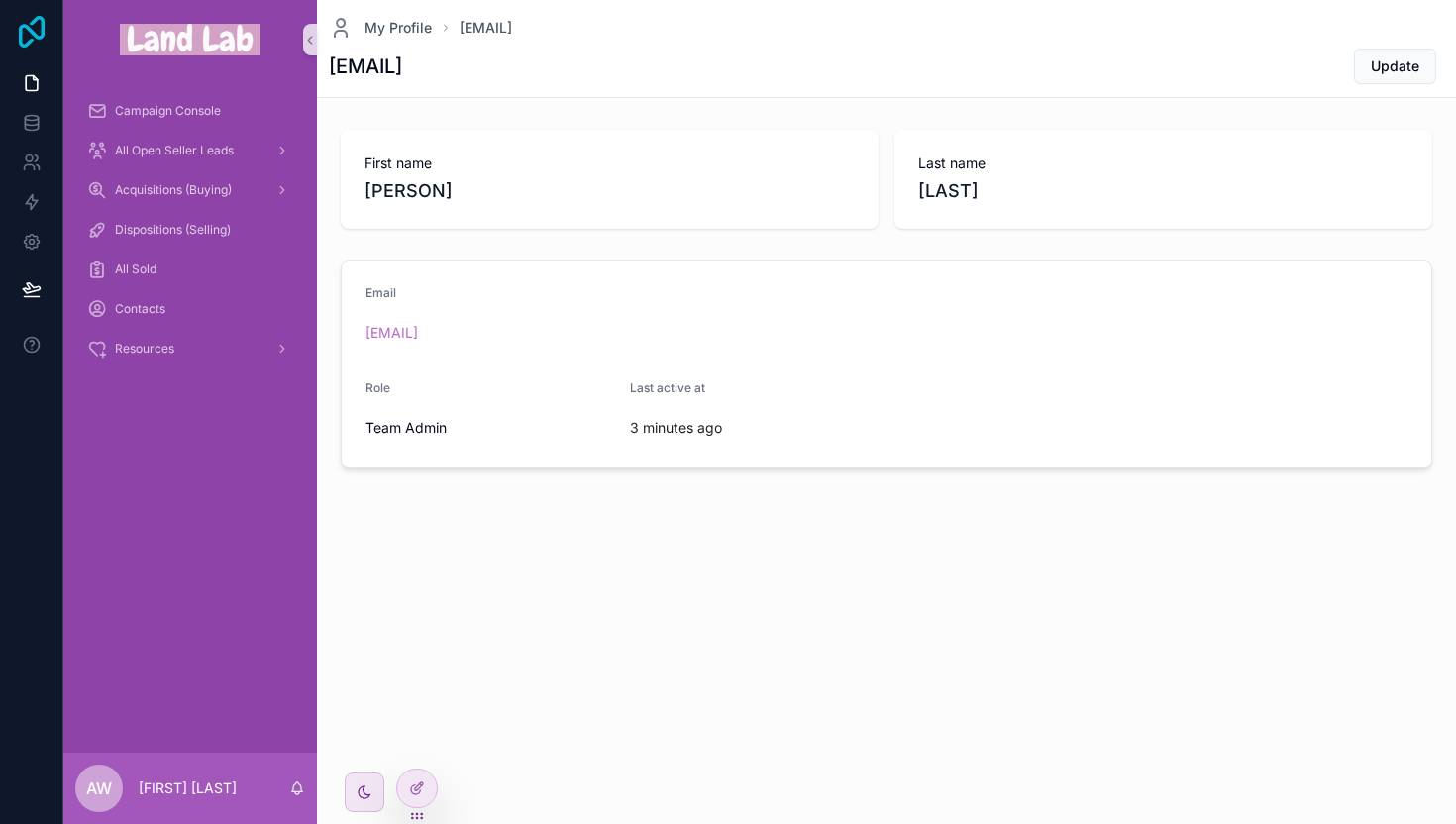 click 